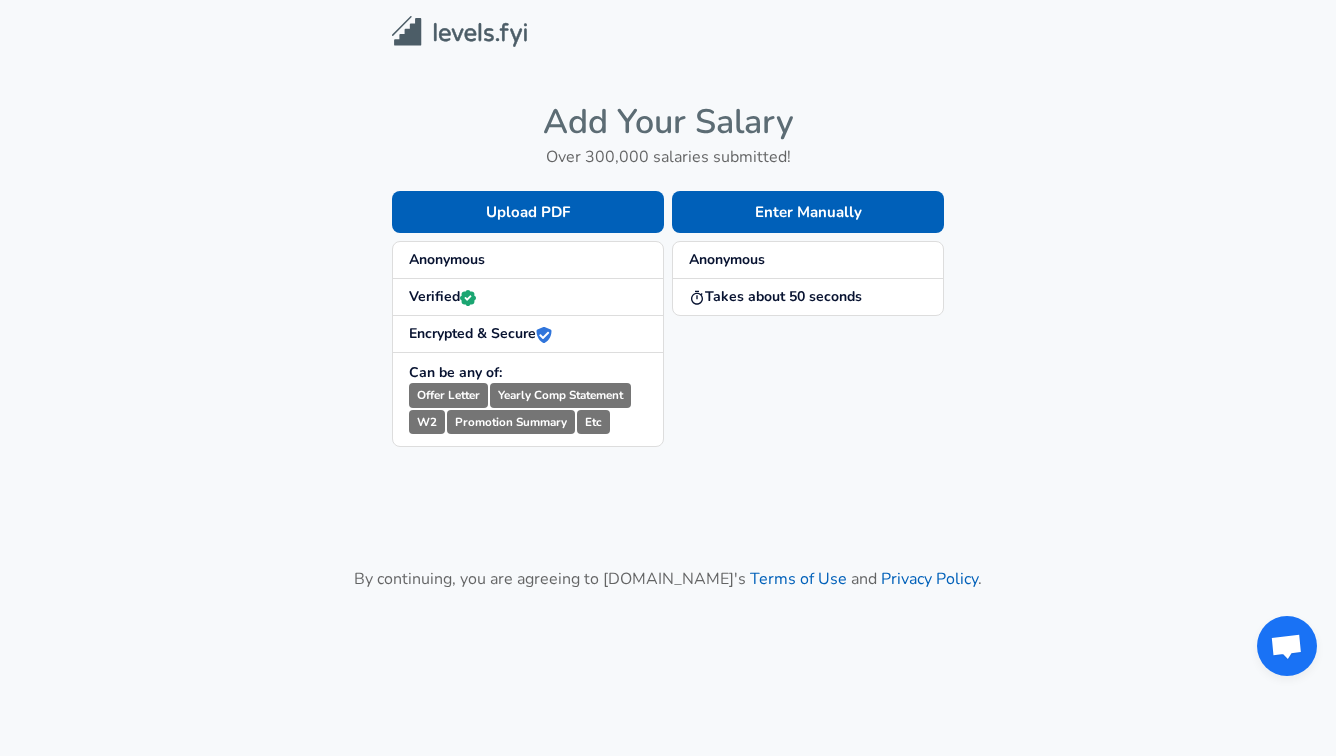 scroll, scrollTop: 0, scrollLeft: 0, axis: both 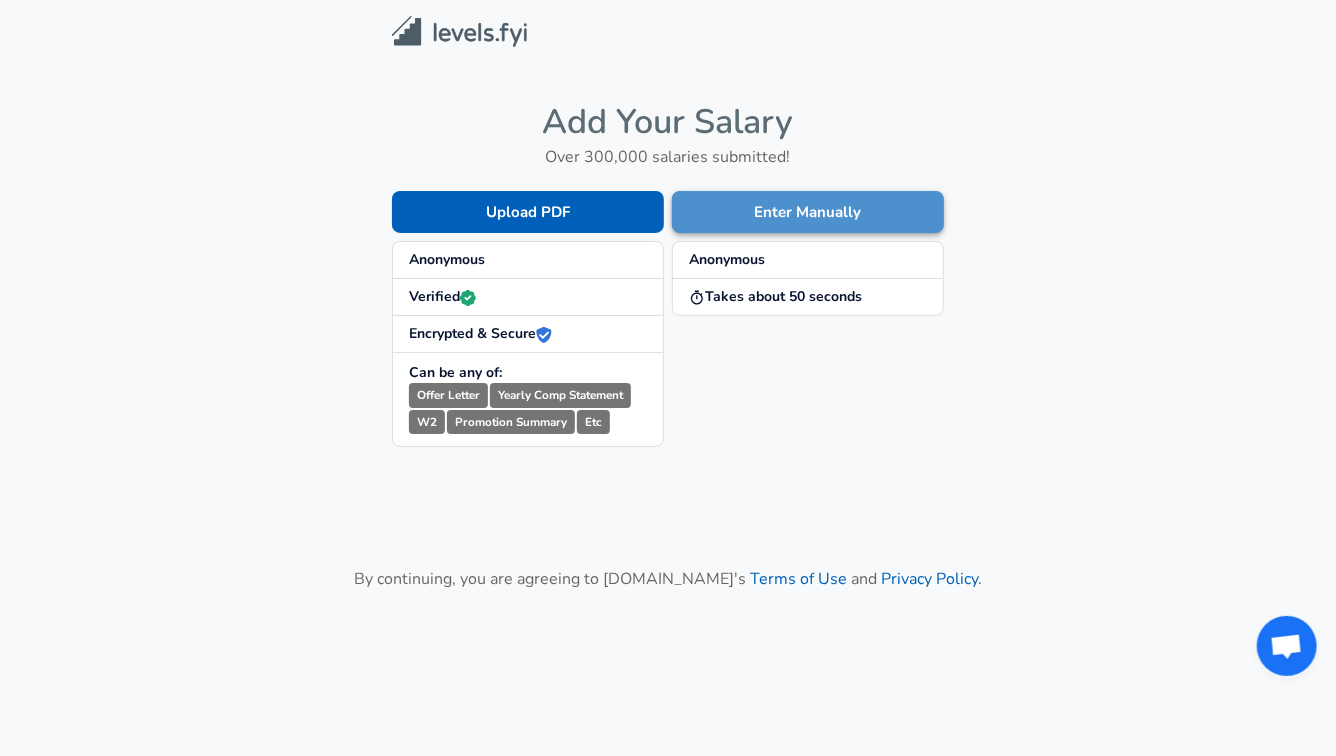 click on "Enter Manually" at bounding box center [808, 212] 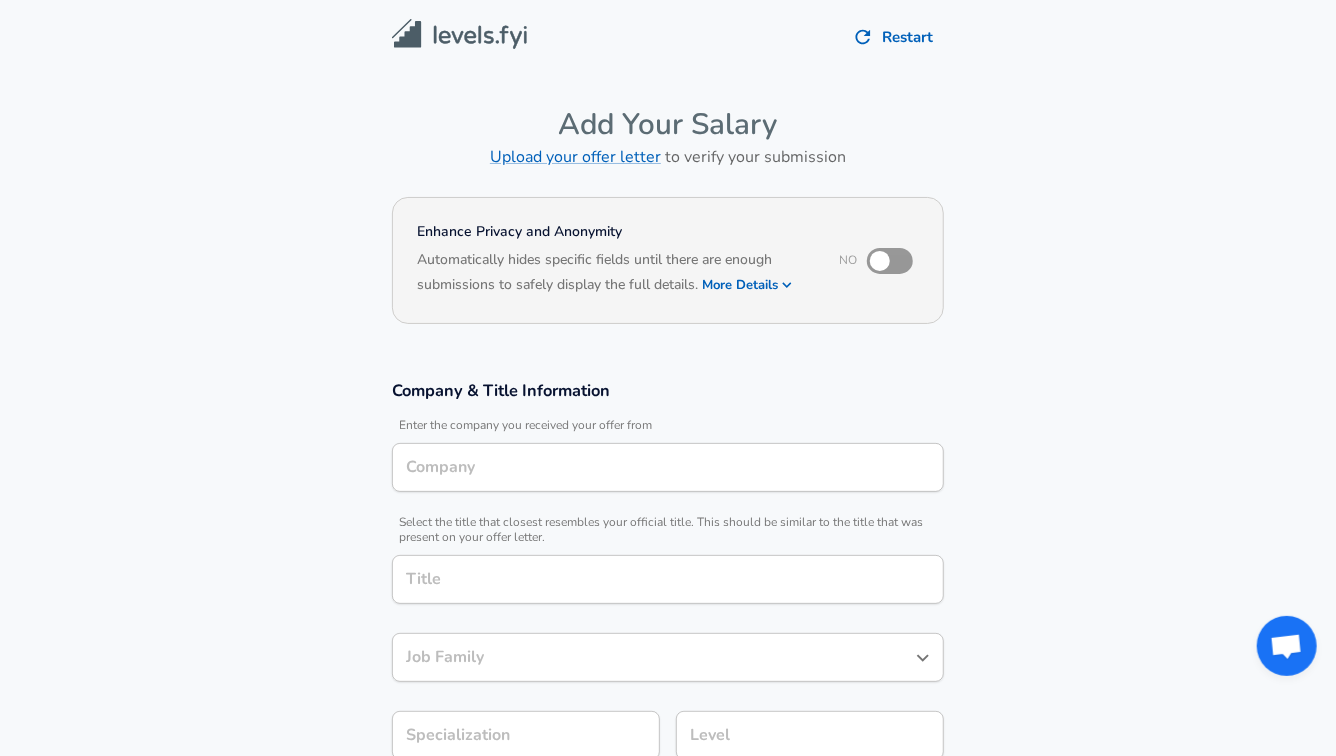 type on "The [PERSON_NAME] Group" 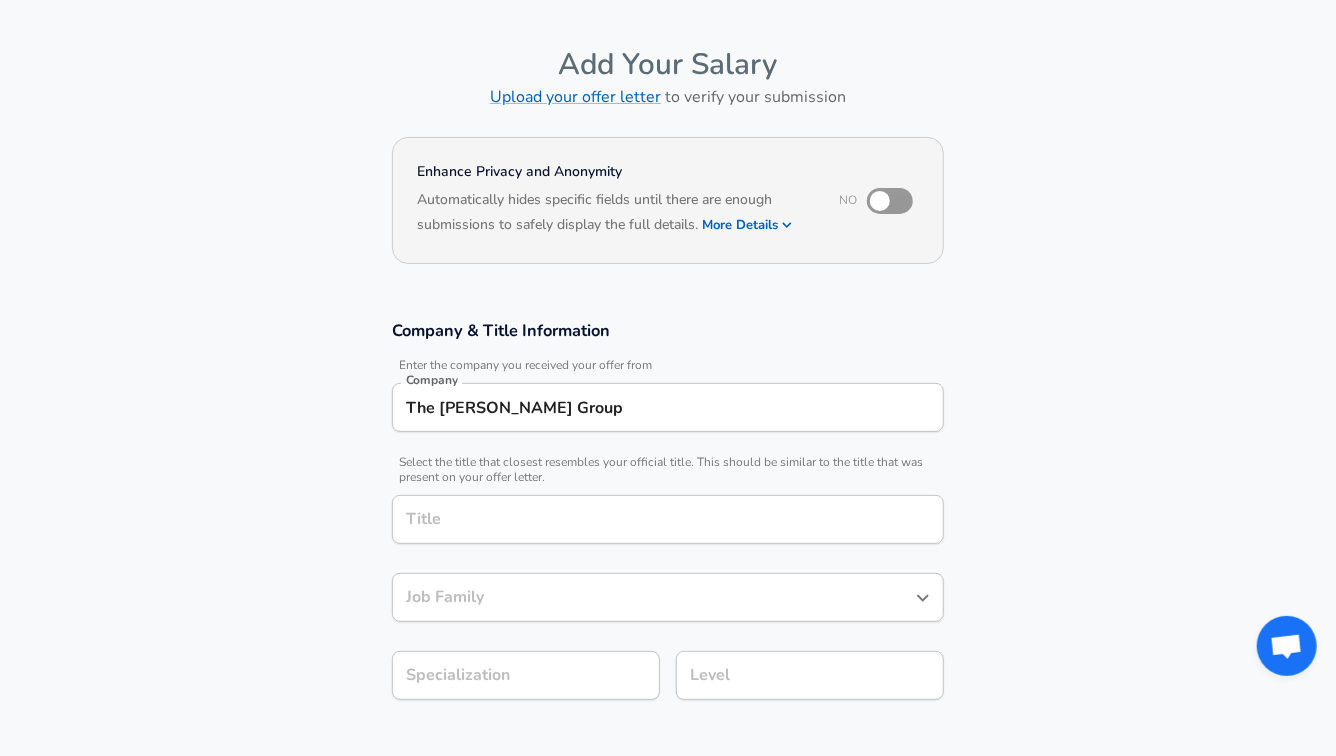 scroll, scrollTop: 63, scrollLeft: 0, axis: vertical 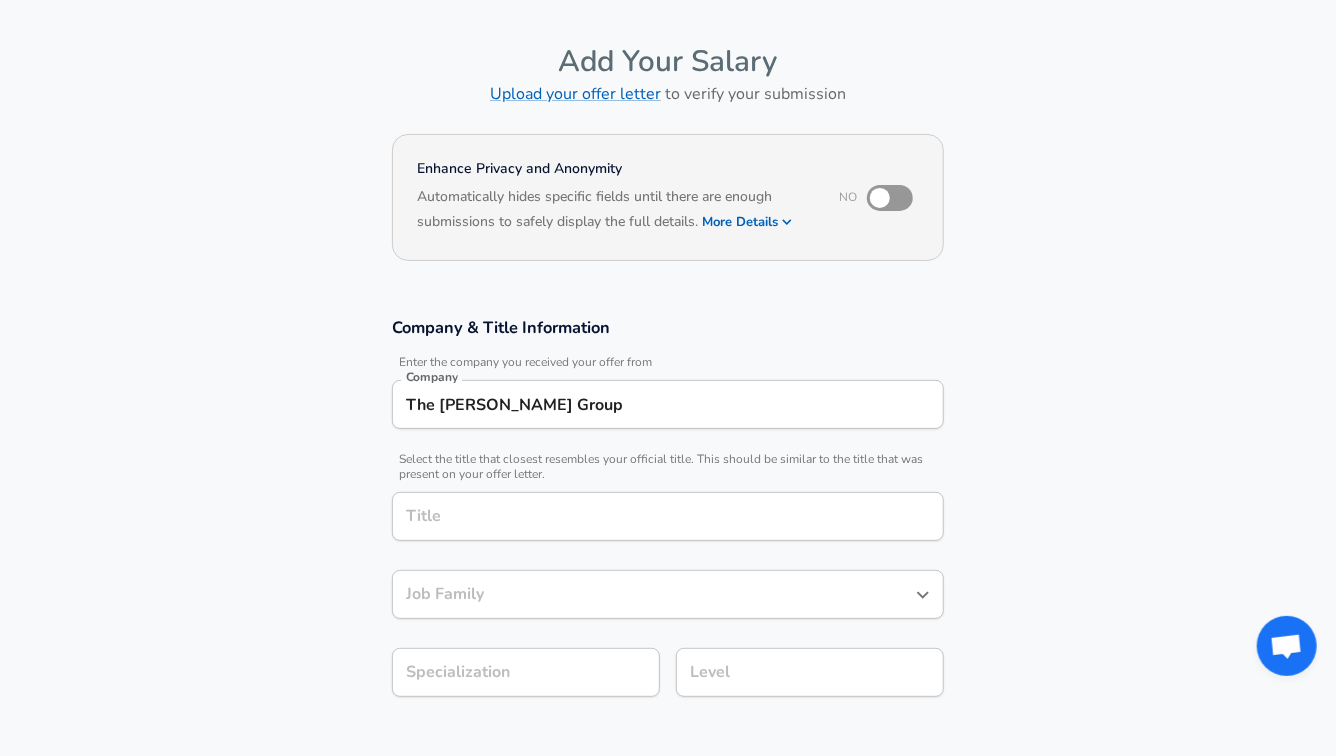 click on "The [PERSON_NAME] Group" at bounding box center (668, 404) 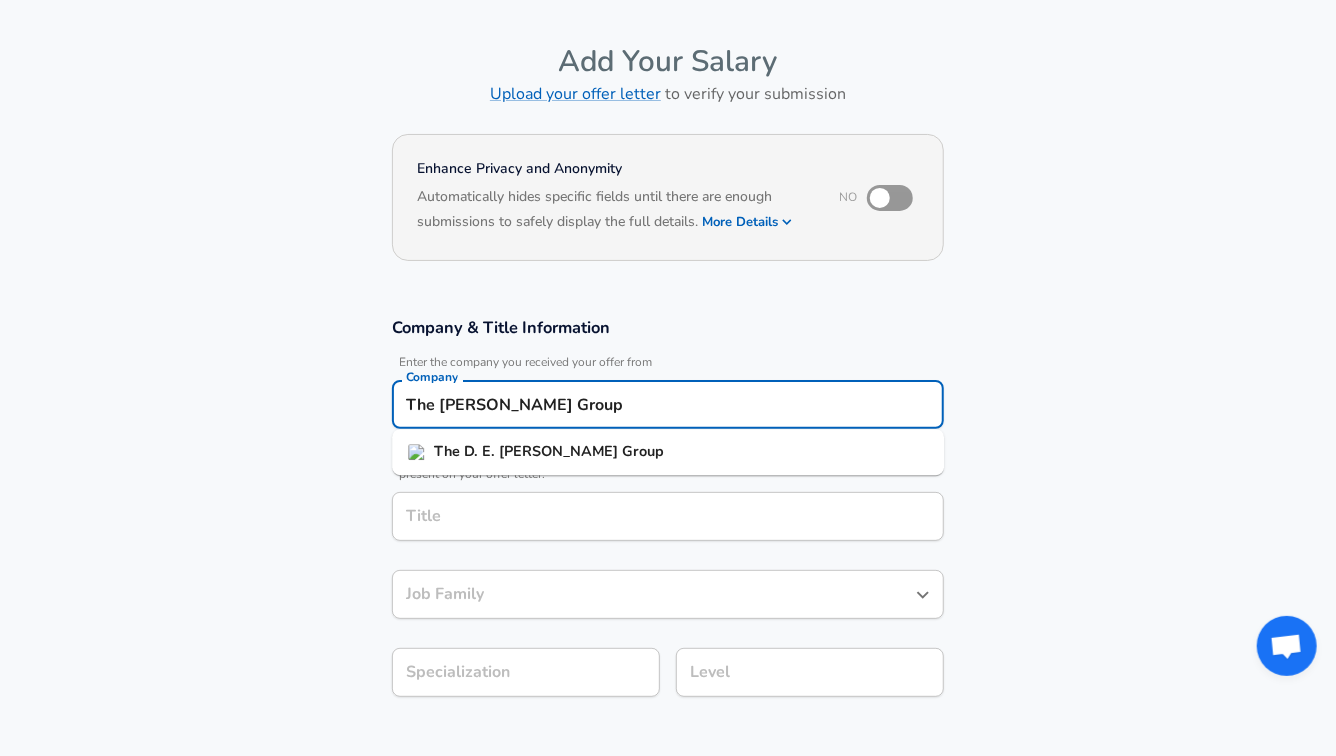 scroll, scrollTop: 810, scrollLeft: 0, axis: vertical 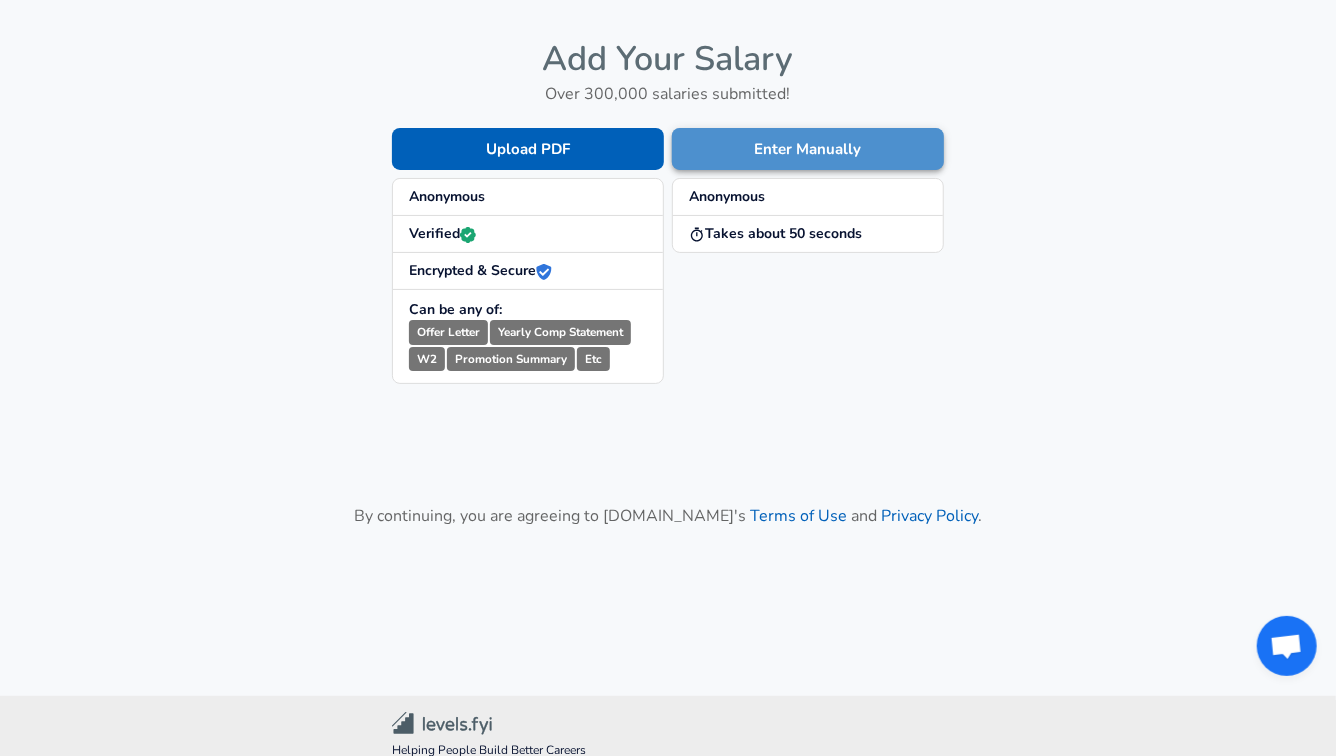 click on "Enter Manually" at bounding box center [808, 149] 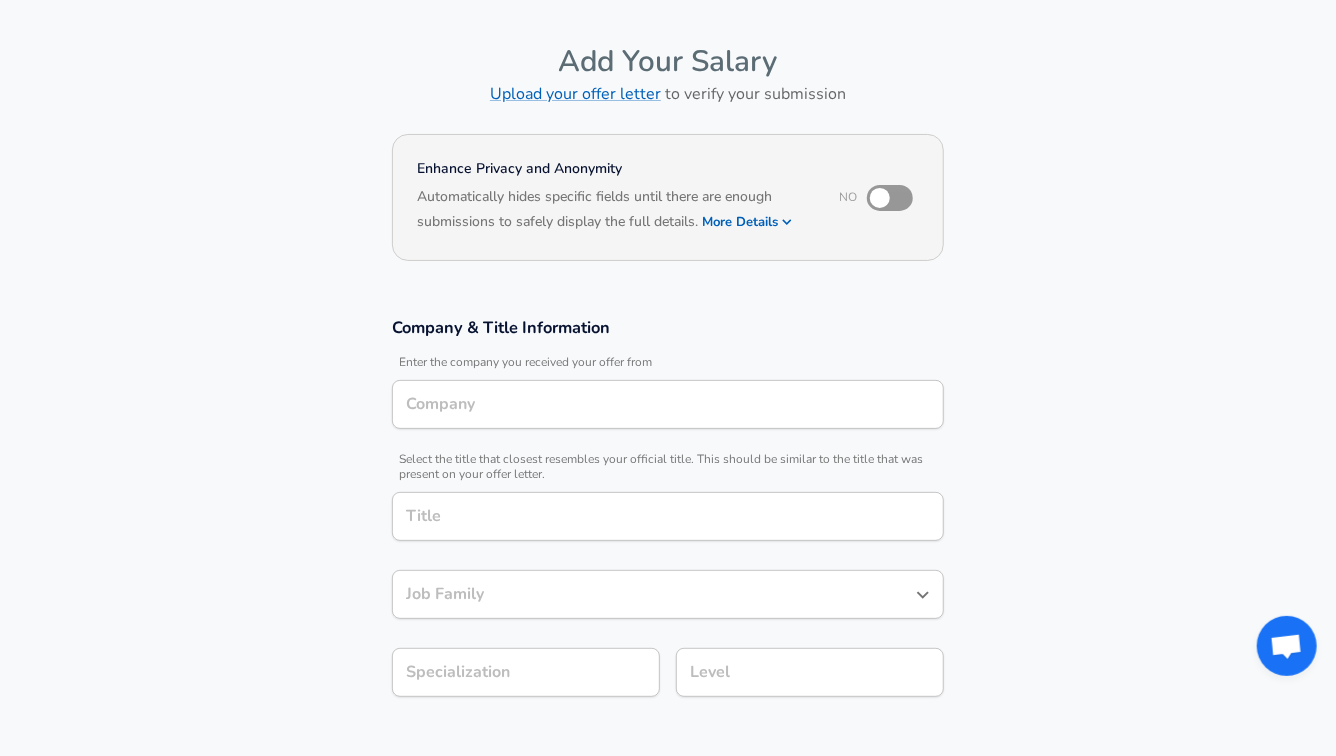 type on "The [PERSON_NAME] Group" 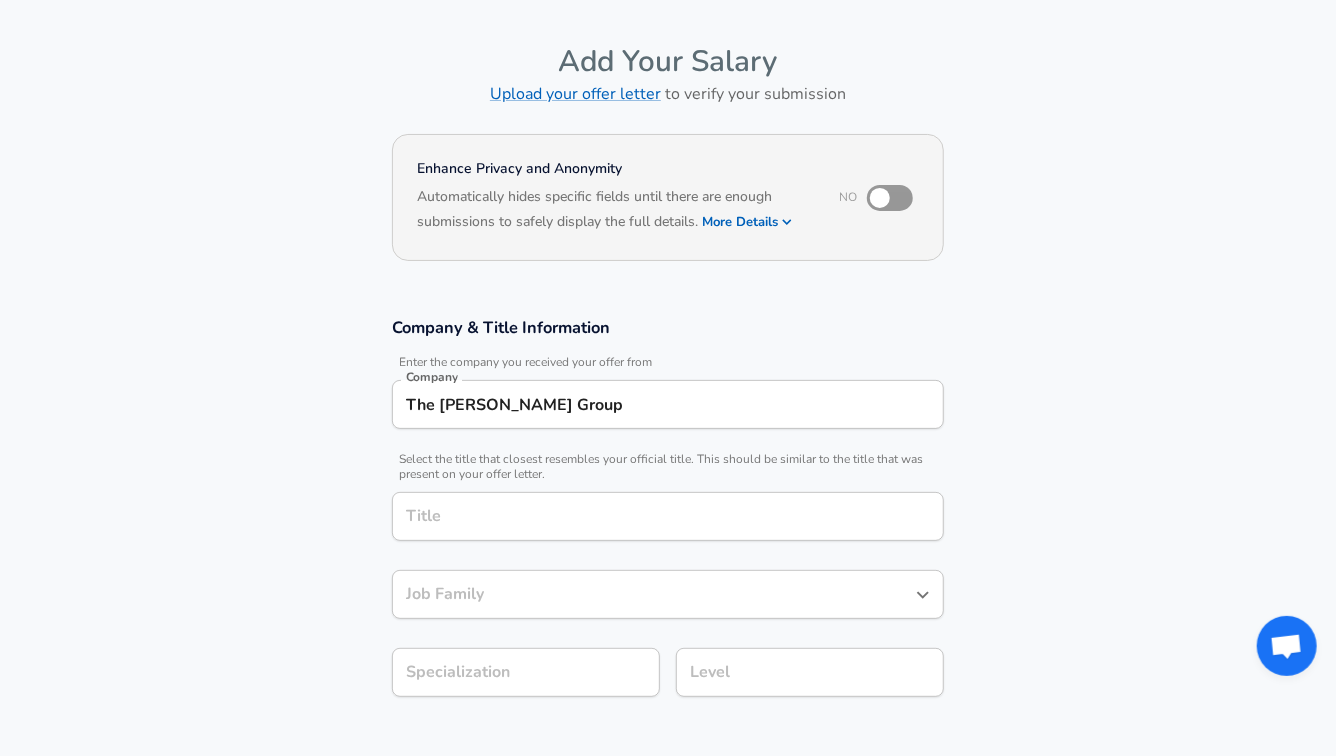 click on "The [PERSON_NAME] Group Company" at bounding box center [668, 404] 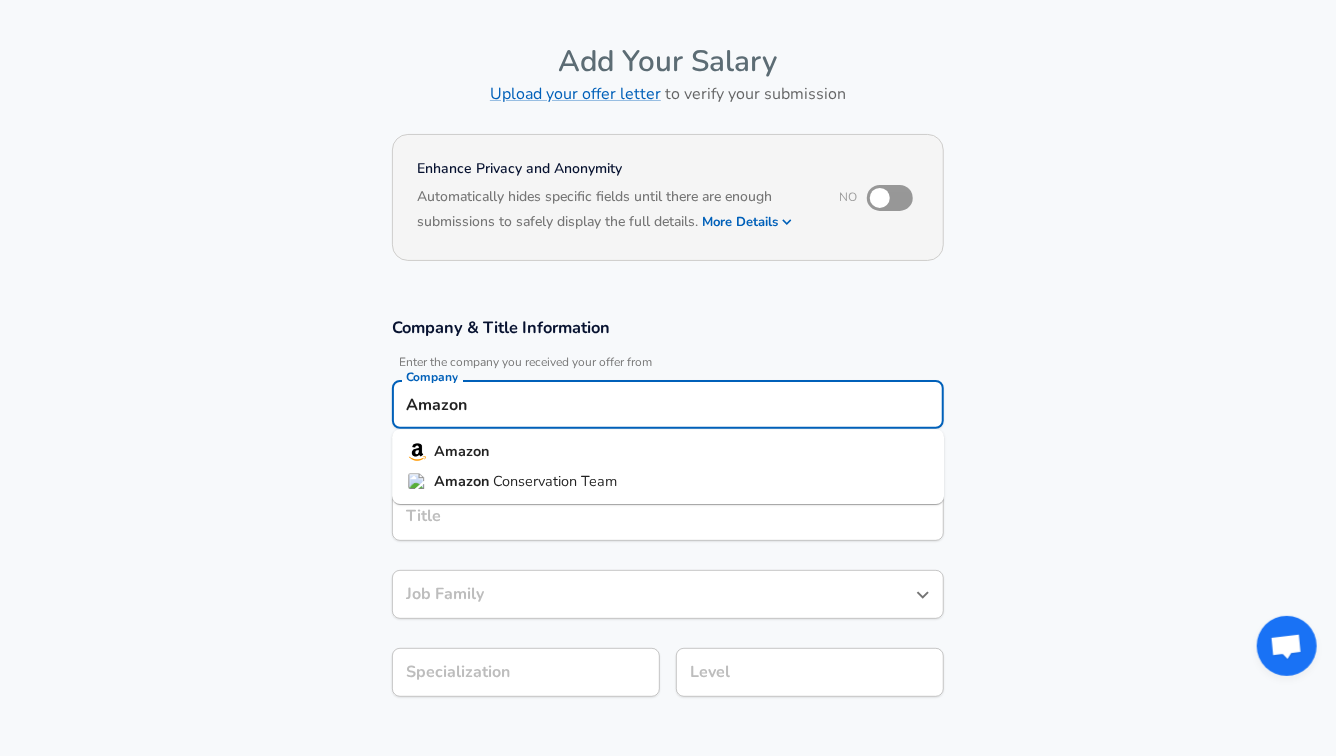 click on "Amazon" at bounding box center (668, 452) 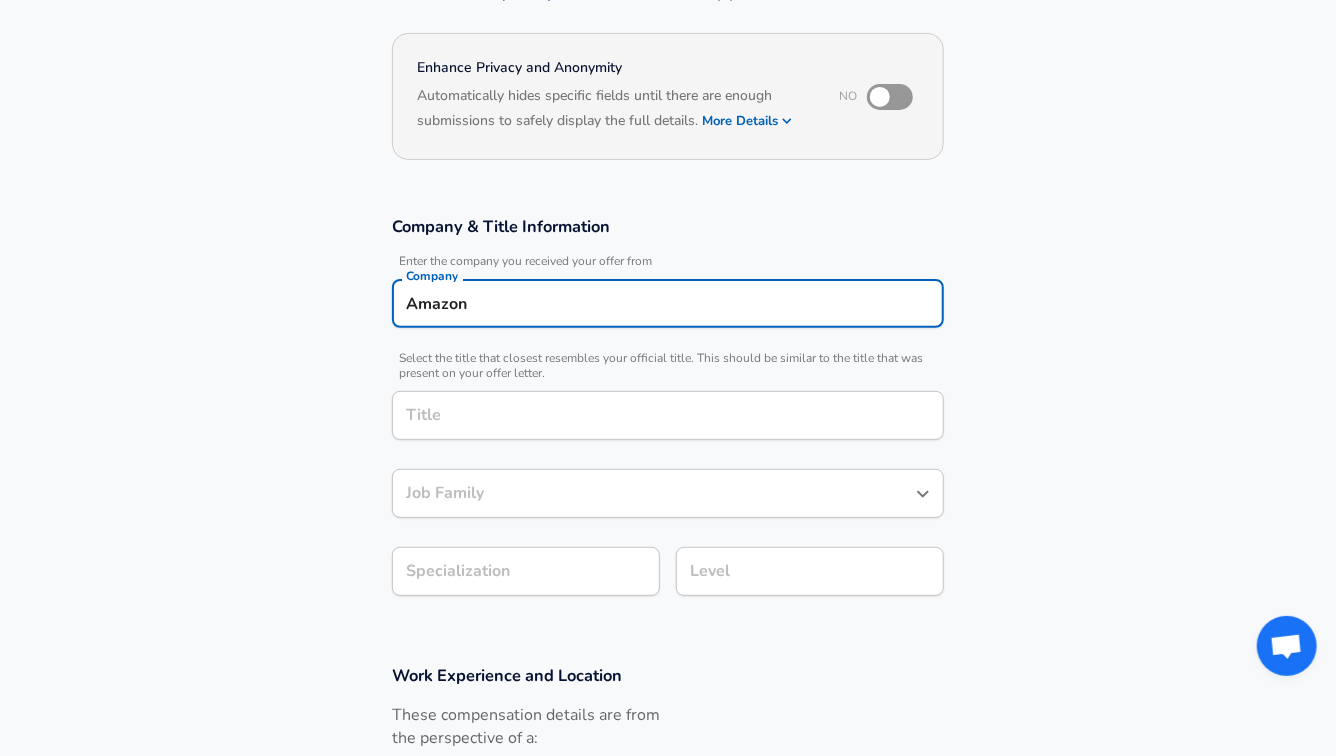 scroll, scrollTop: 192, scrollLeft: 0, axis: vertical 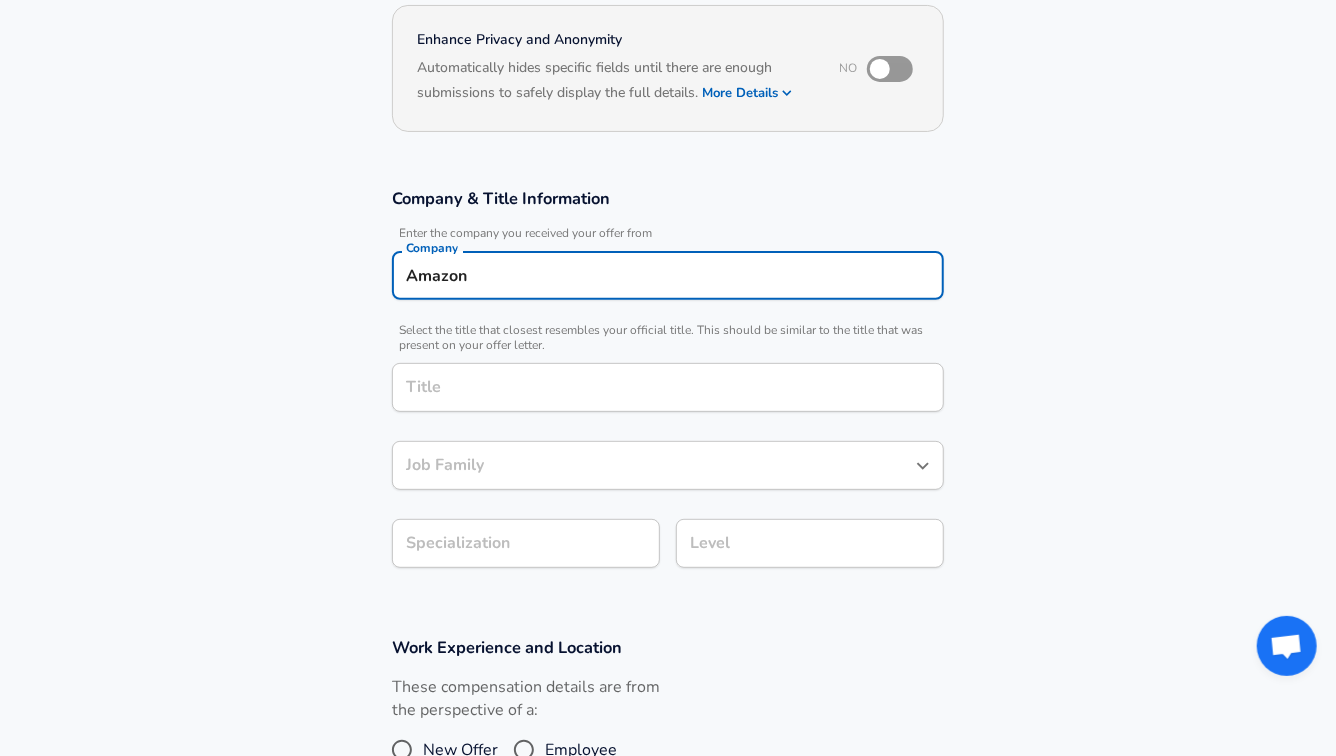 type on "Amazon" 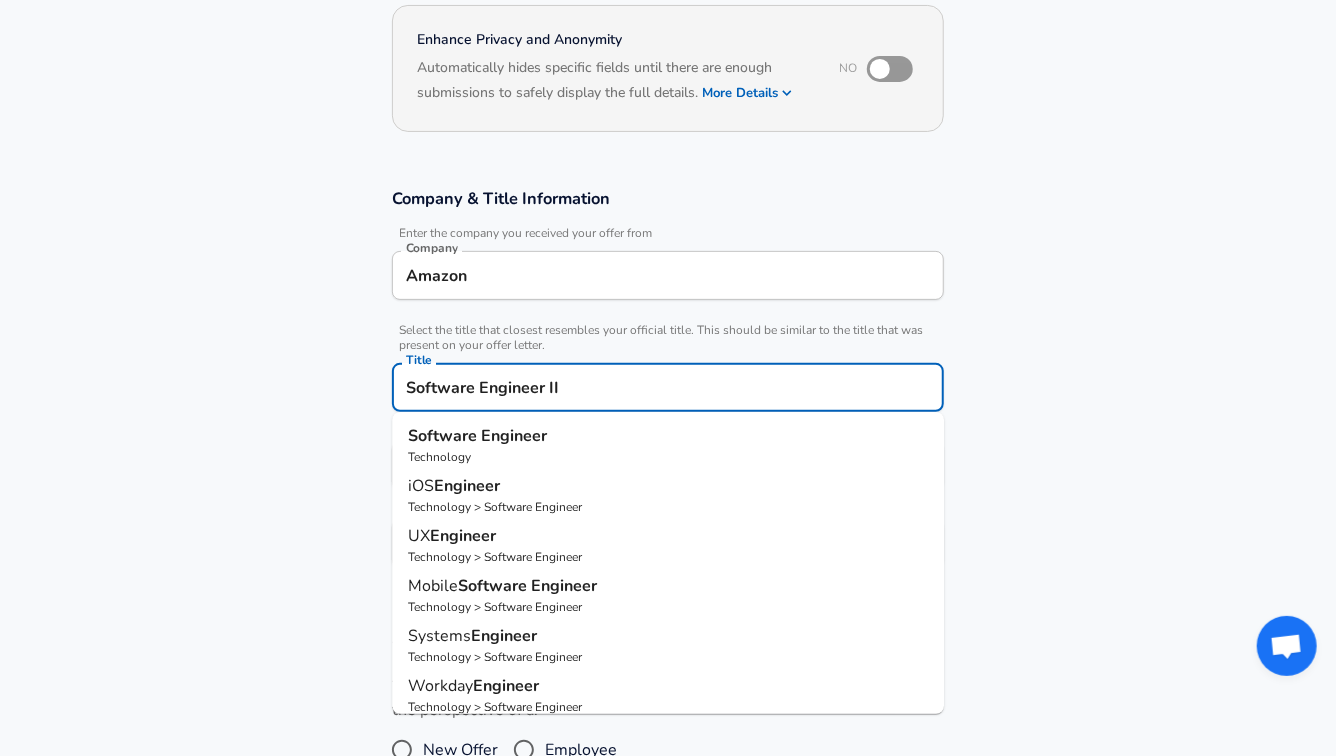 click on "Engineer" at bounding box center [514, 436] 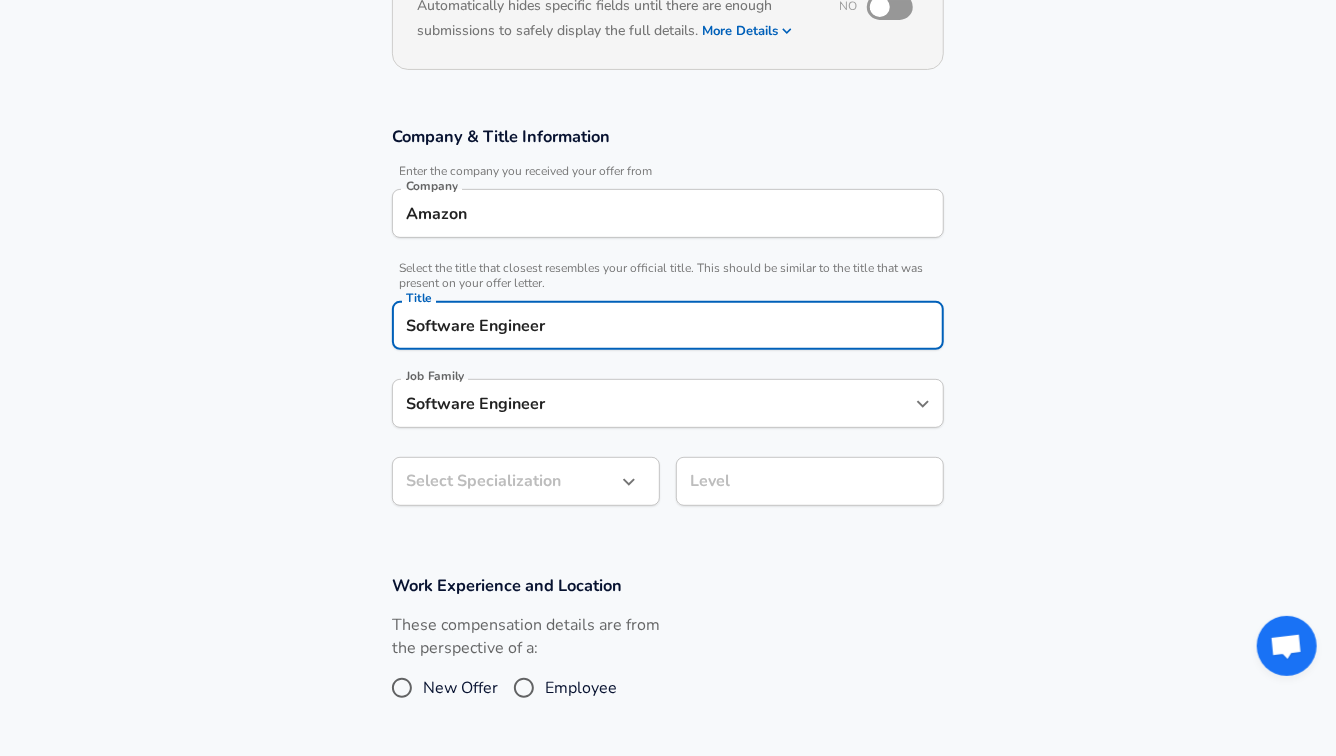 type on "Software Engineer" 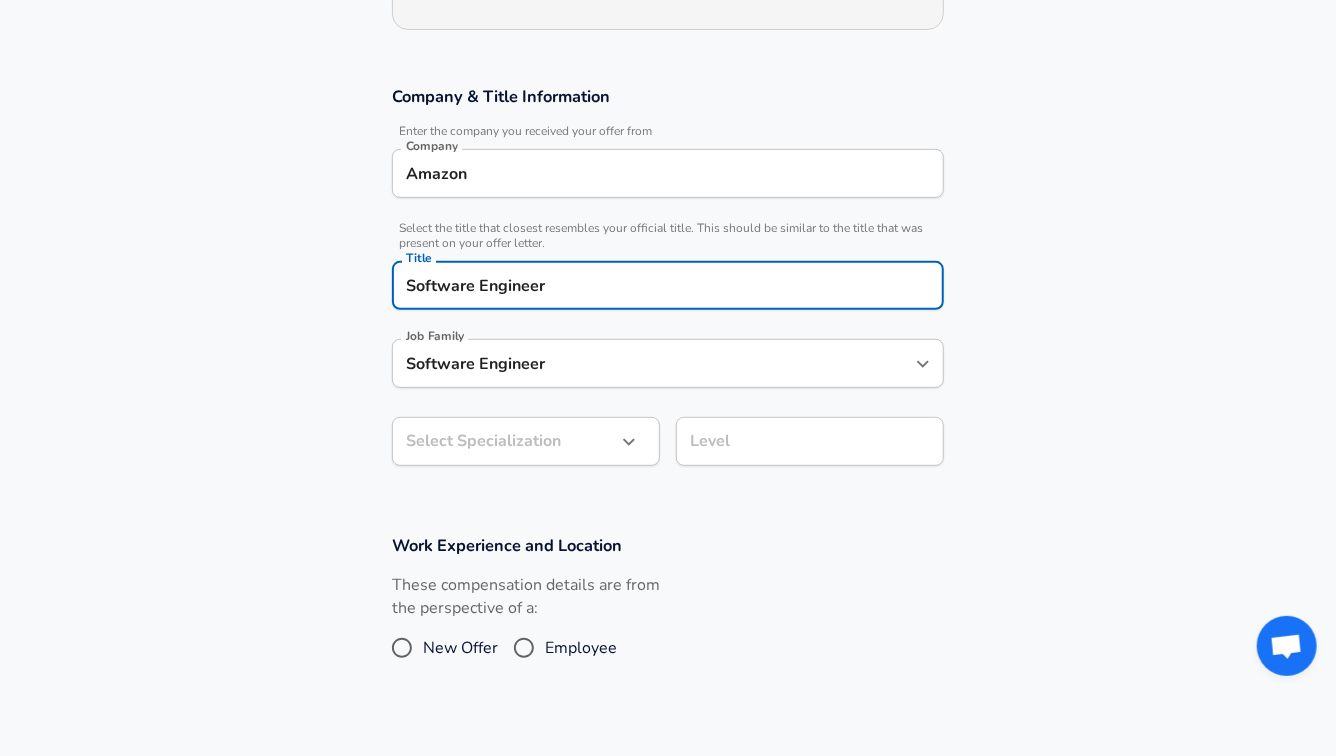 click on "Software Engineer" at bounding box center (653, 363) 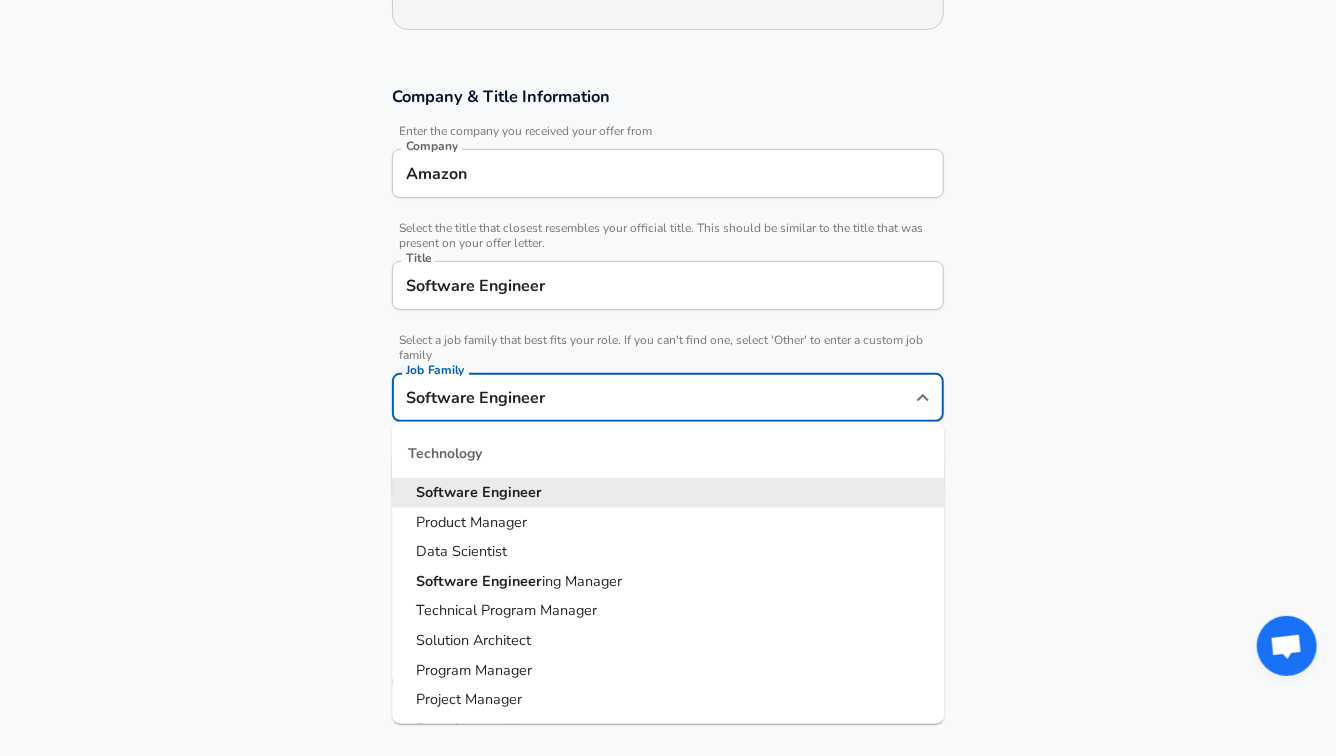click on "Software Engineer" at bounding box center (653, 397) 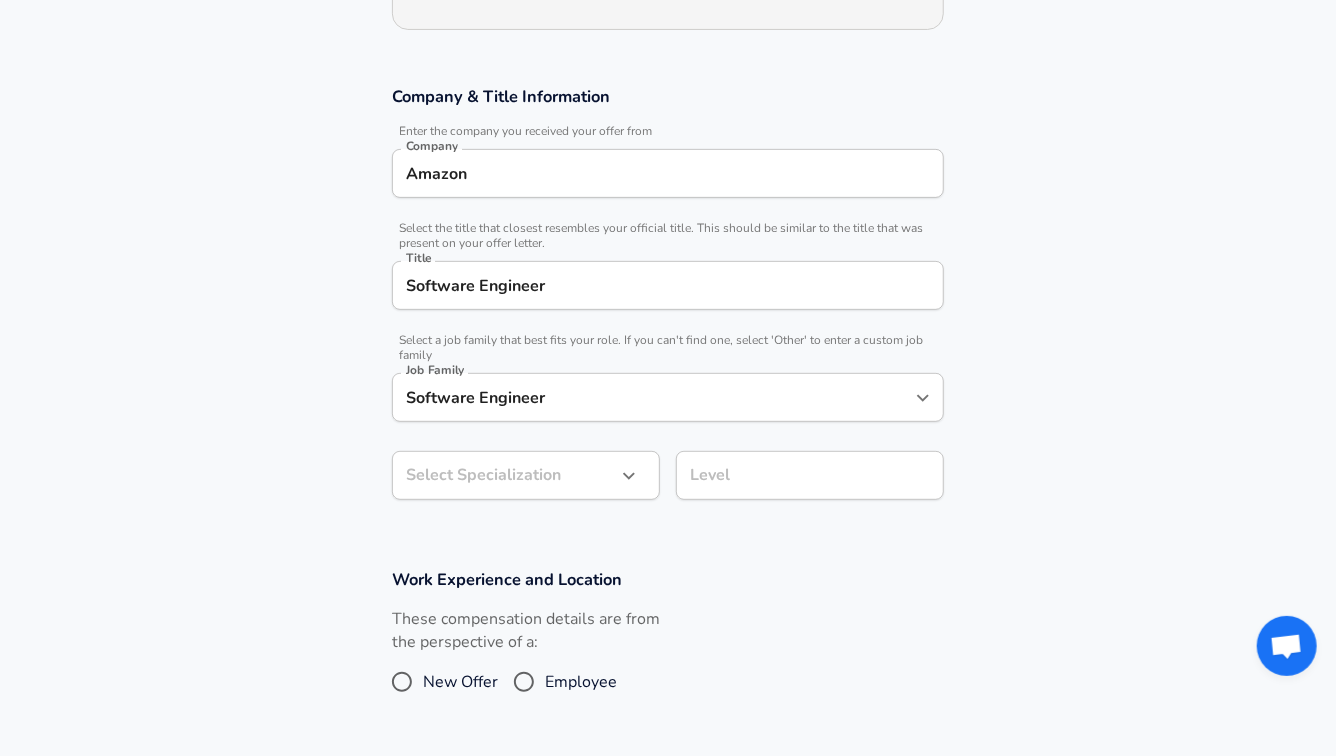 click on "Company & Title Information   Enter the company you received your offer from Company Amazon Company   Select the title that closest resembles your official title. This should be similar to the title that was present on your offer letter. Title Software Engineer Title   Select a job family that best fits your role. If you can't find one, select 'Other' to enter a custom job family Job Family Software Engineer Job Family Select Specialization ​ Select Specialization Level Level" at bounding box center [668, 303] 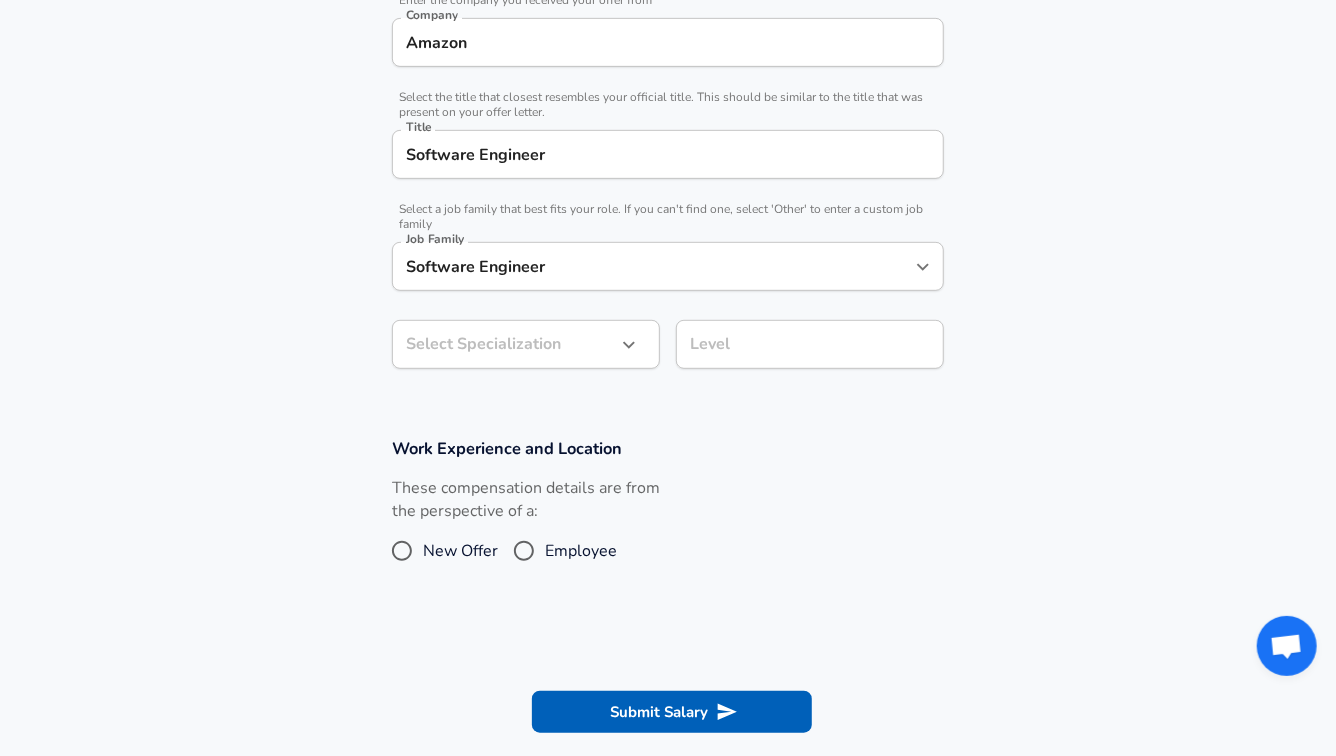 click on "Restart Add Your Salary Upload your offer letter   to verify your submission Enhance Privacy and Anonymity No Automatically hides specific fields until there are enough submissions to safely display the full details.   More Details Based on your submission and the data points that we have already collected, we will automatically hide and anonymize specific fields if there aren't enough data points to remain sufficiently anonymous. Company & Title Information   Enter the company you received your offer from Company Amazon Company   Select the title that closest resembles your official title. This should be similar to the title that was present on your offer letter. Title Software Engineer Title   Select a job family that best fits your role. If you can't find one, select 'Other' to enter a custom job family Job Family Software Engineer Job Family Select Specialization ​ Select Specialization Level Level Work Experience and Location These compensation details are from the perspective of a: New Offer Employee" at bounding box center [668, -47] 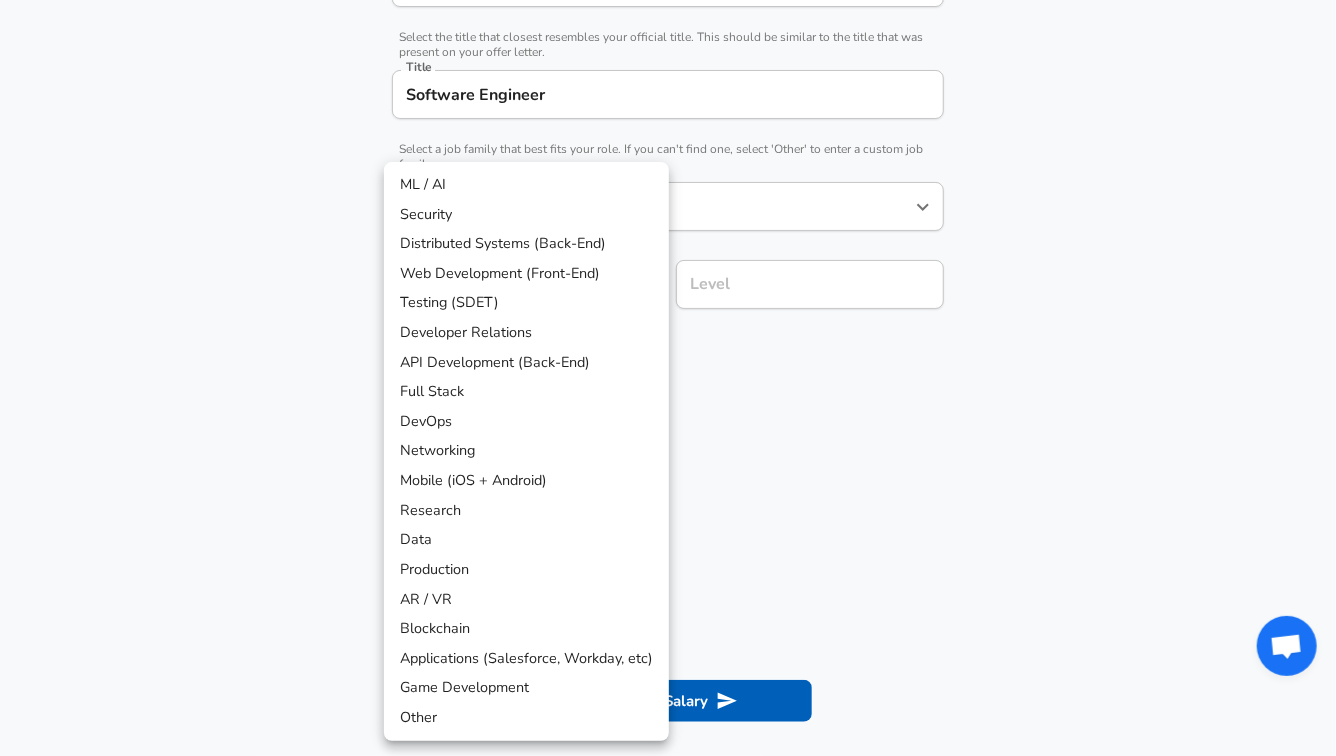 click on "Distributed Systems (Back-End)" at bounding box center [526, 244] 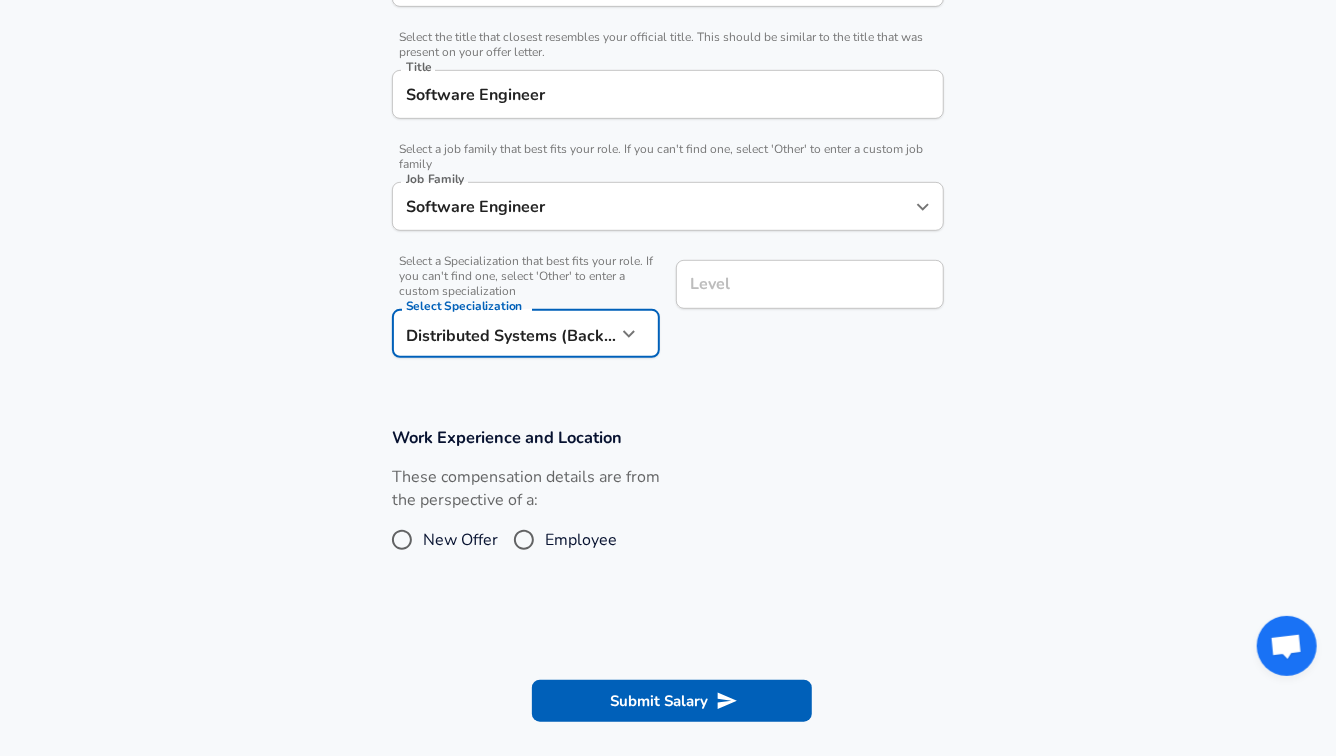 click on "Level" at bounding box center (810, 284) 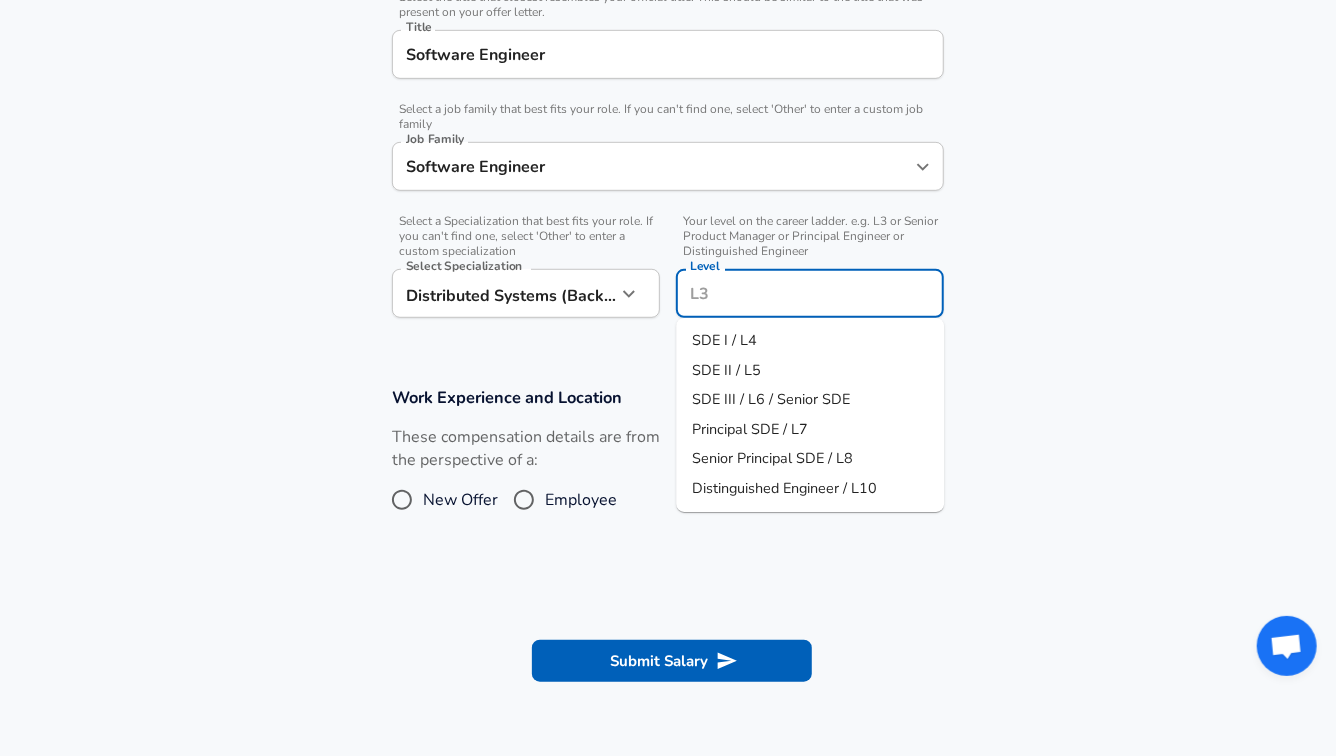 click on "SDE II / L5" at bounding box center [810, 371] 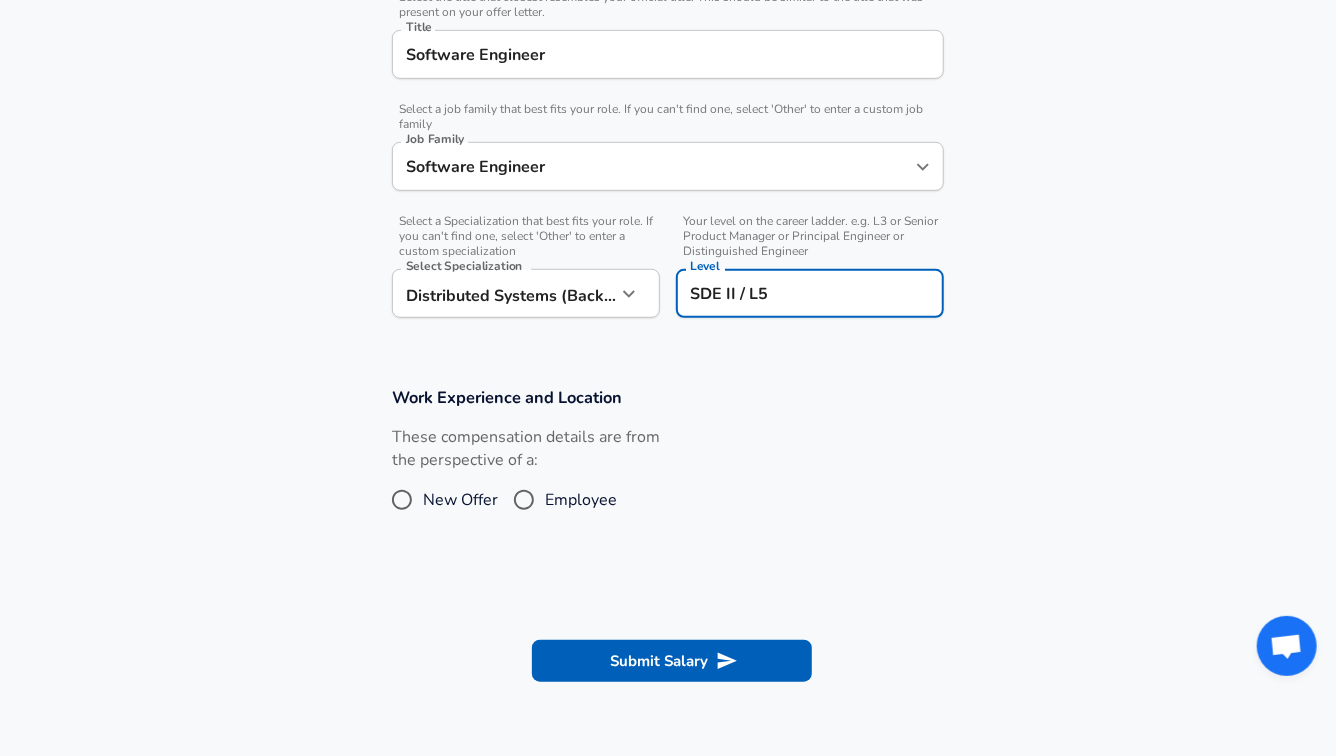 click on "New Offer" at bounding box center [460, 500] 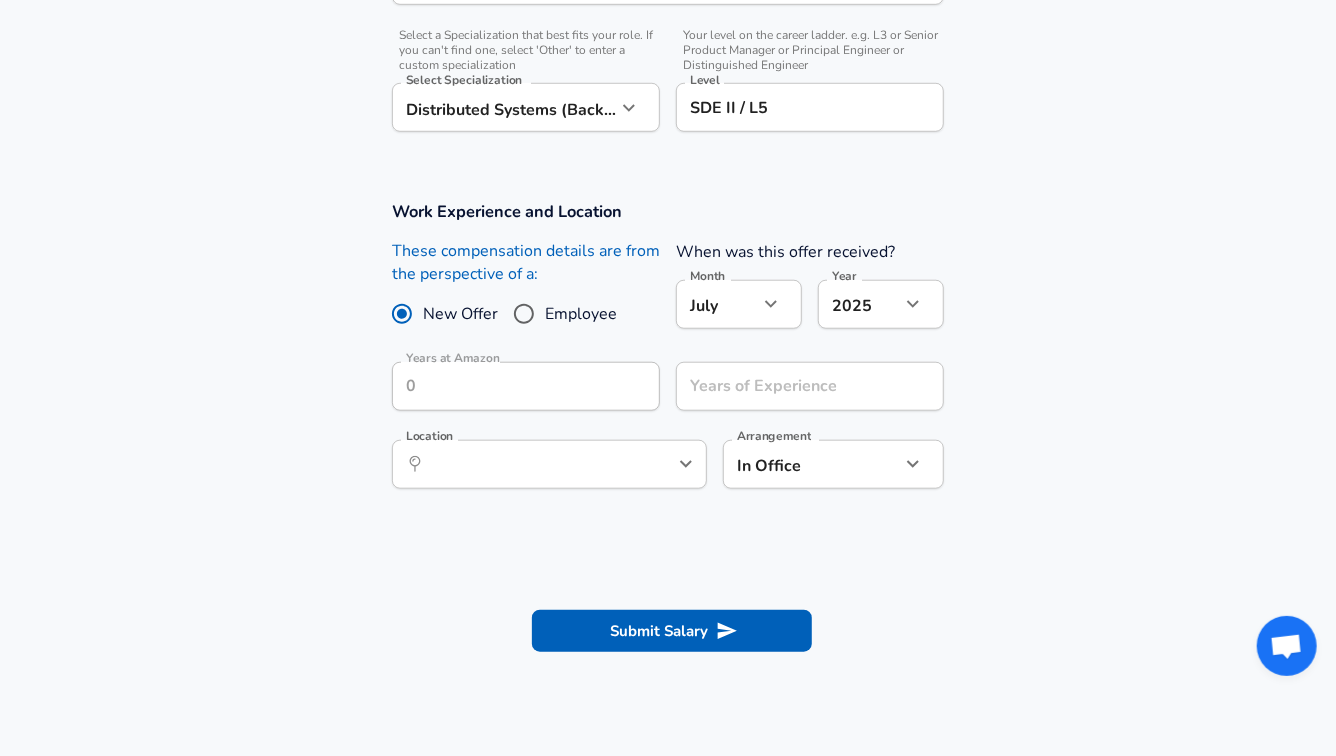scroll, scrollTop: 713, scrollLeft: 0, axis: vertical 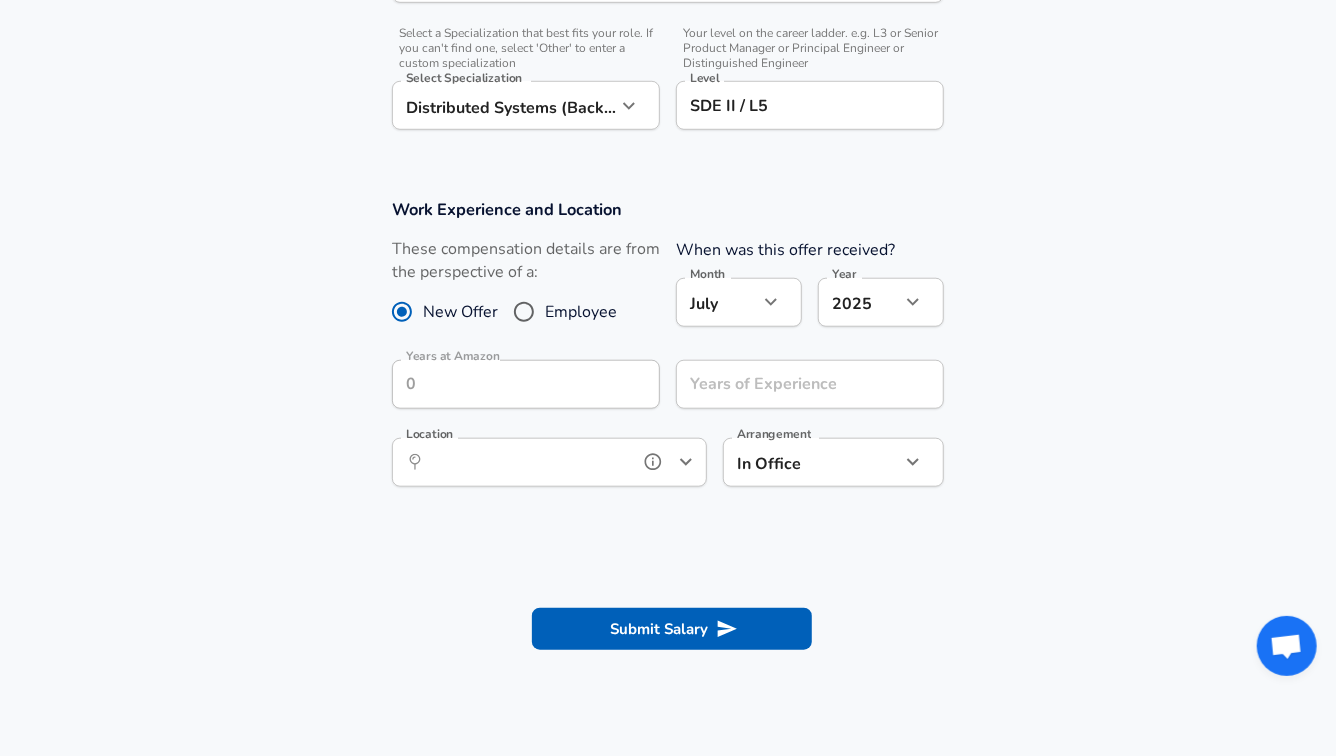 click on "Location" at bounding box center [527, 462] 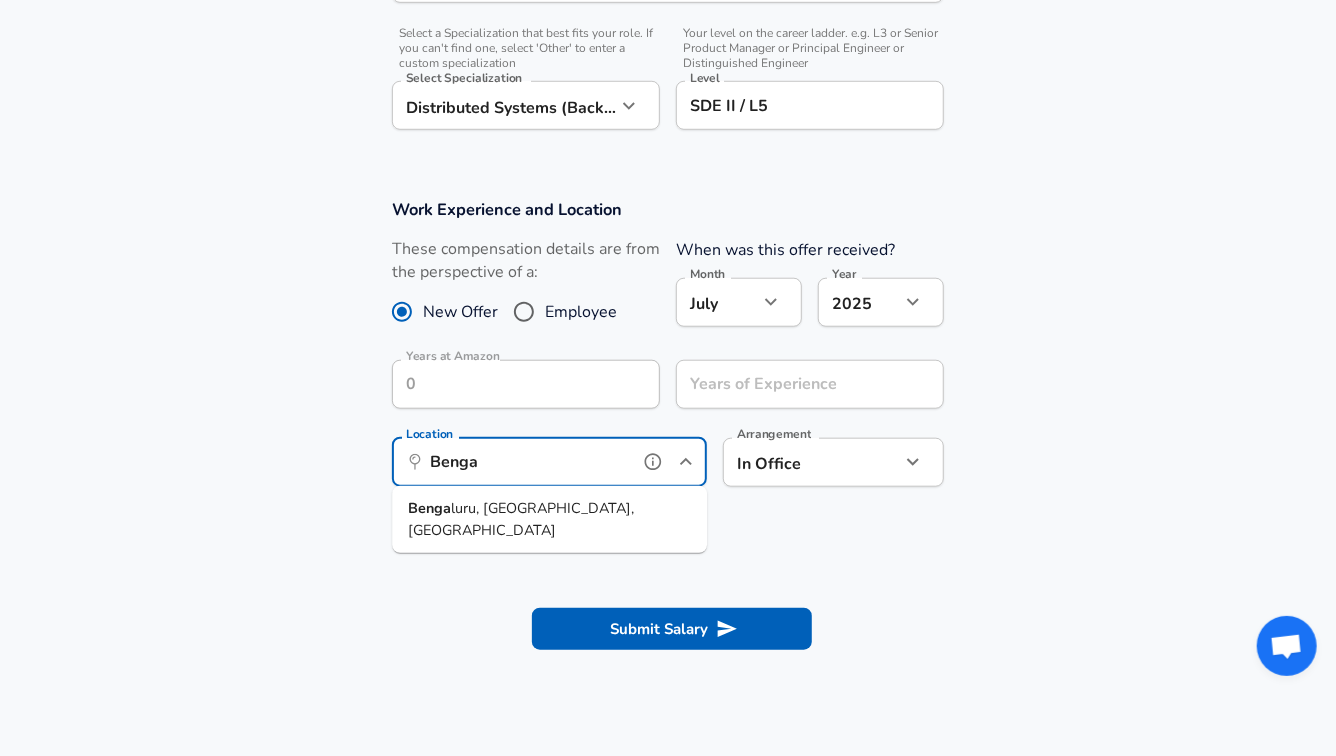 click on "Benga luru, KA, [GEOGRAPHIC_DATA]" at bounding box center [549, 519] 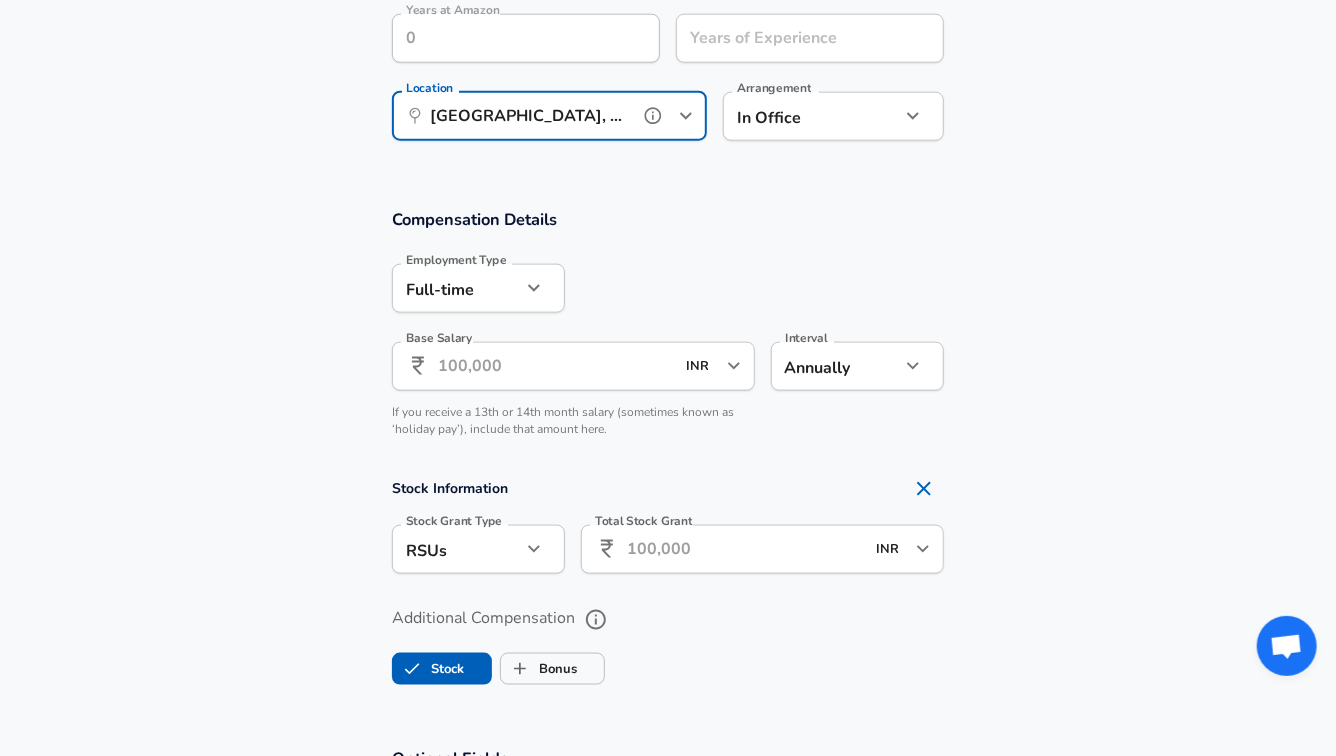 scroll, scrollTop: 1089, scrollLeft: 0, axis: vertical 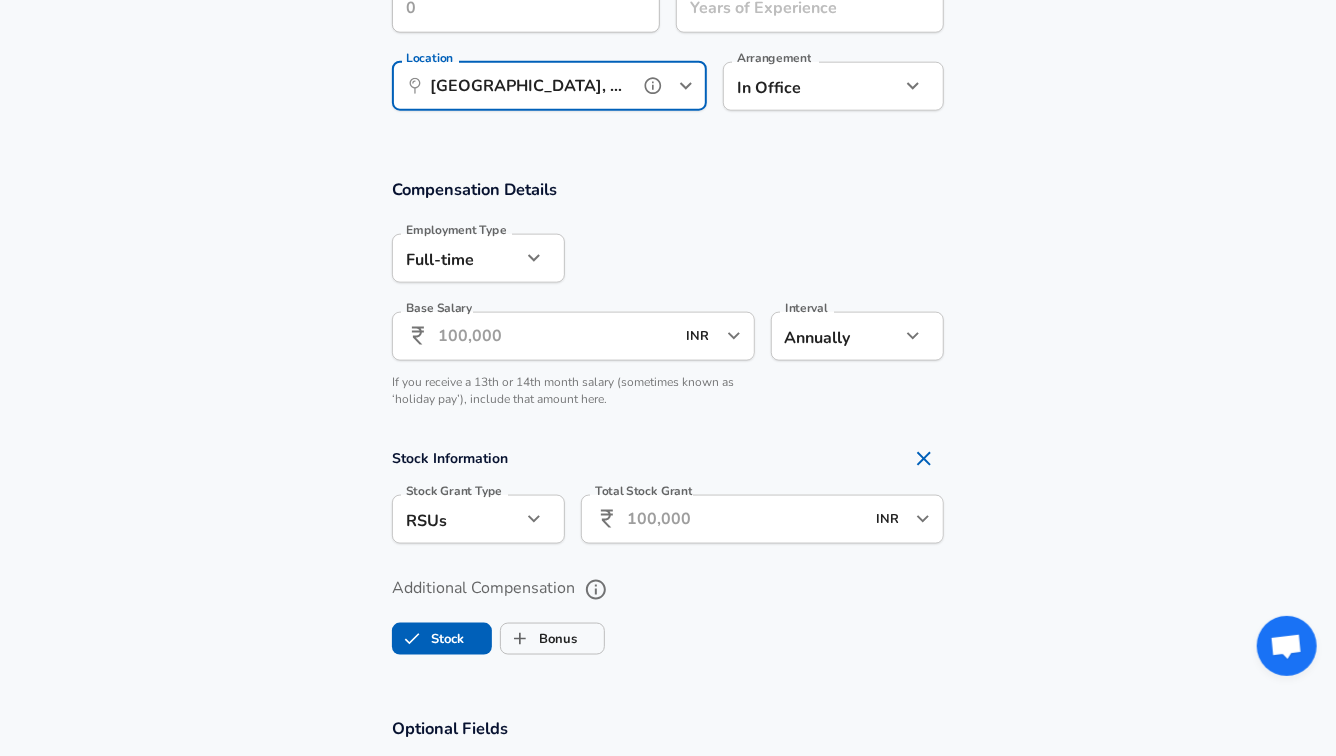 type on "[GEOGRAPHIC_DATA], [GEOGRAPHIC_DATA], [GEOGRAPHIC_DATA]" 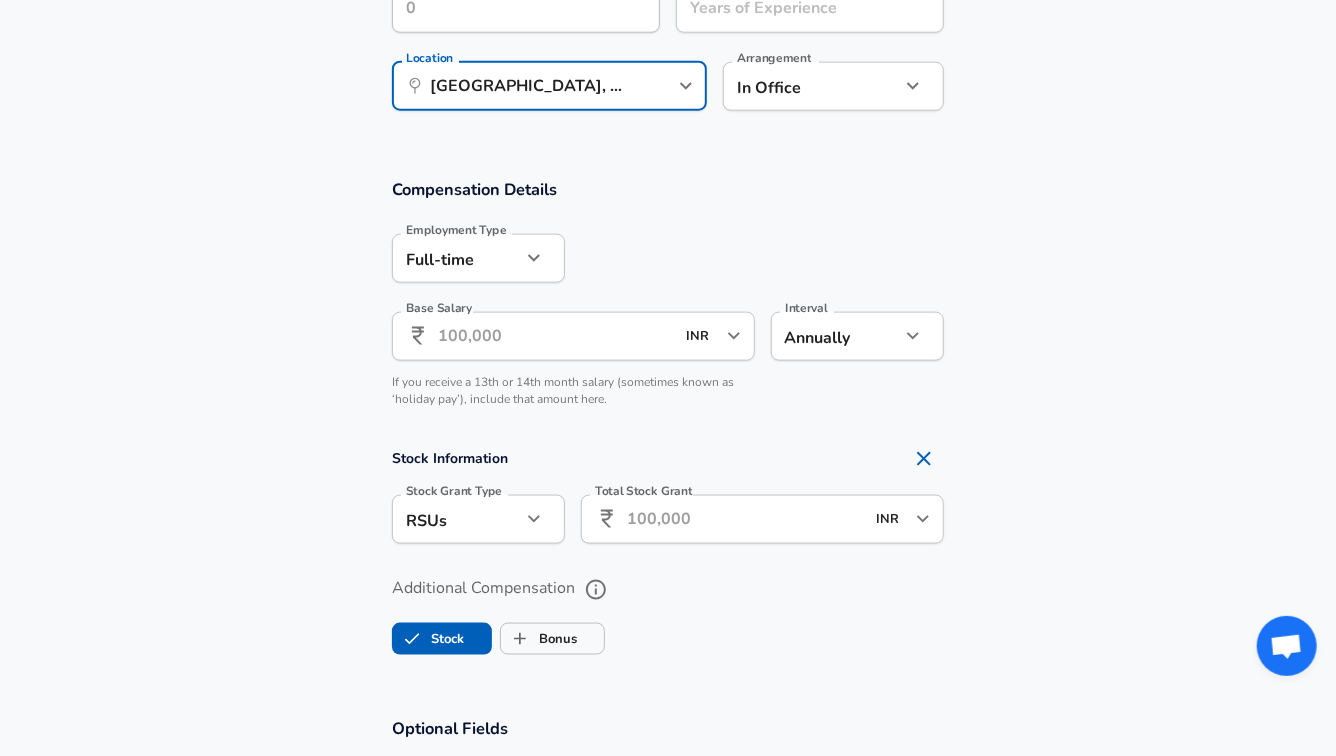 click on "Base Salary" at bounding box center (556, 336) 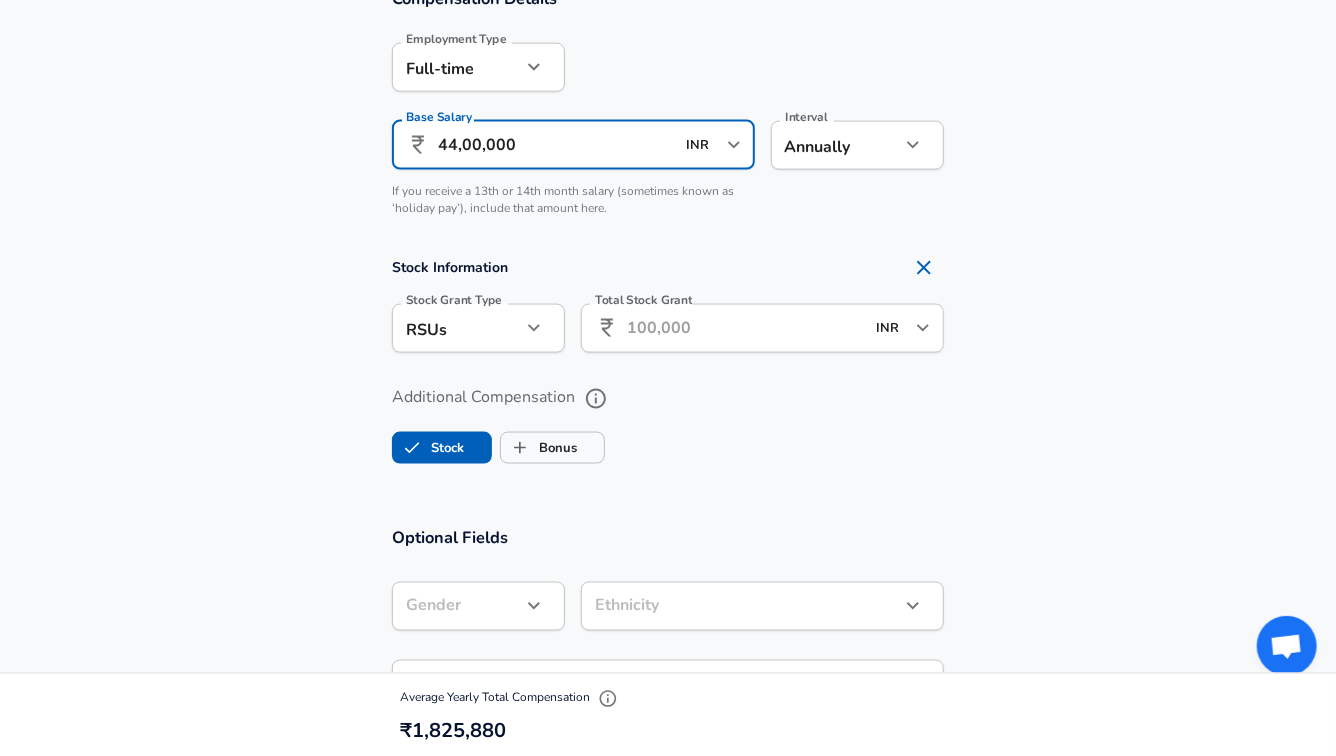 scroll, scrollTop: 1280, scrollLeft: 0, axis: vertical 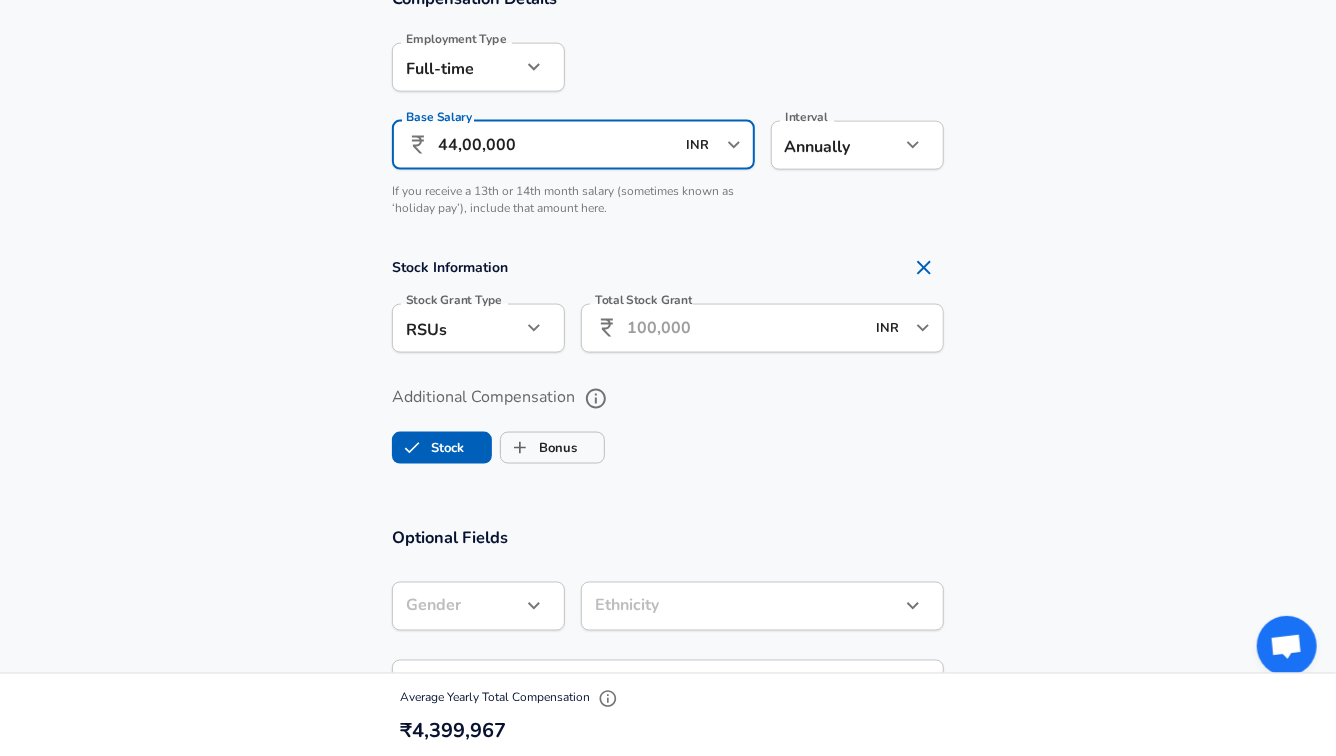 type on "44,00,000" 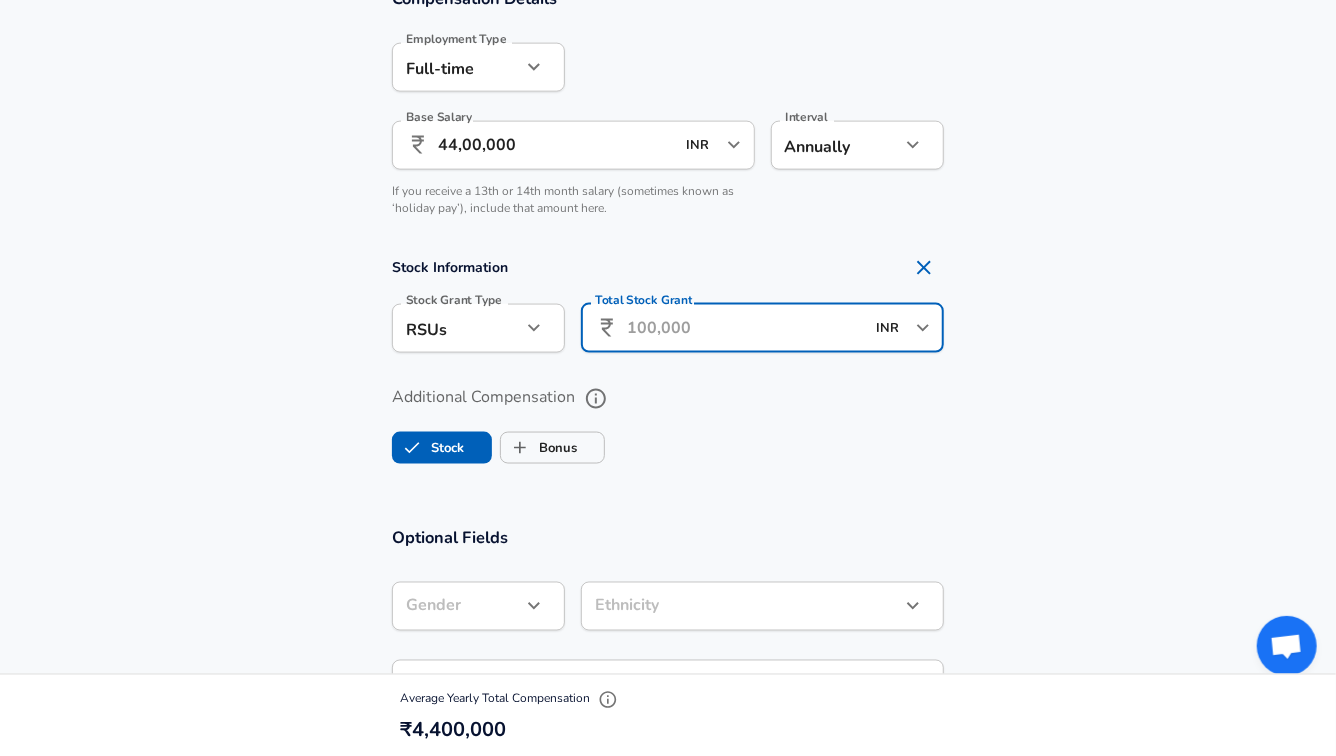 scroll, scrollTop: 1375, scrollLeft: 0, axis: vertical 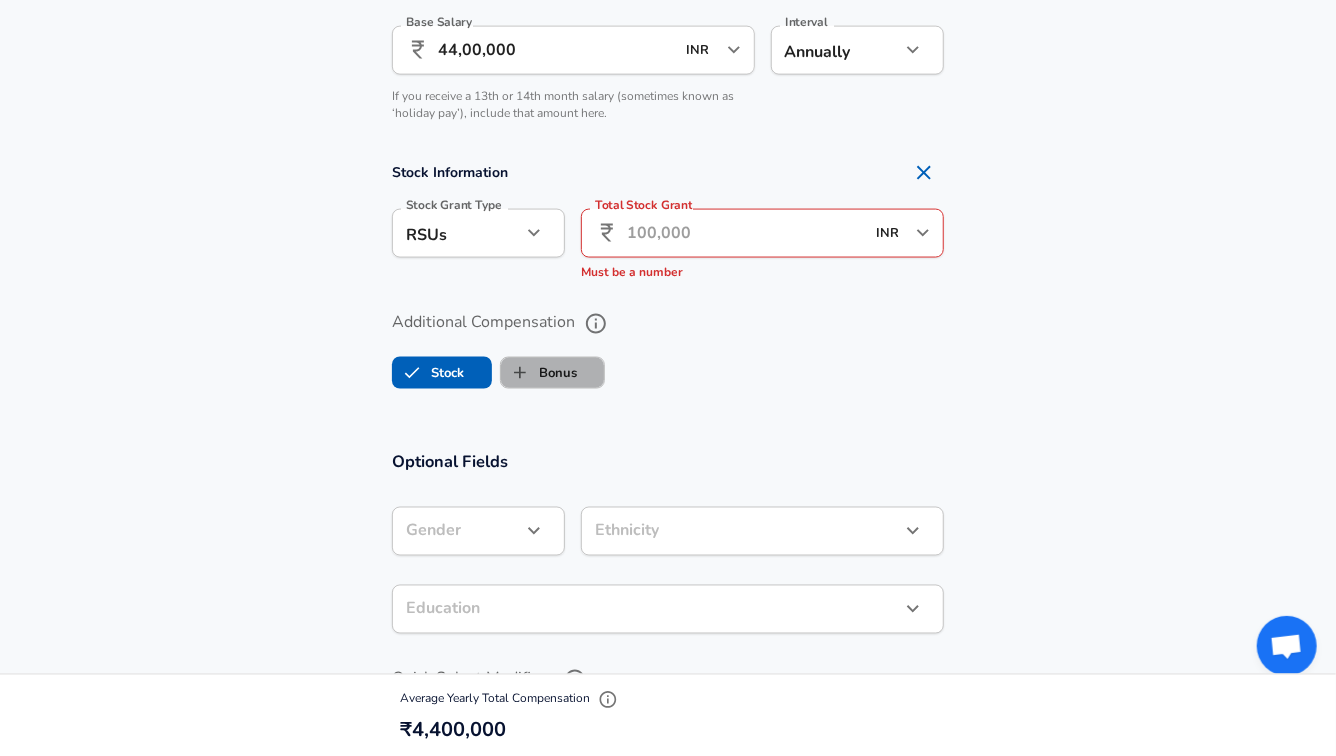 click on "Bonus" at bounding box center (539, 373) 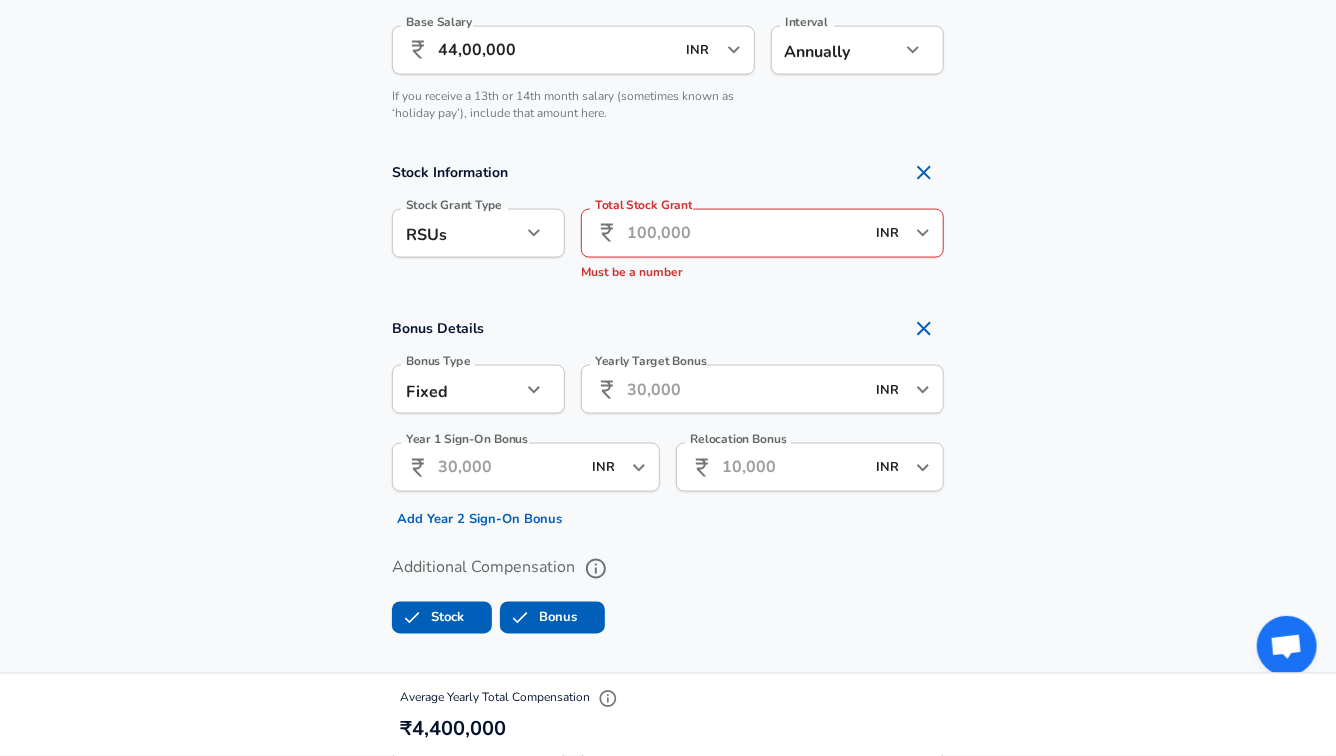 click on "Total Stock Grant" at bounding box center (745, 233) 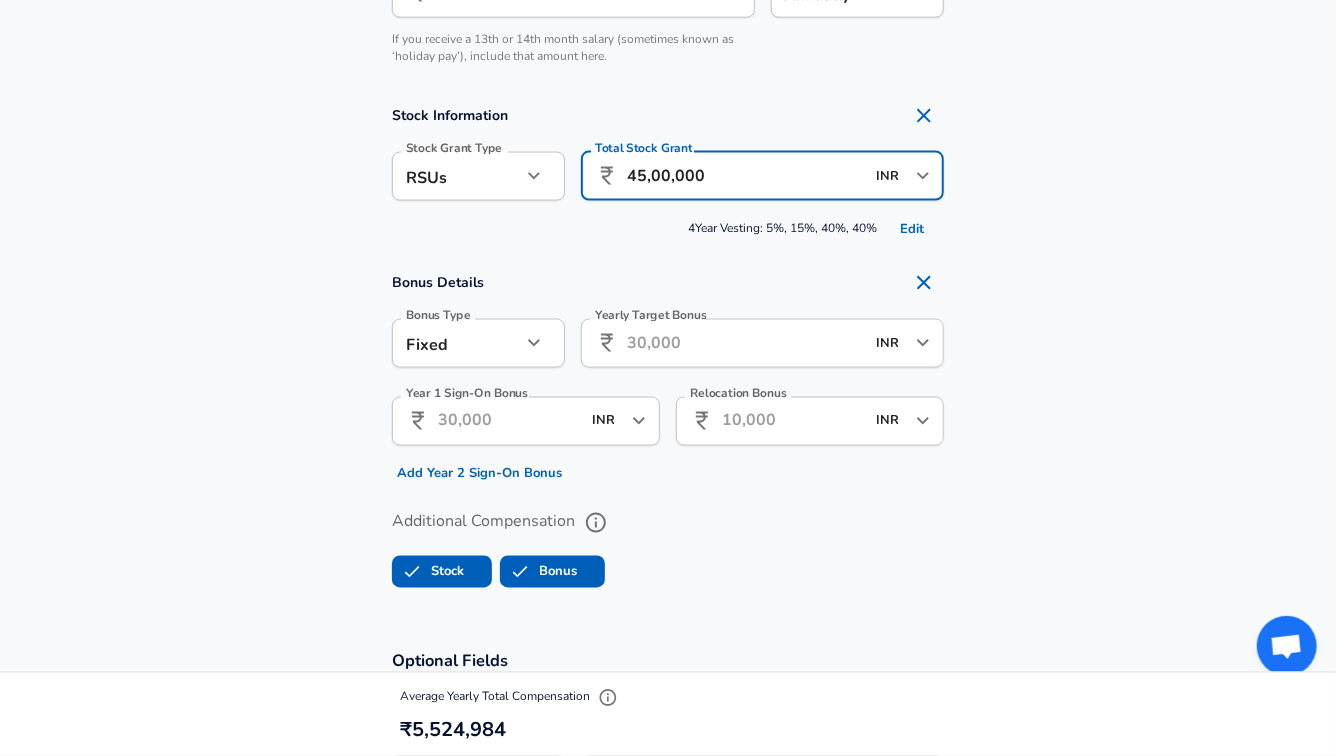 scroll, scrollTop: 1451, scrollLeft: 0, axis: vertical 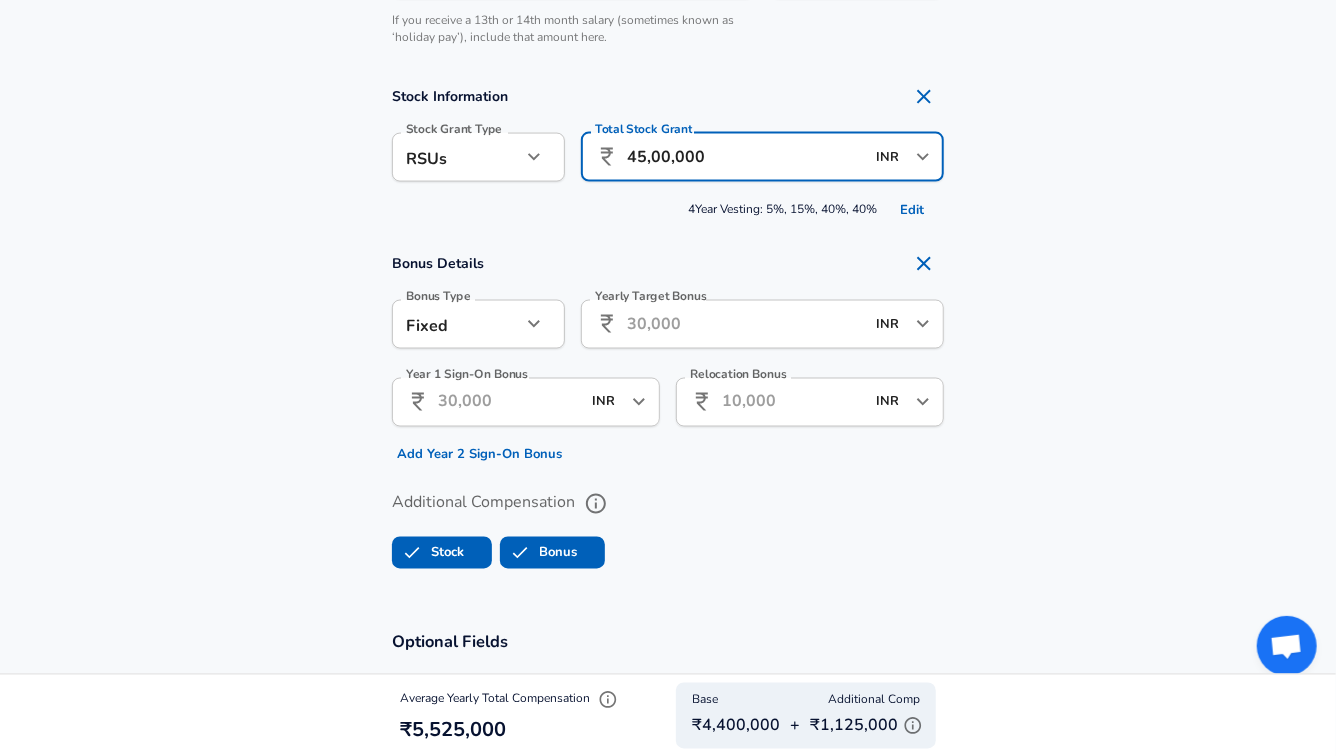 type on "45,00,000" 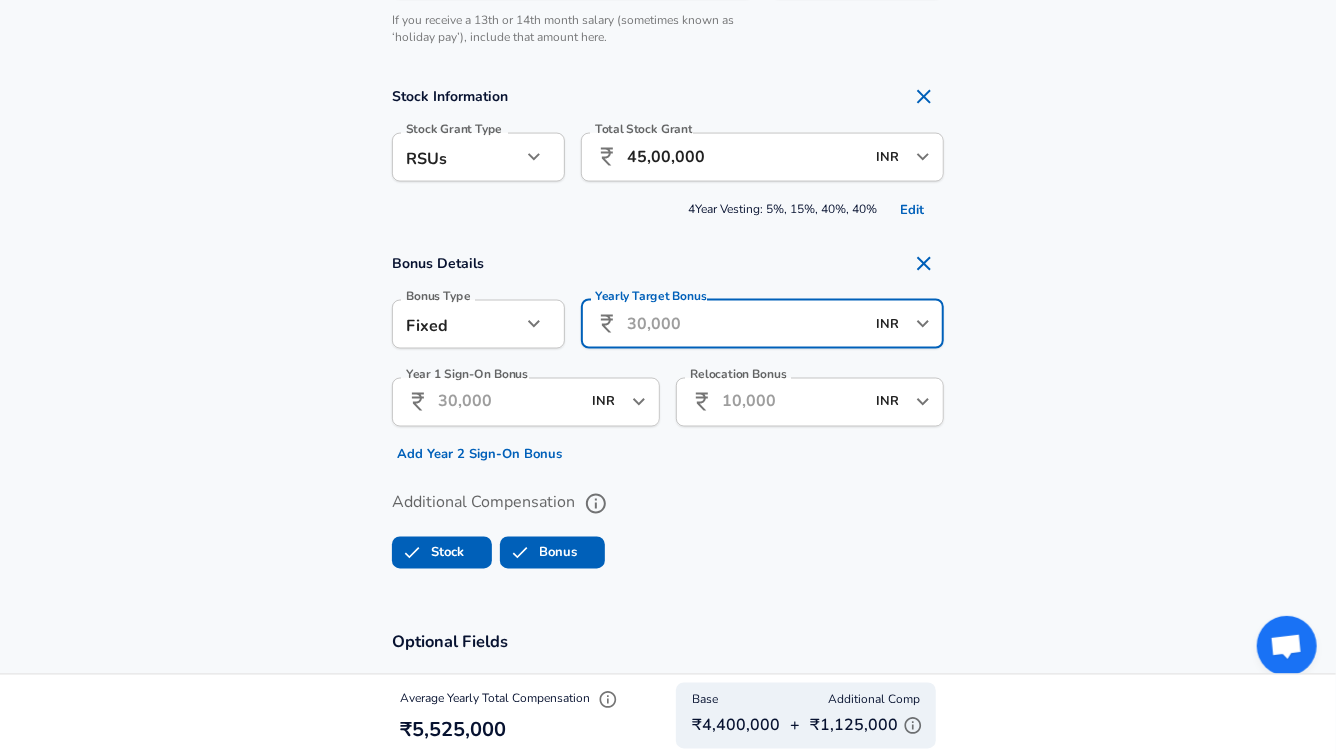 click on "Yearly Target Bonus" at bounding box center (745, 324) 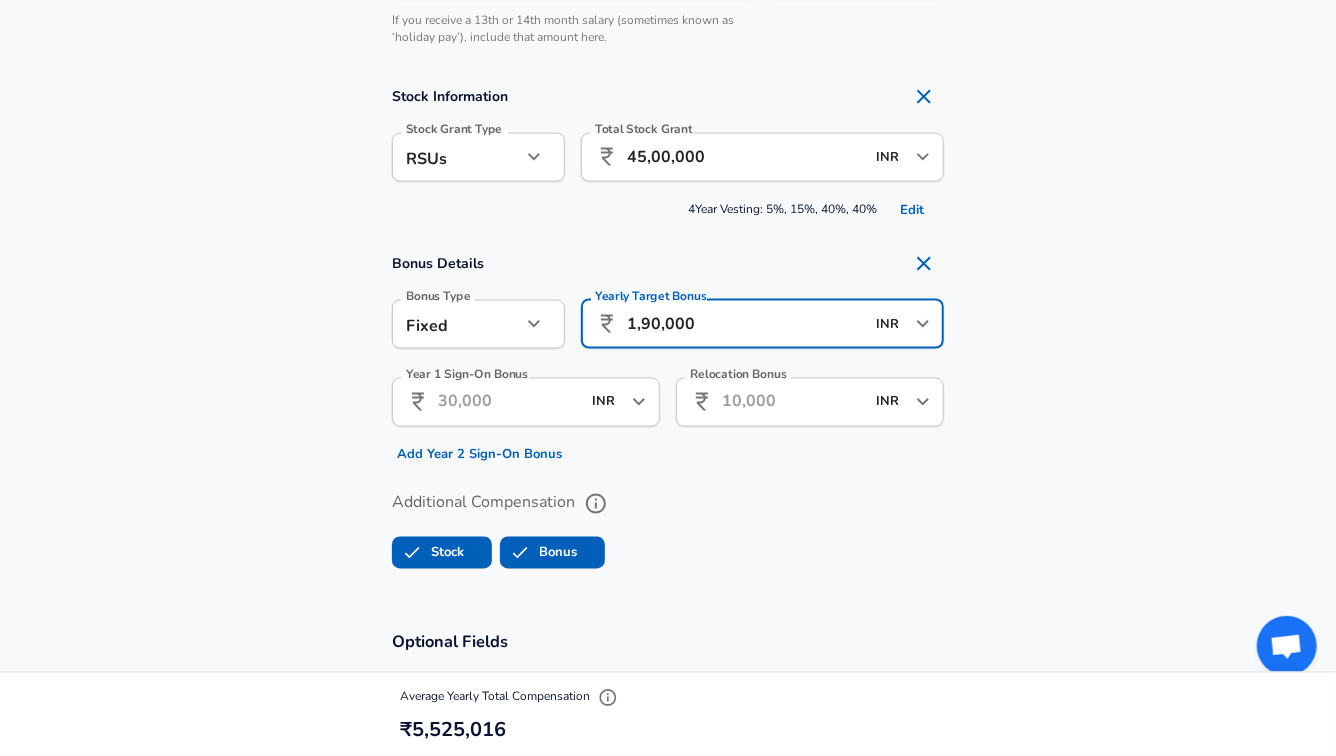type on "19,00,000" 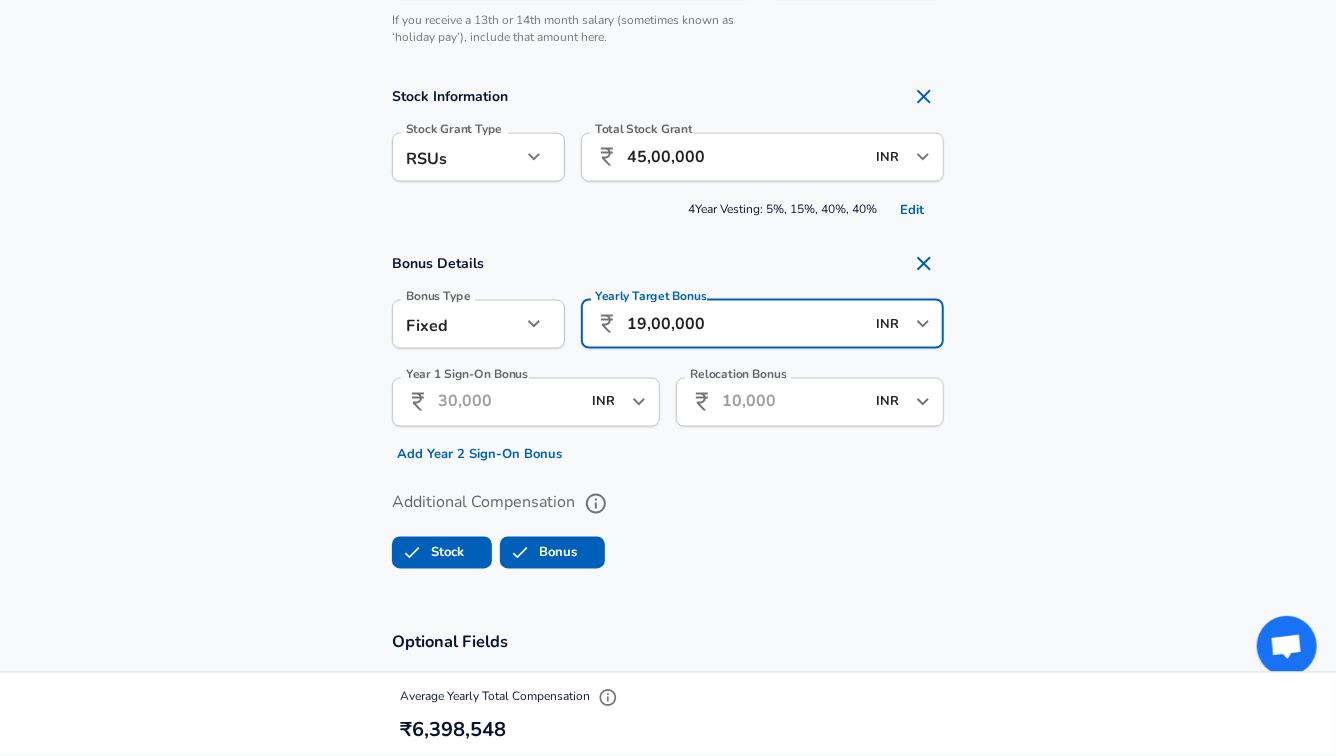 scroll, scrollTop: 1496, scrollLeft: 0, axis: vertical 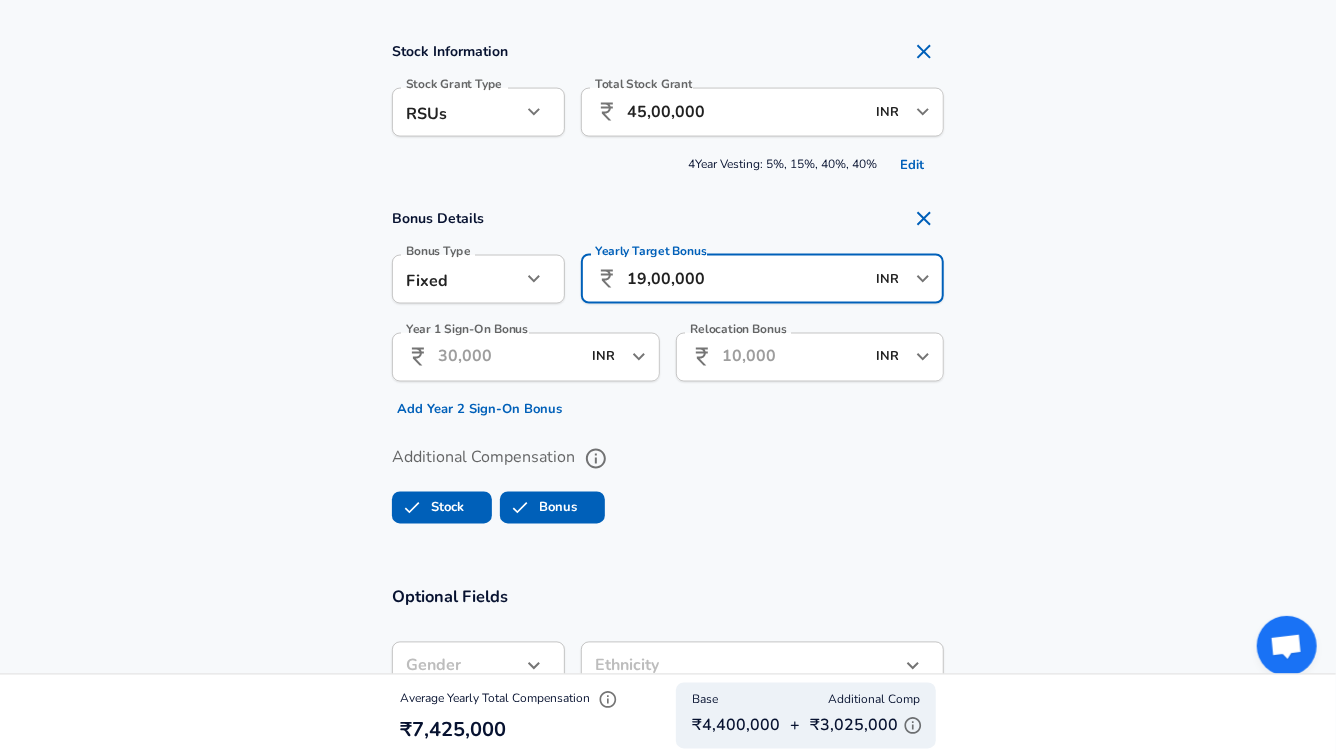 type 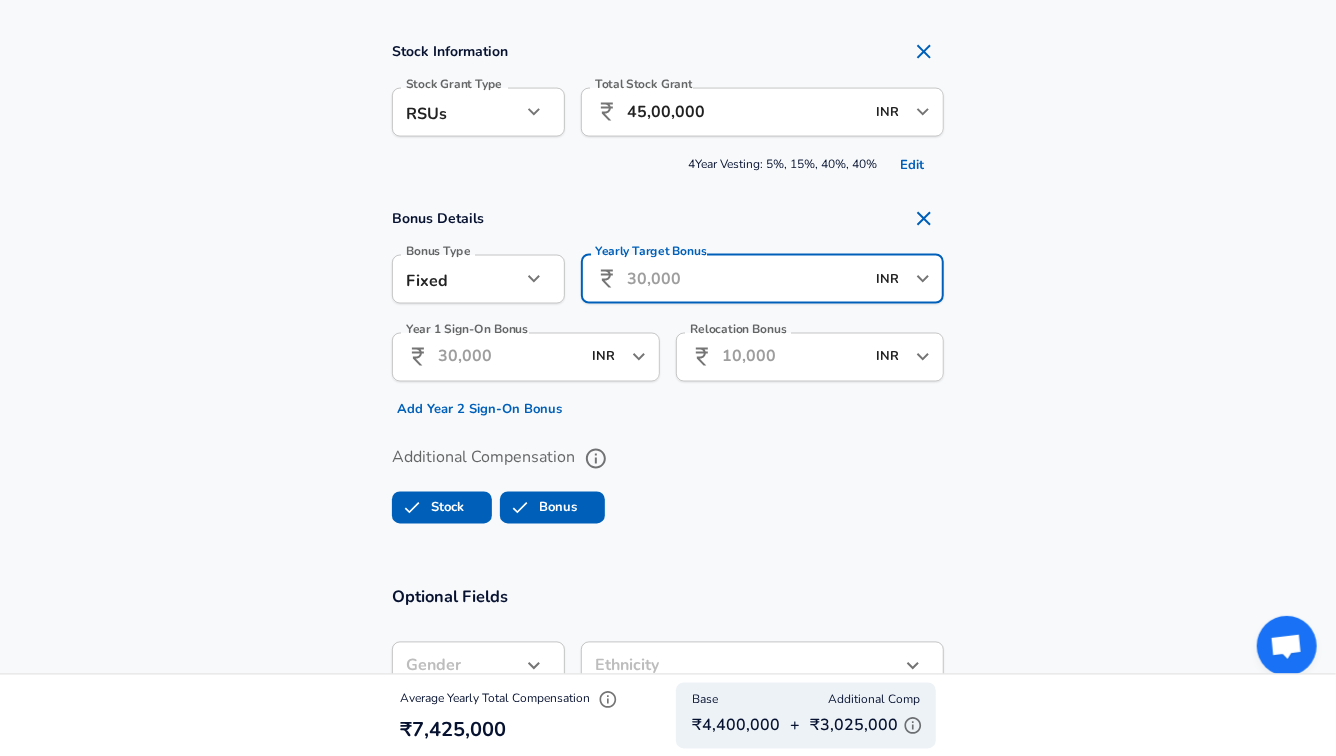 click on "Year 1 Sign-On Bonus ​ INR ​ Year 1 Sign-On Bonus Add Year 2 Sign-On Bonus" at bounding box center [518, 371] 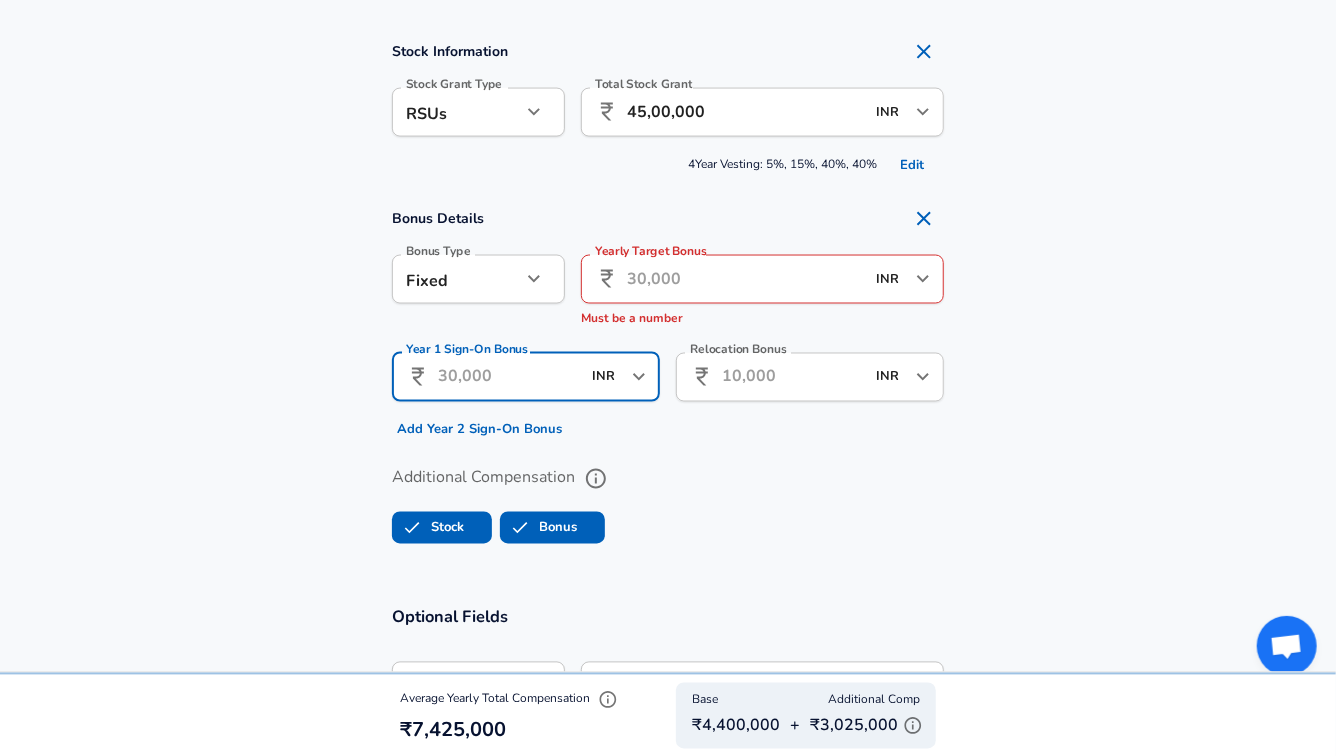 paste on "19,00,000" 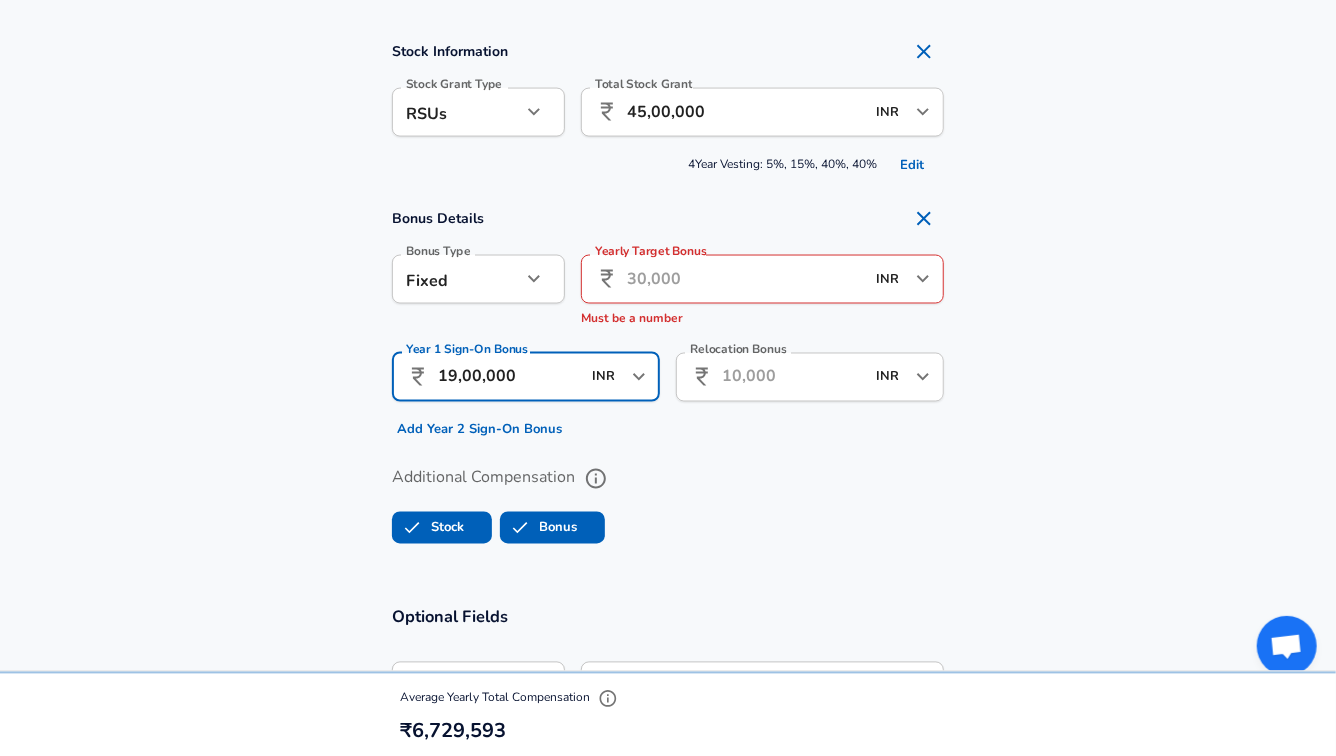 type on "19,00,000" 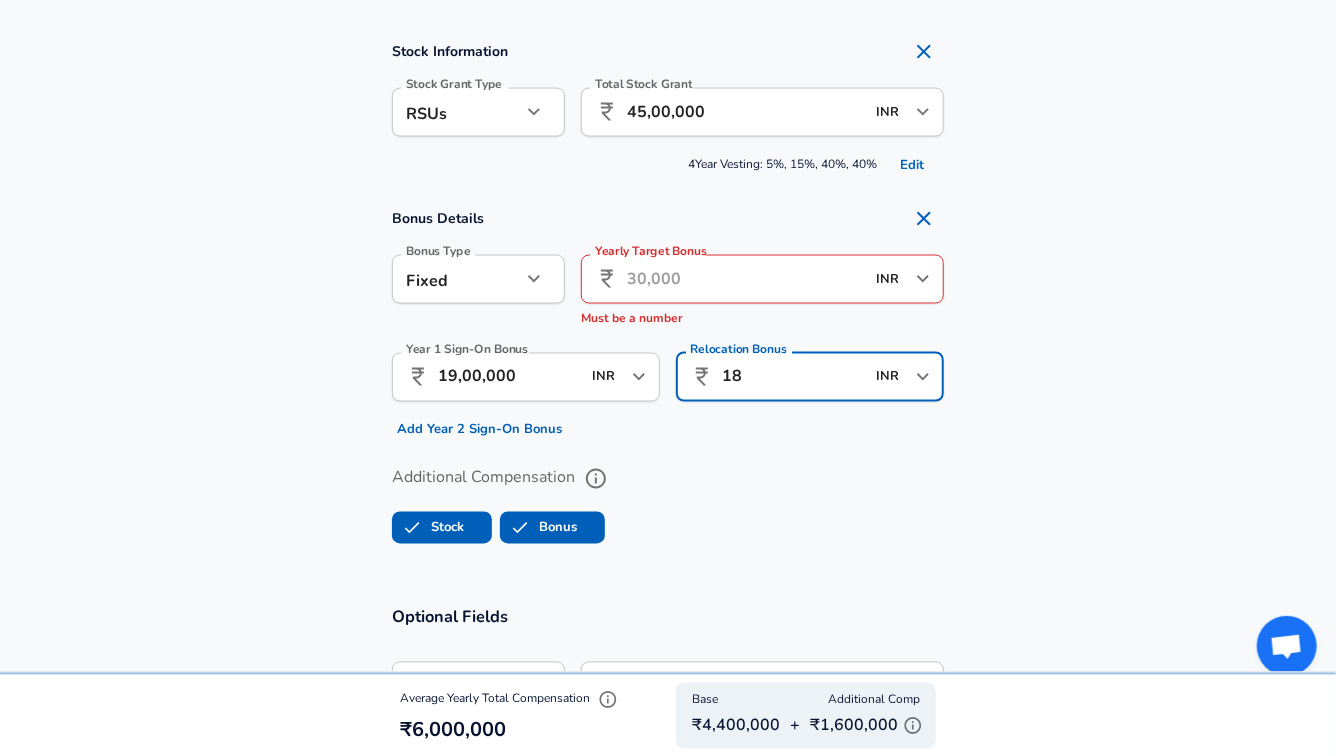 type on "1" 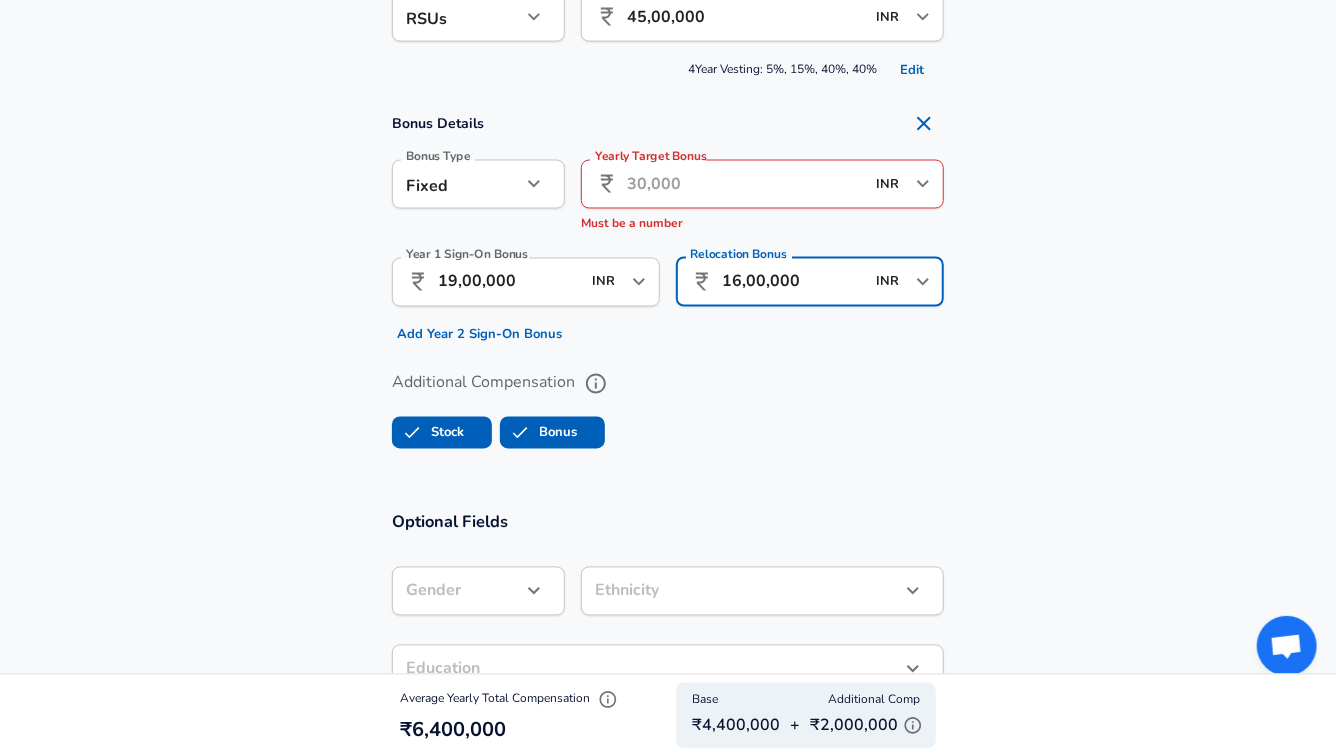scroll, scrollTop: 1595, scrollLeft: 0, axis: vertical 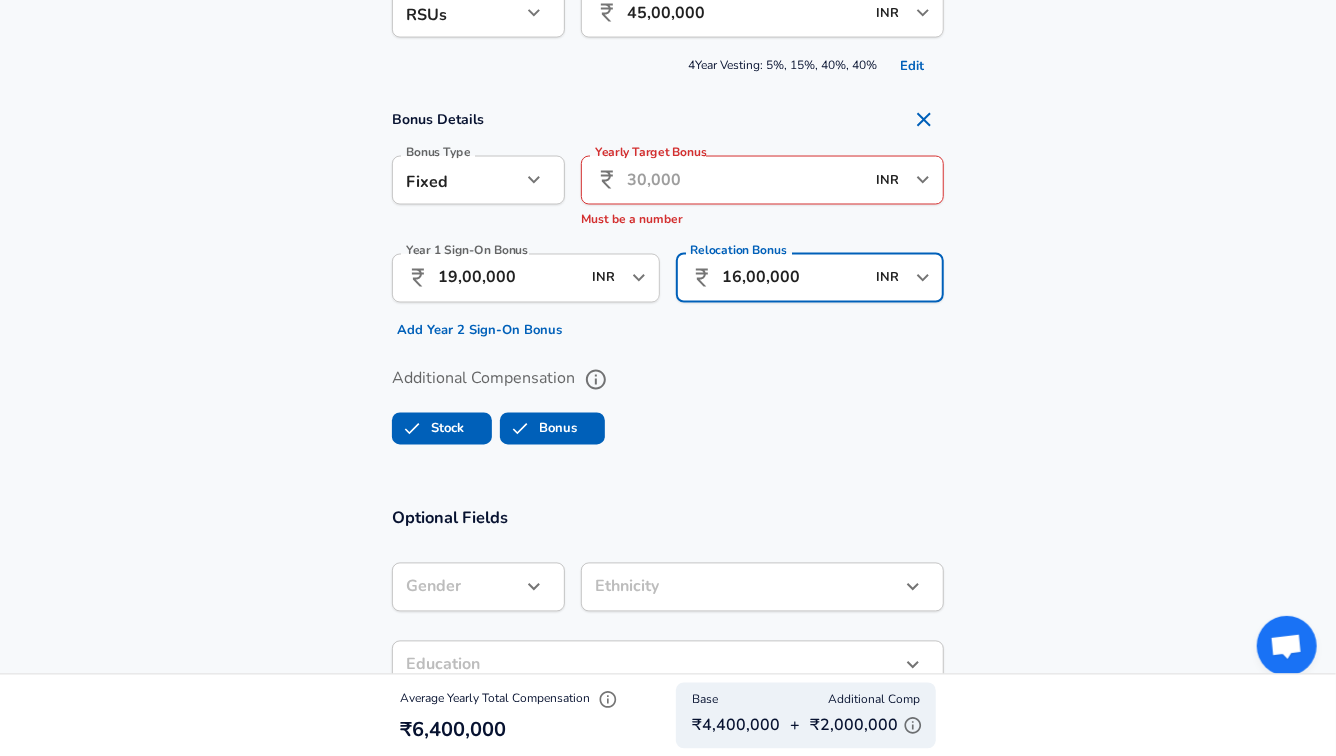 type on "16,00,000" 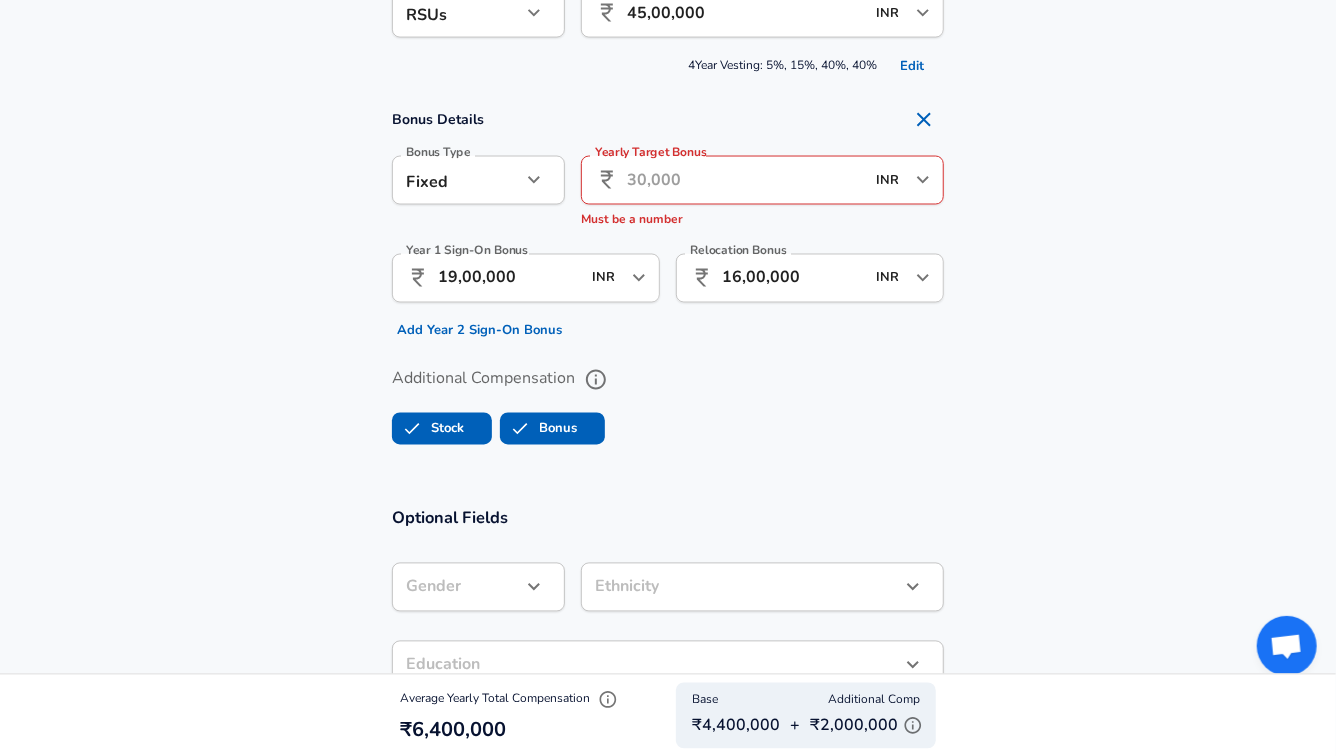 click on "Yearly Target Bonus" at bounding box center (745, 180) 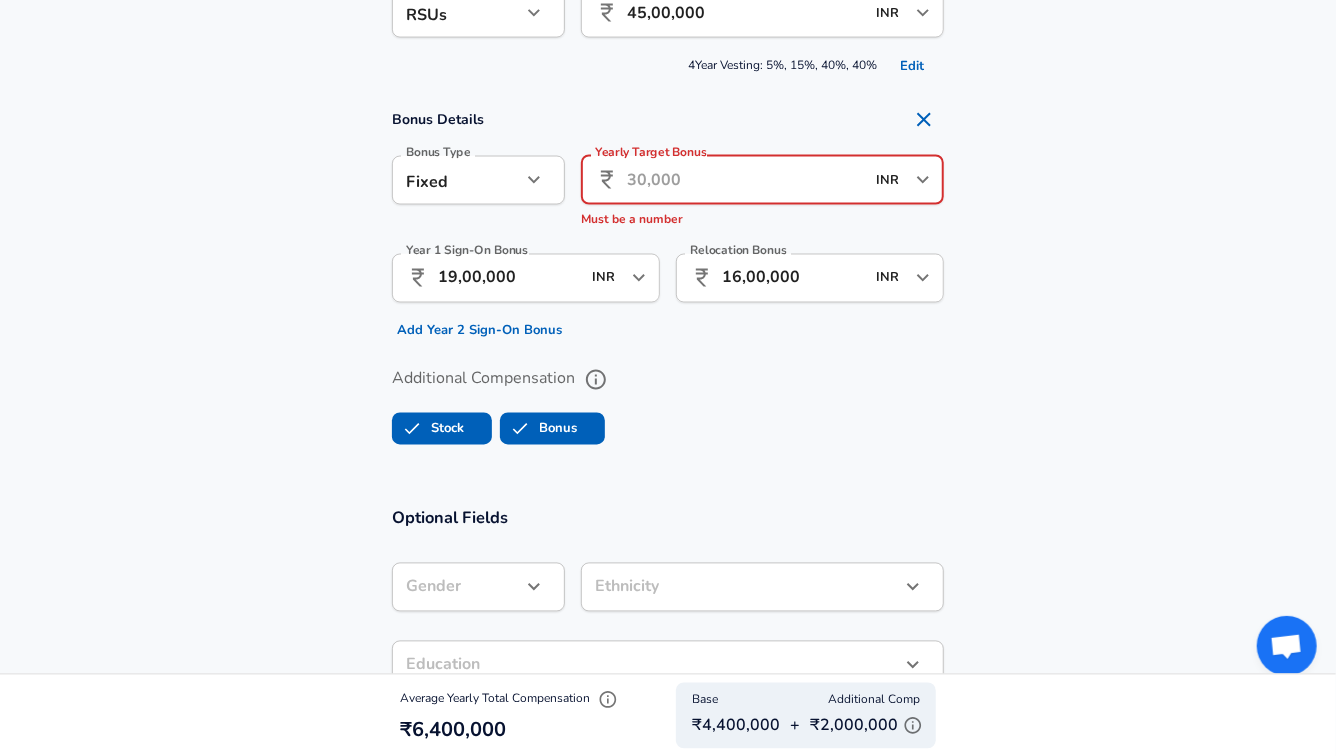 type on "9" 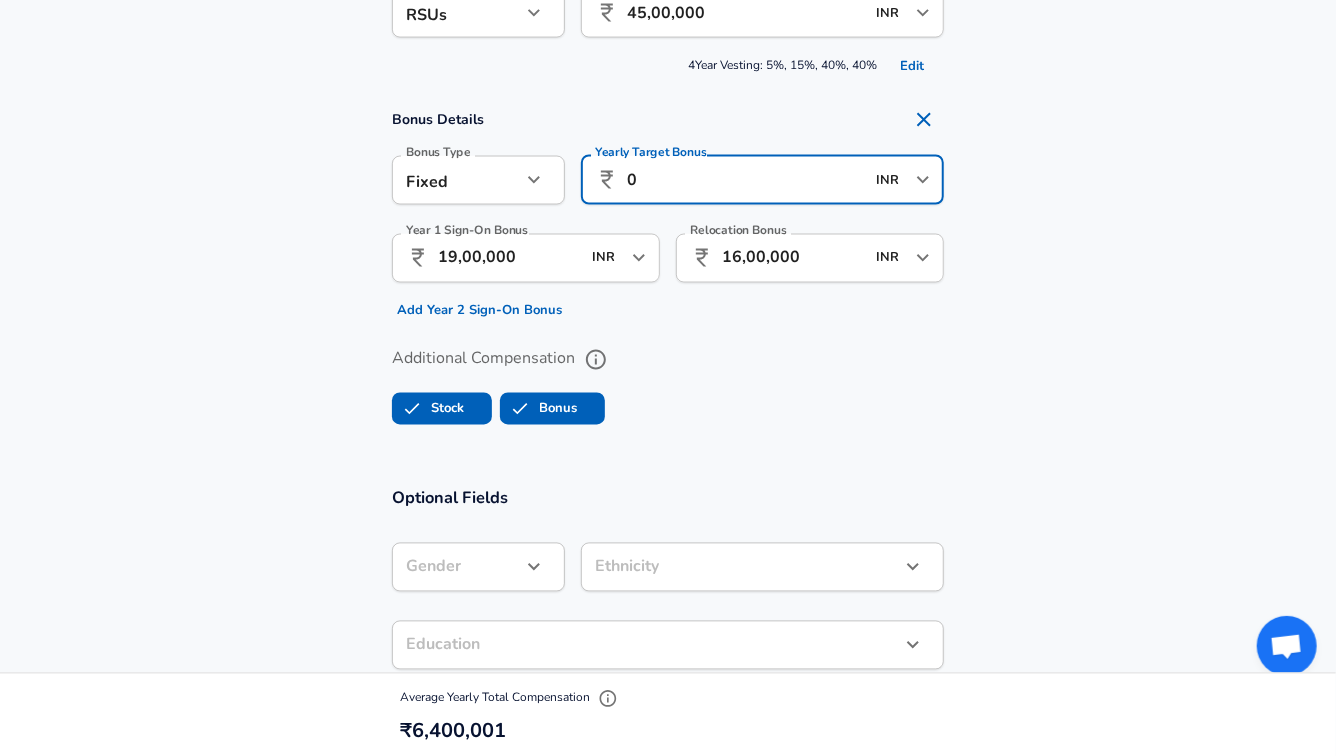 type on "0" 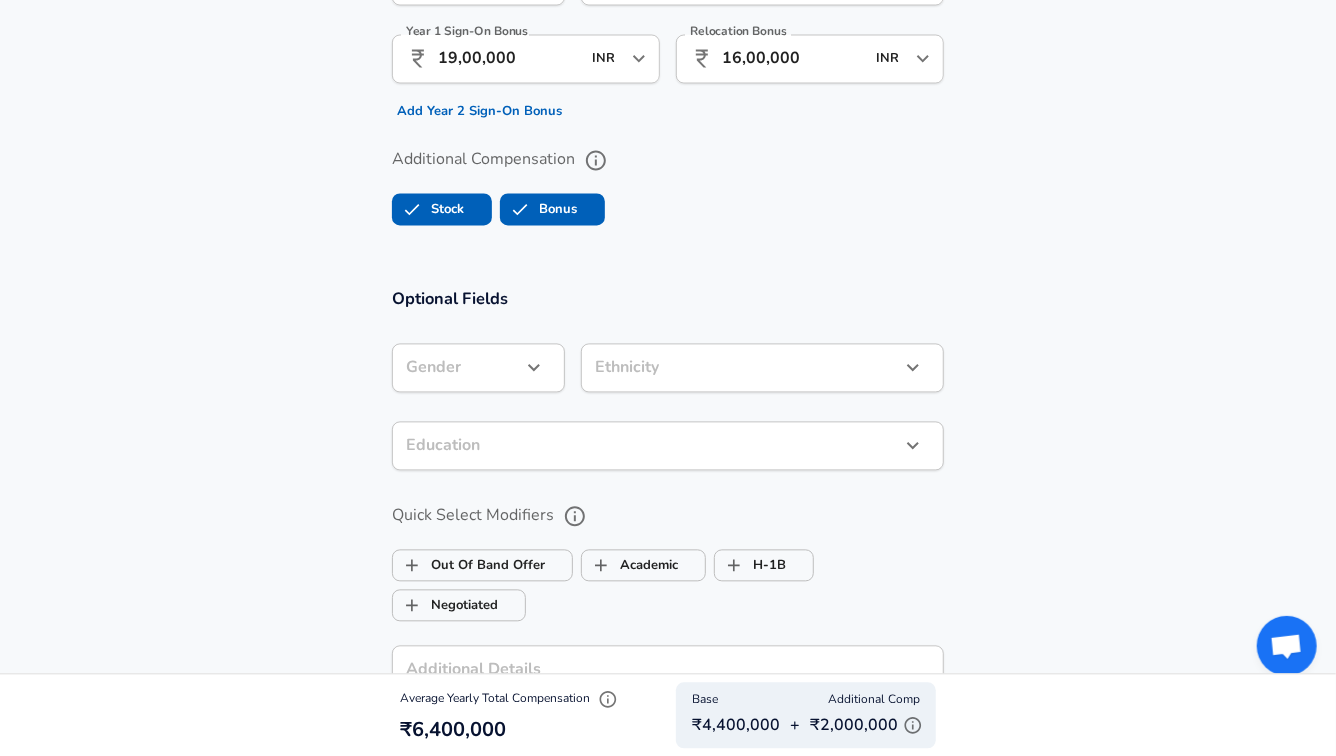 scroll, scrollTop: 1900, scrollLeft: 0, axis: vertical 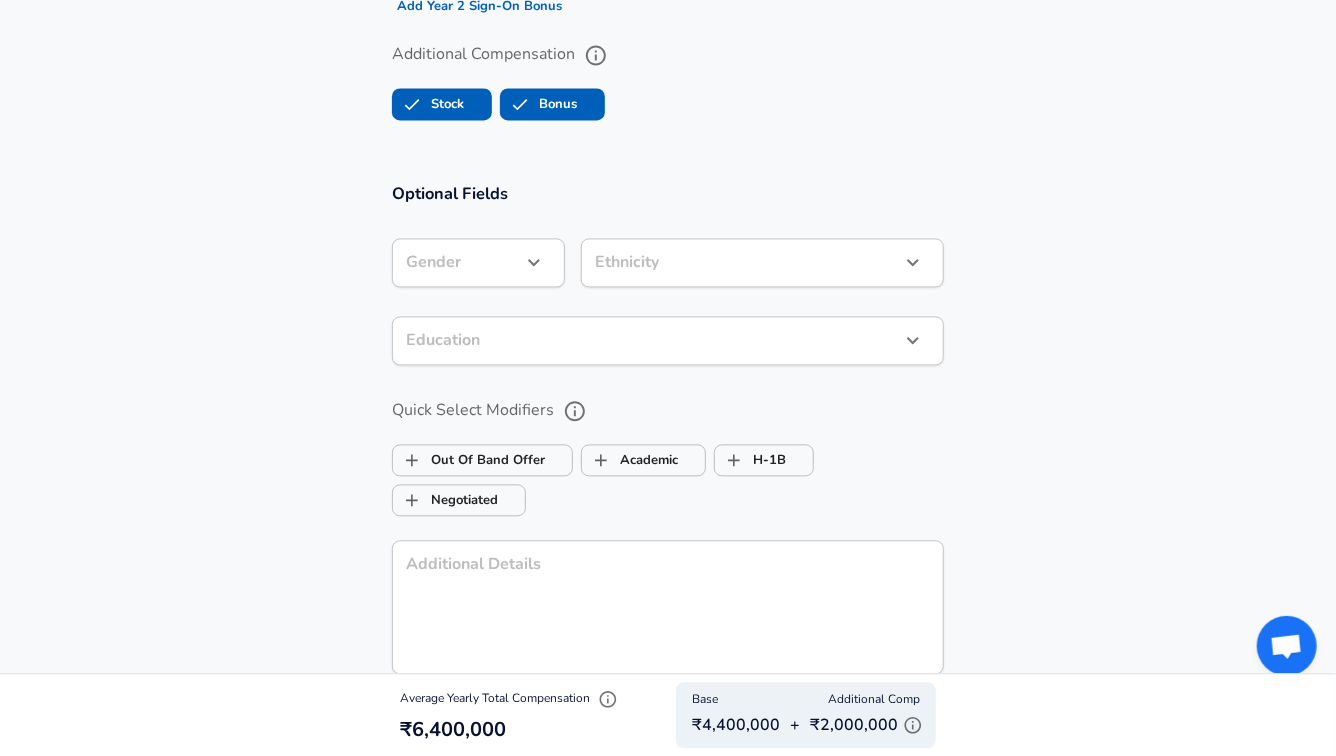 click on "Restart Add Your Salary Upload your offer letter   to verify your submission Enhance Privacy and Anonymity No Automatically hides specific fields until there are enough submissions to safely display the full details.   More Details Based on your submission and the data points that we have already collected, we will automatically hide and anonymize specific fields if there aren't enough data points to remain sufficiently anonymous. Company & Title Information   Enter the company you received your offer from Company Amazon Company   Select the title that closest resembles your official title. This should be similar to the title that was present on your offer letter. Title Software Engineer Title   Select a job family that best fits your role. If you can't find one, select 'Other' to enter a custom job family Job Family Software Engineer Job Family   Select a Specialization that best fits your role. If you can't find one, select 'Other' to enter a custom specialization Select Specialization Select Specialization" at bounding box center [668, -1522] 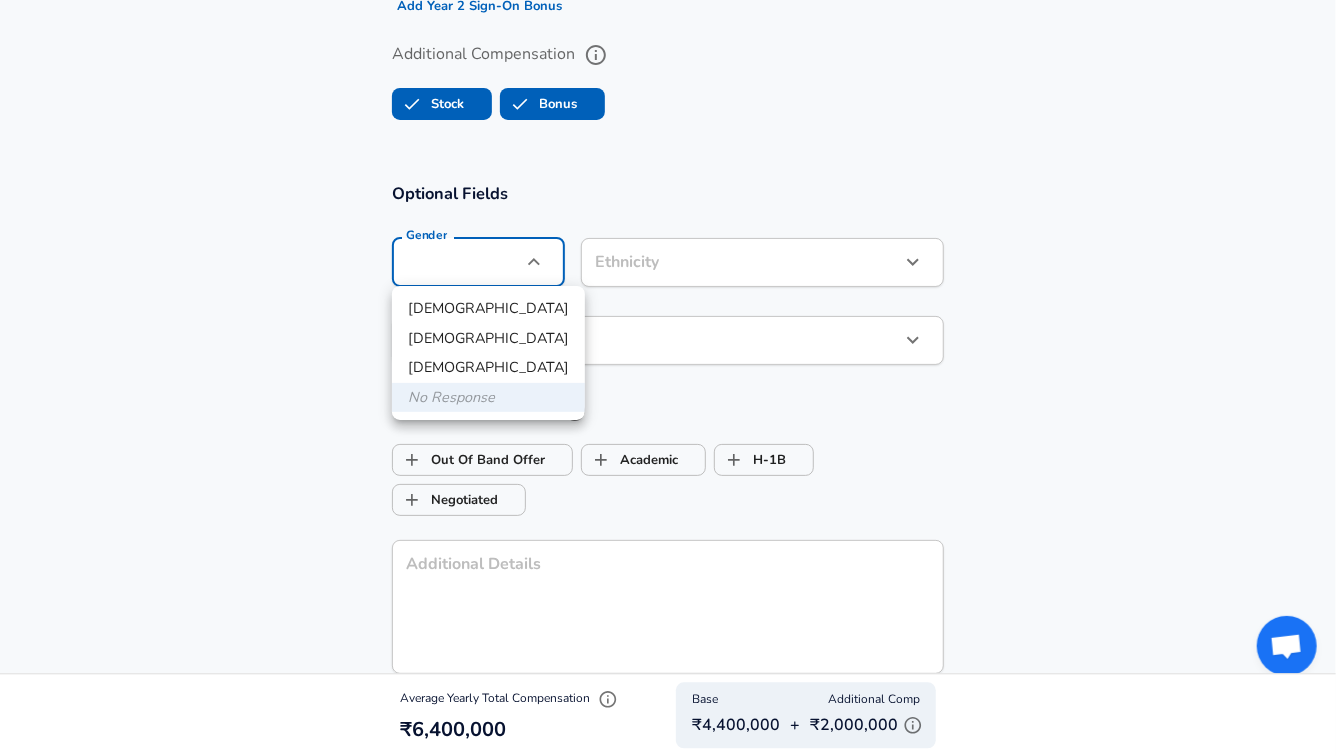 click on "[DEMOGRAPHIC_DATA]" at bounding box center [488, 339] 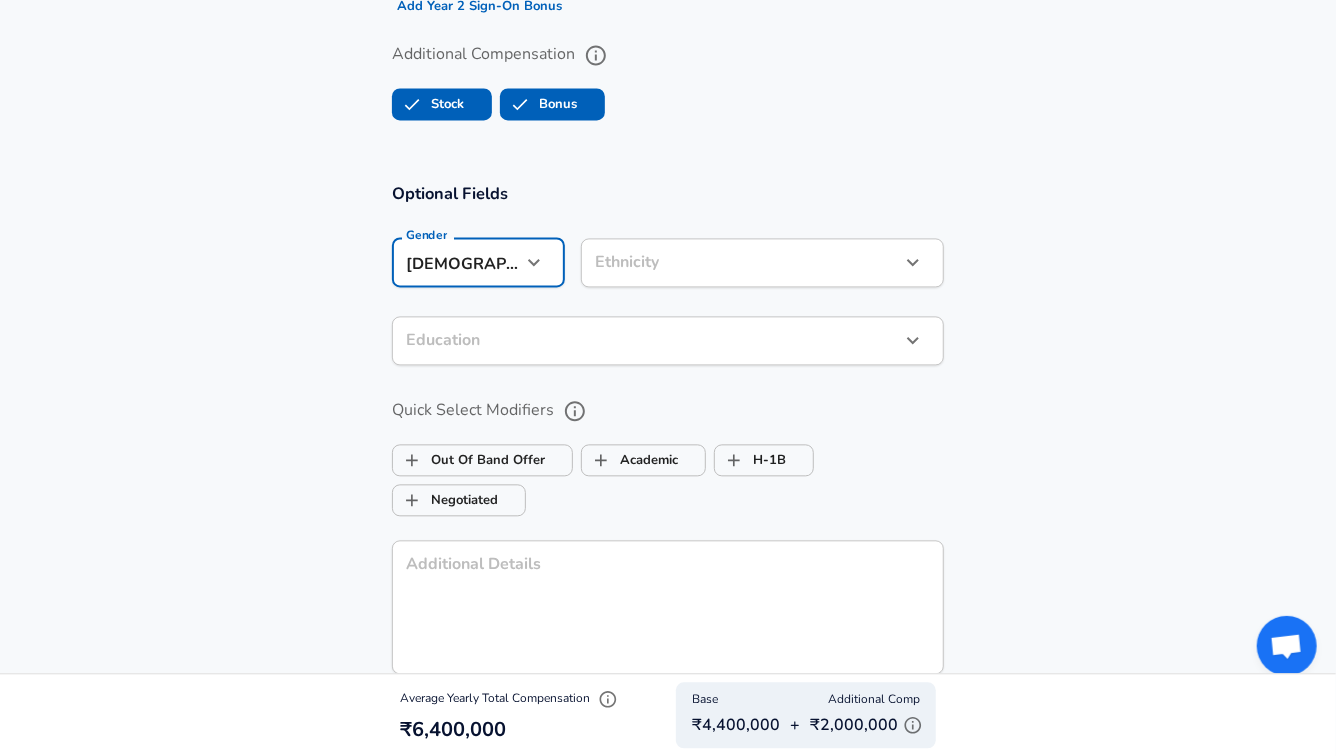 click on "Restart Add Your Salary Upload your offer letter   to verify your submission Enhance Privacy and Anonymity No Automatically hides specific fields until there are enough submissions to safely display the full details.   More Details Based on your submission and the data points that we have already collected, we will automatically hide and anonymize specific fields if there aren't enough data points to remain sufficiently anonymous. Company & Title Information   Enter the company you received your offer from Company Amazon Company   Select the title that closest resembles your official title. This should be similar to the title that was present on your offer letter. Title Software Engineer Title   Select a job family that best fits your role. If you can't find one, select 'Other' to enter a custom job family Job Family Software Engineer Job Family   Select a Specialization that best fits your role. If you can't find one, select 'Other' to enter a custom specialization Select Specialization Select Specialization" at bounding box center (668, -1522) 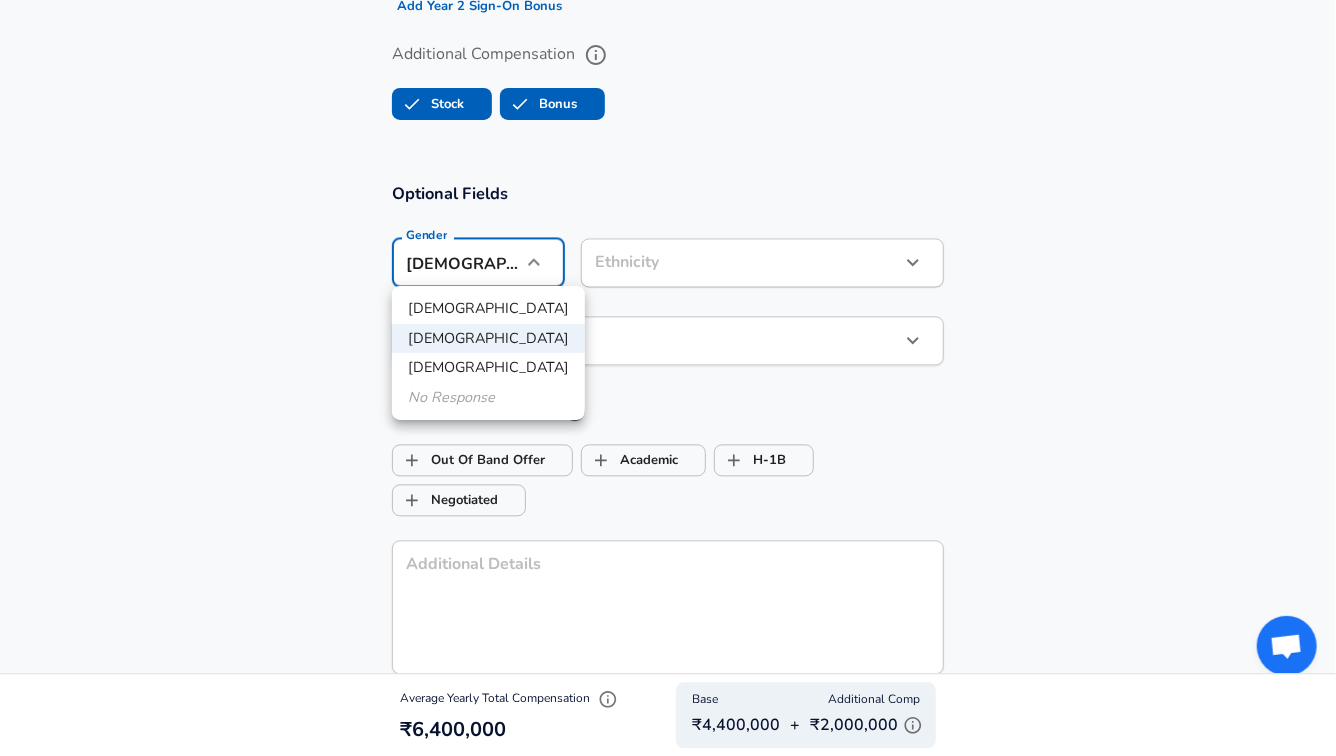 click on "[DEMOGRAPHIC_DATA] [DEMOGRAPHIC_DATA] [DEMOGRAPHIC_DATA] No Response" at bounding box center [488, 353] 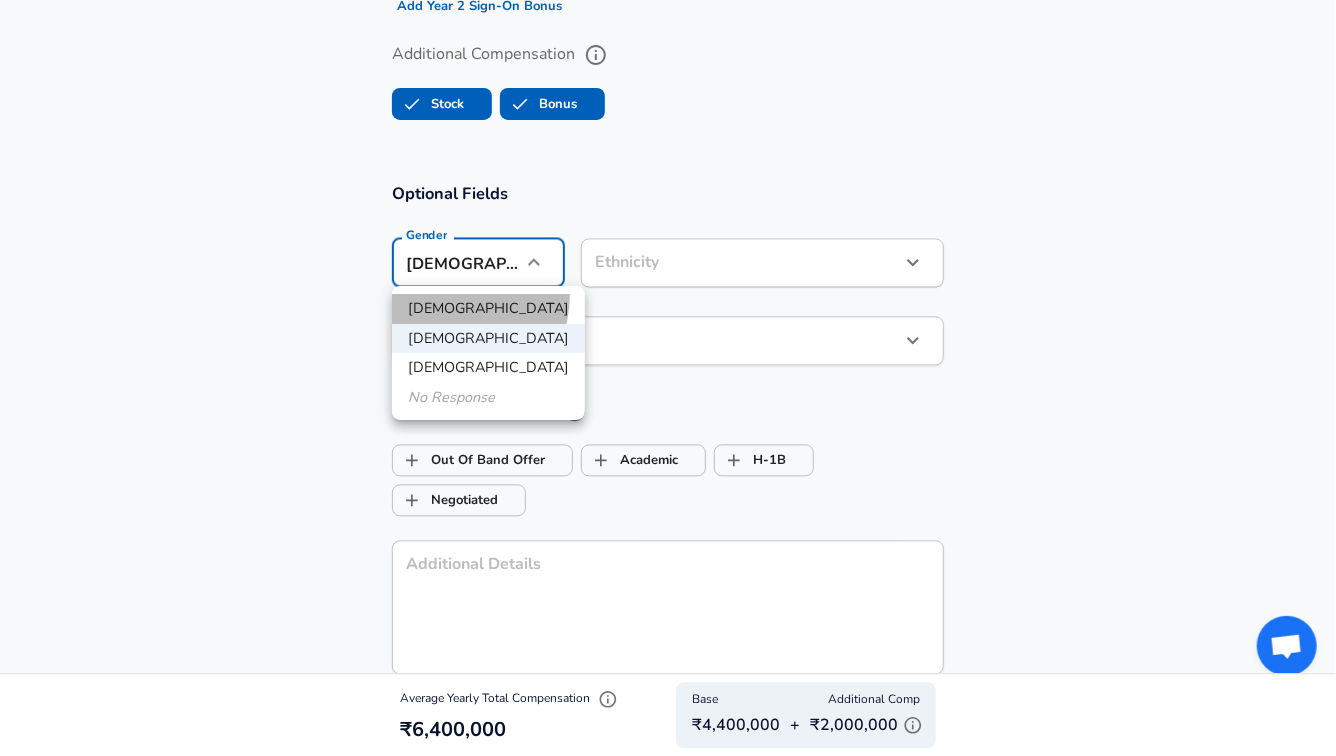 click on "[DEMOGRAPHIC_DATA]" at bounding box center [488, 309] 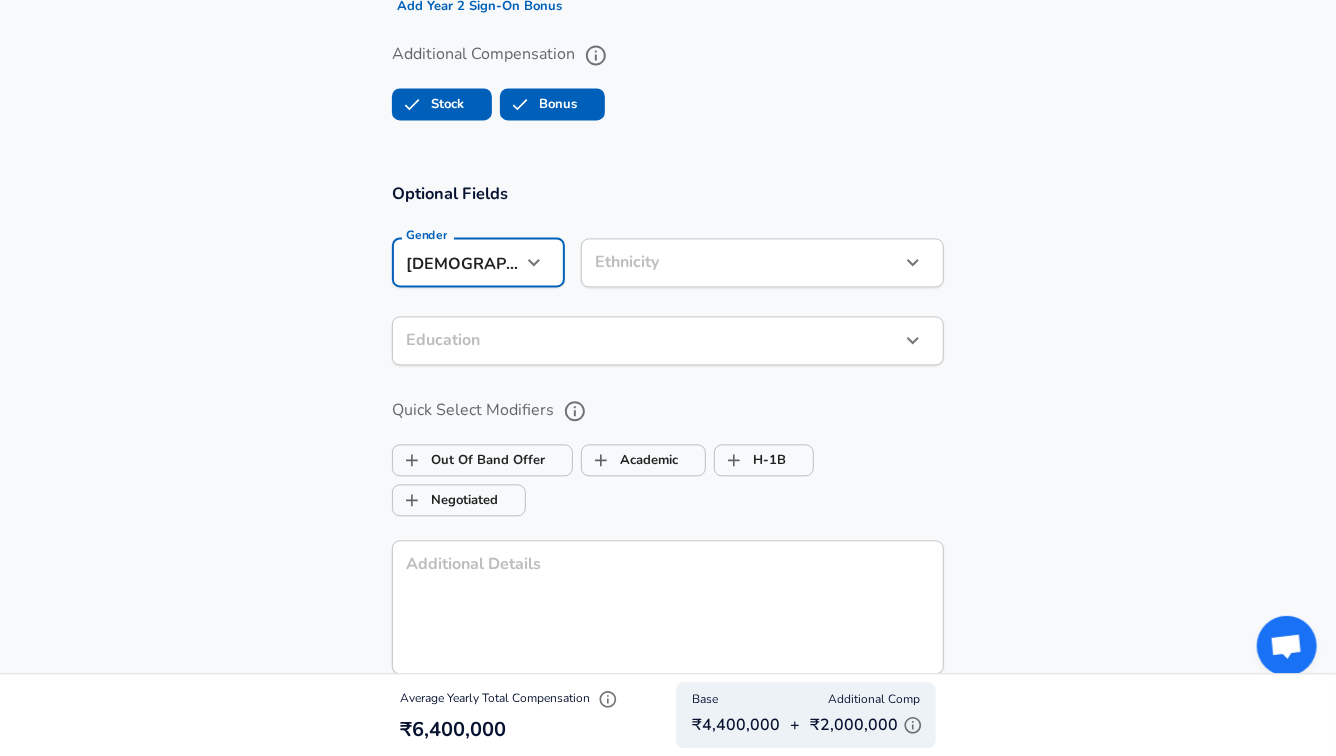 click on "Optional Fields Gender [DEMOGRAPHIC_DATA] [DEMOGRAPHIC_DATA] Gender Ethnicity ​ Ethnicity Education ​ Education Quick Select Modifiers   Out Of Band Offer Academic H-1B Negotiated Additional Details x Additional Details 0 /500 characters Email Address [EMAIL_ADDRESS][DOMAIN_NAME] Email Address   Providing an email allows for editing or removal of your submission. We may also reach out if we have any questions. Your email will not be published." at bounding box center (668, 444) 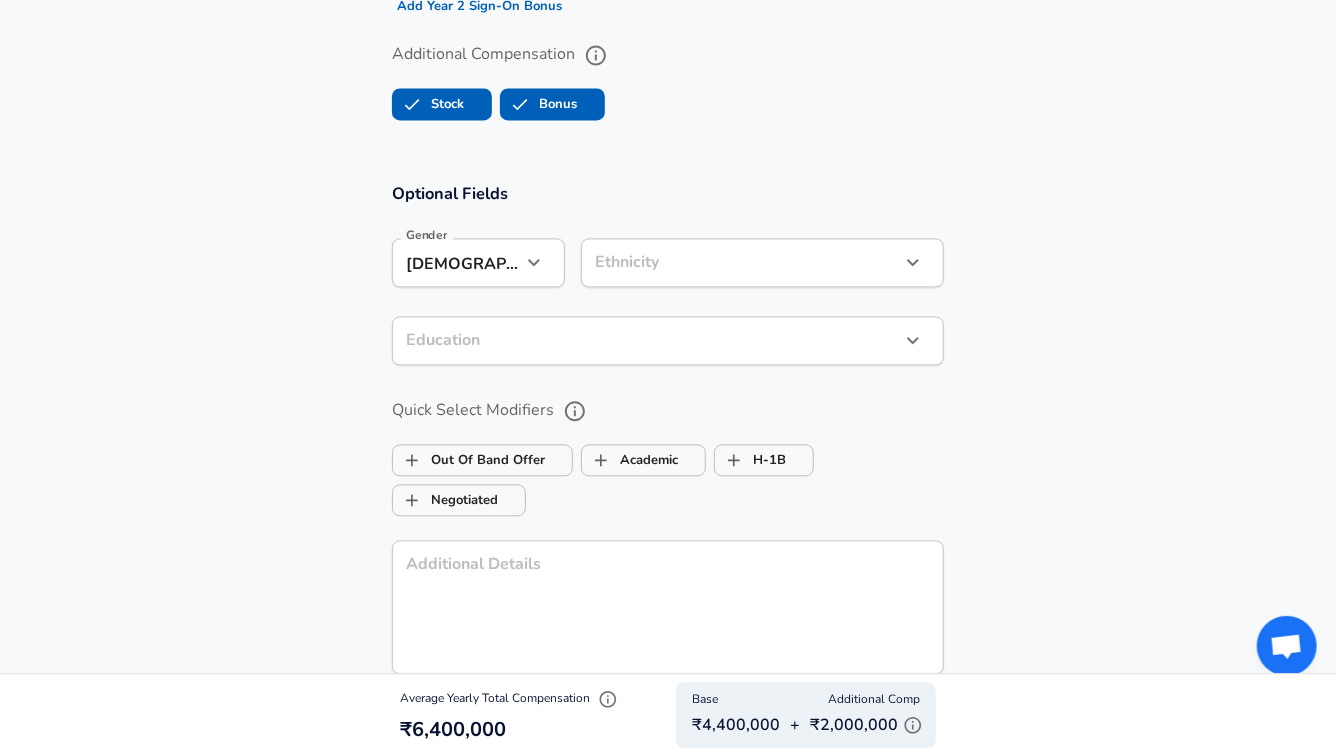 click on "Restart Add Your Salary Upload your offer letter   to verify your submission Enhance Privacy and Anonymity No Automatically hides specific fields until there are enough submissions to safely display the full details.   More Details Based on your submission and the data points that we have already collected, we will automatically hide and anonymize specific fields if there aren't enough data points to remain sufficiently anonymous. Company & Title Information   Enter the company you received your offer from Company Amazon Company   Select the title that closest resembles your official title. This should be similar to the title that was present on your offer letter. Title Software Engineer Title   Select a job family that best fits your role. If you can't find one, select 'Other' to enter a custom job family Job Family Software Engineer Job Family   Select a Specialization that best fits your role. If you can't find one, select 'Other' to enter a custom specialization Select Specialization Select Specialization" at bounding box center (668, -1522) 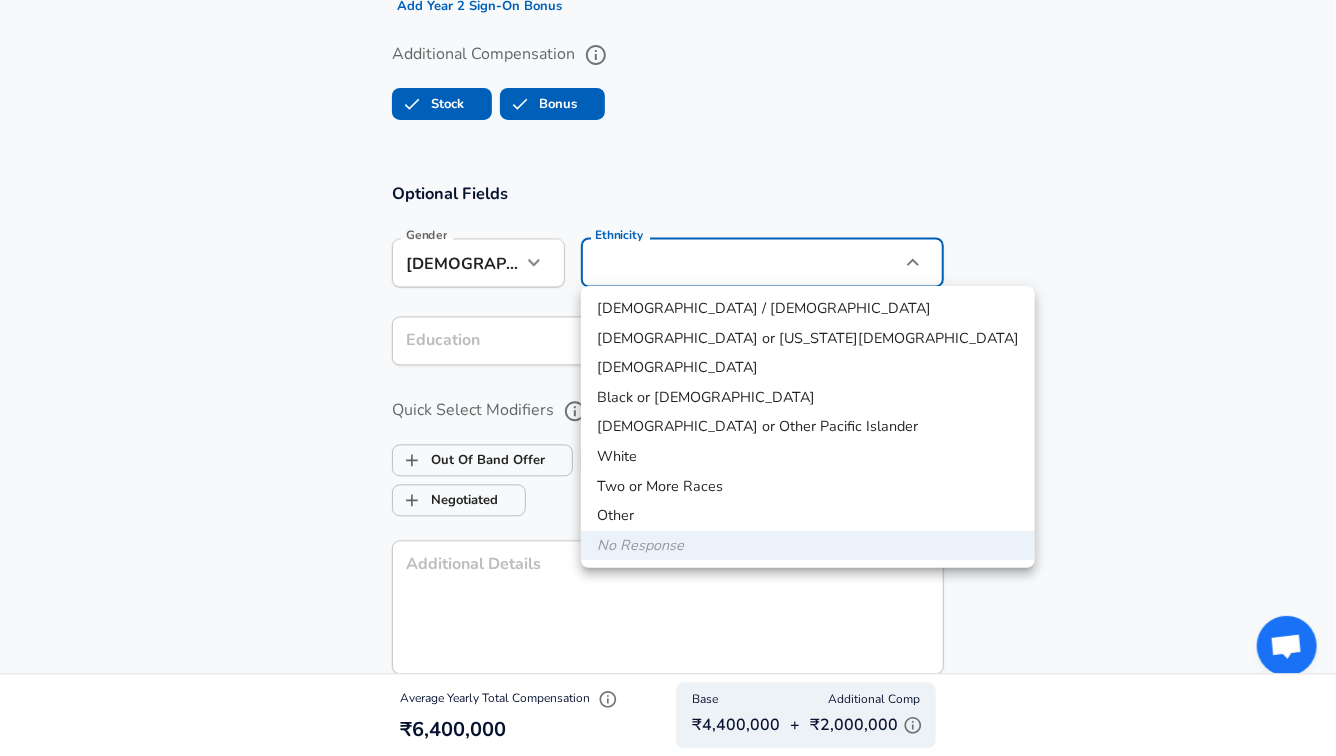 click on "[DEMOGRAPHIC_DATA]" at bounding box center (808, 368) 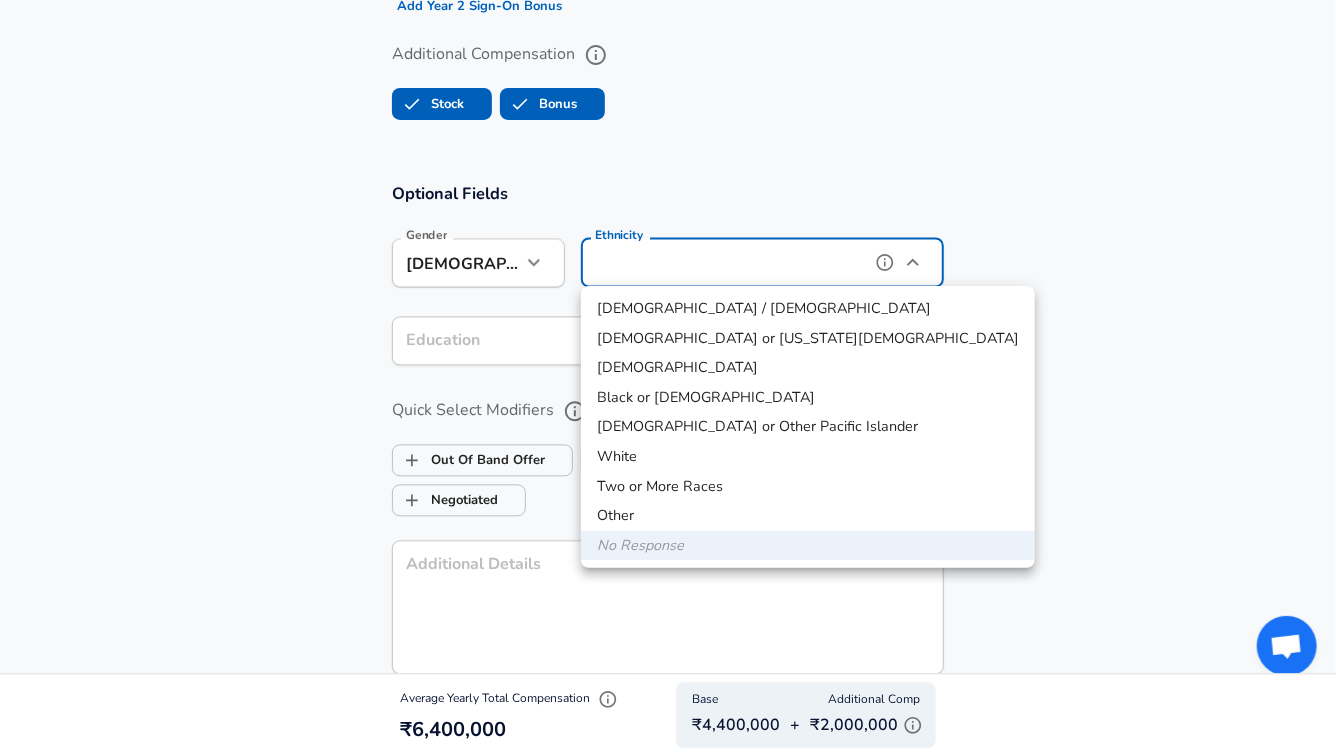 type on "[DEMOGRAPHIC_DATA]" 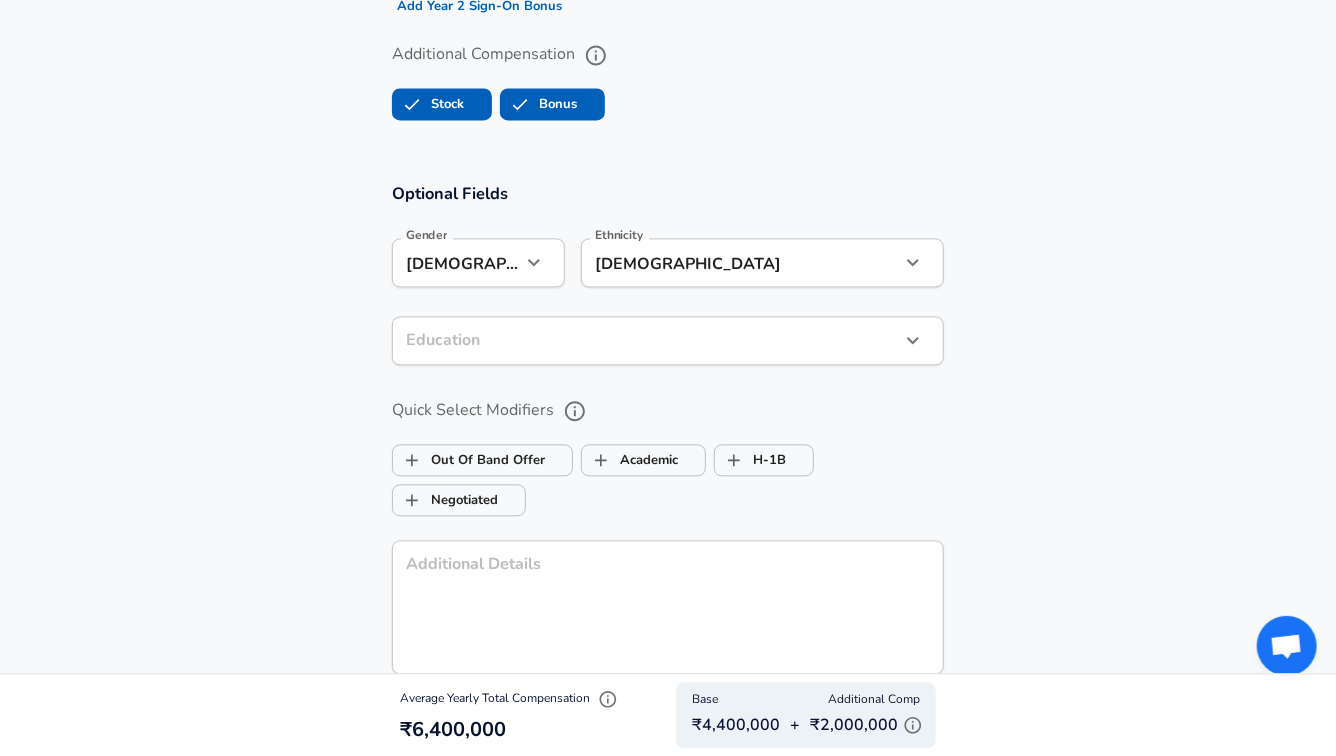 click on "Optional Fields Gender [DEMOGRAPHIC_DATA] [DEMOGRAPHIC_DATA] Gender Ethnicity [DEMOGRAPHIC_DATA] Ethnicity Education ​ Education Quick Select Modifiers   Out Of Band Offer Academic H-1B Negotiated Additional Details x Additional Details 0 /500 characters Email Address [EMAIL_ADDRESS][DOMAIN_NAME] Email Address   Providing an email allows for editing or removal of your submission. We may also reach out if we have any questions. Your email will not be published." at bounding box center [668, 449] 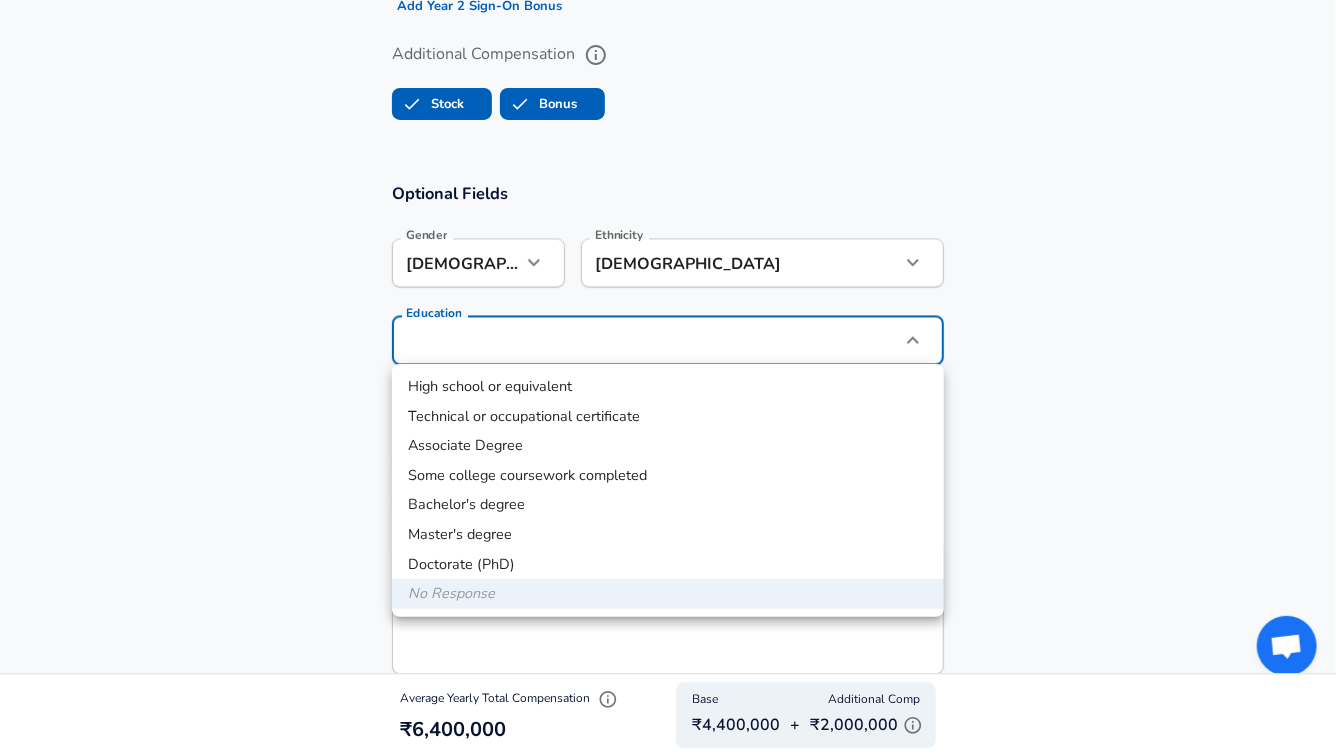 type 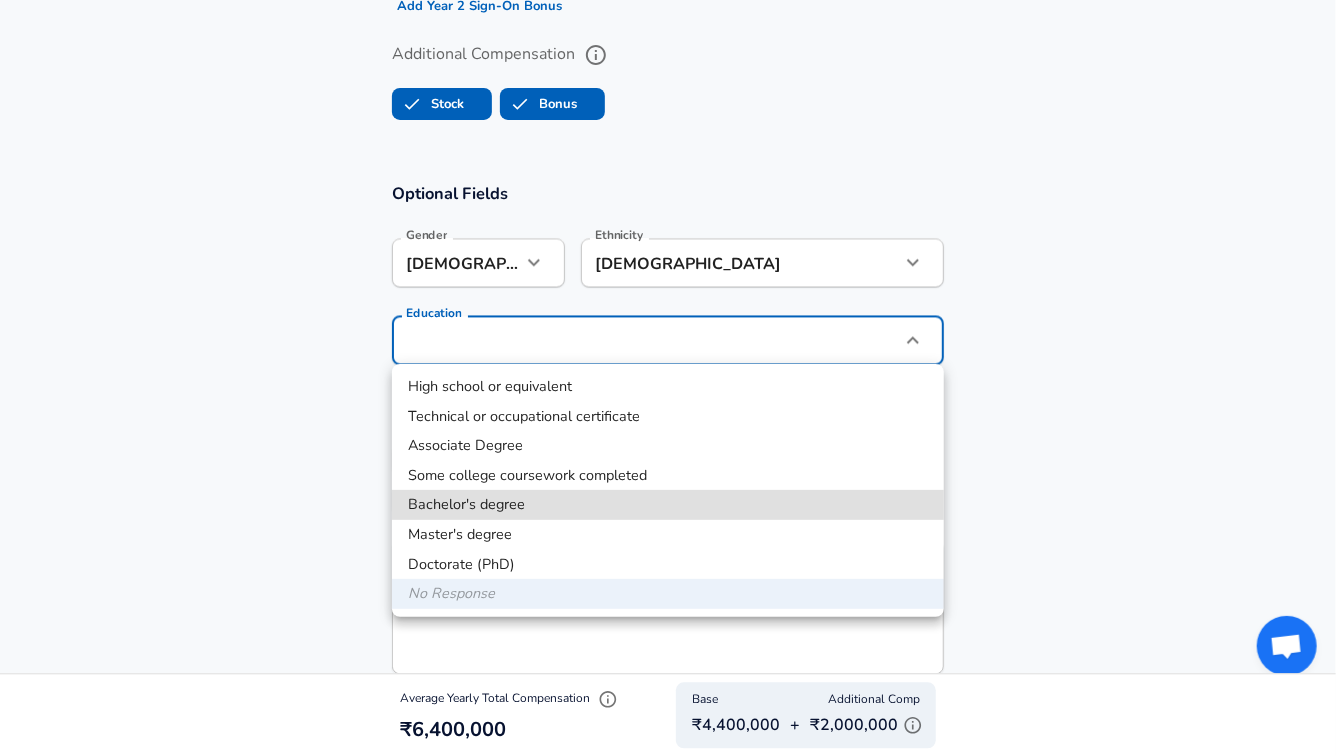 type 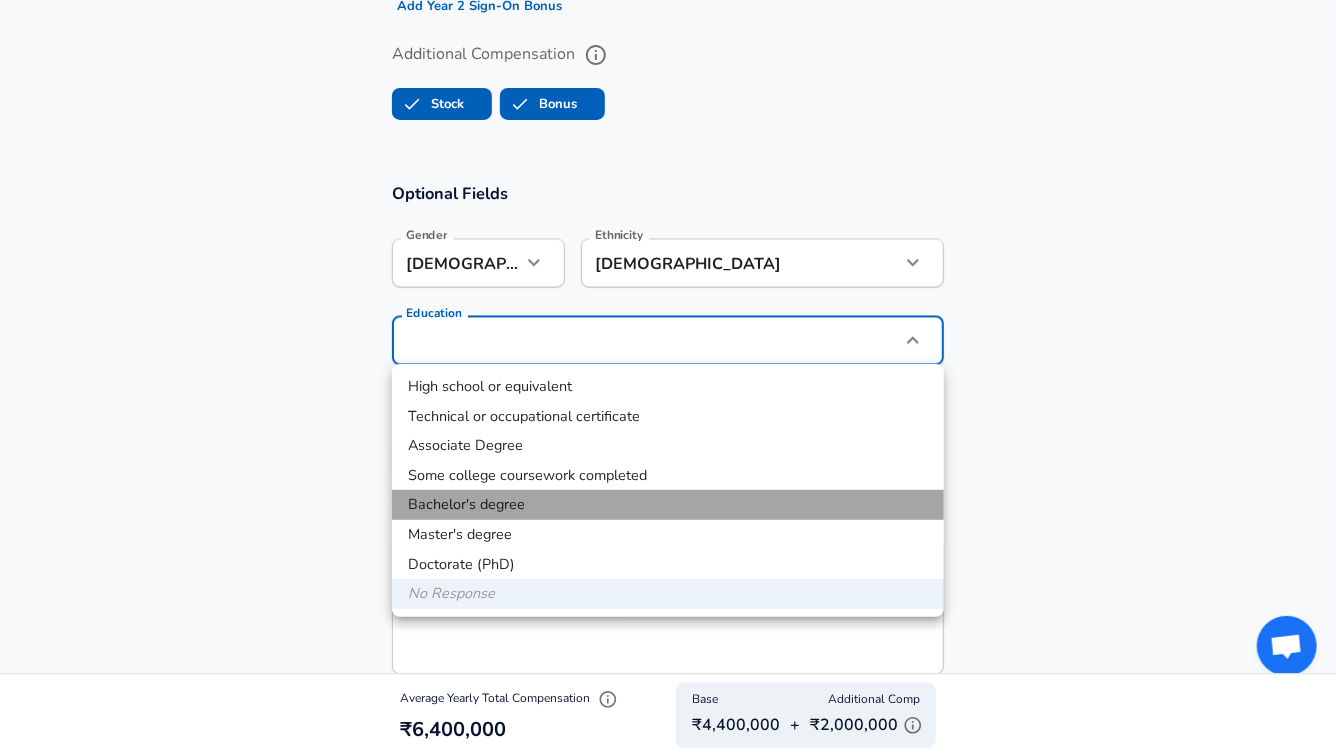 click on "Bachelor's degree" at bounding box center (668, 505) 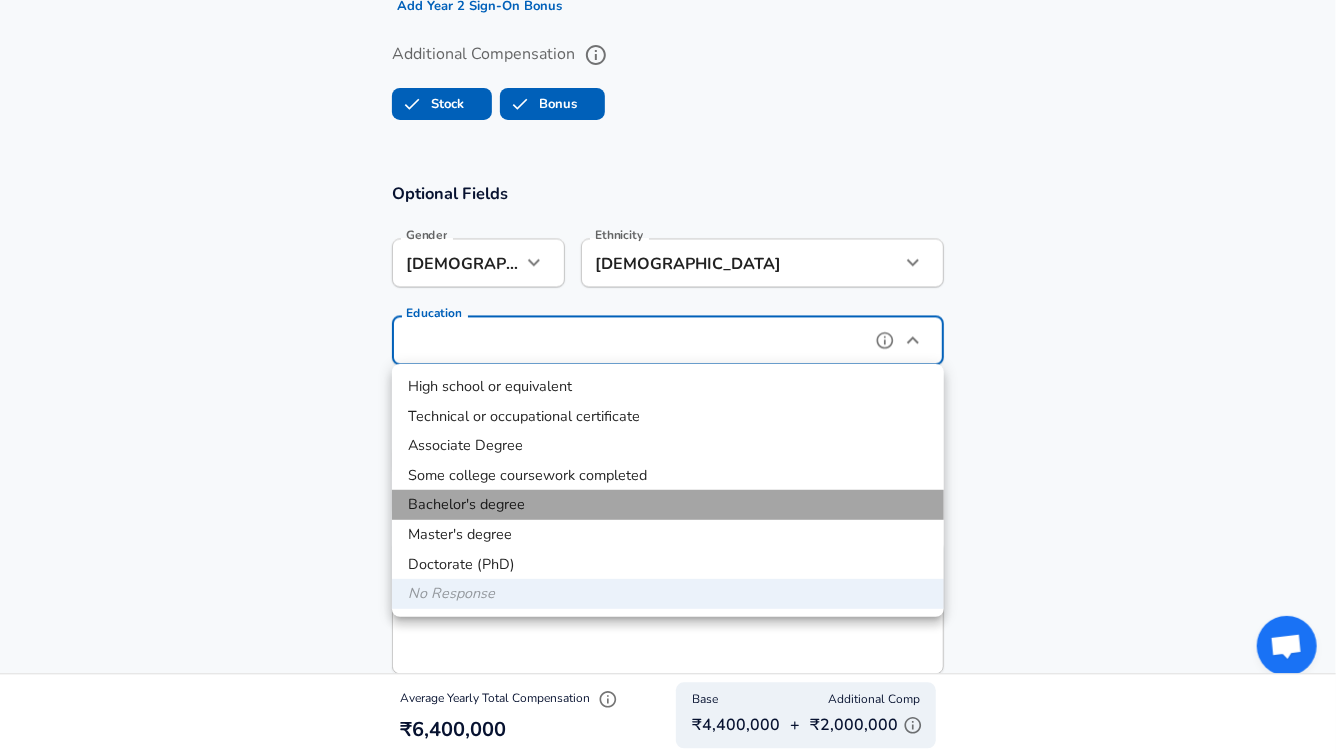 type on "Bachelors degree" 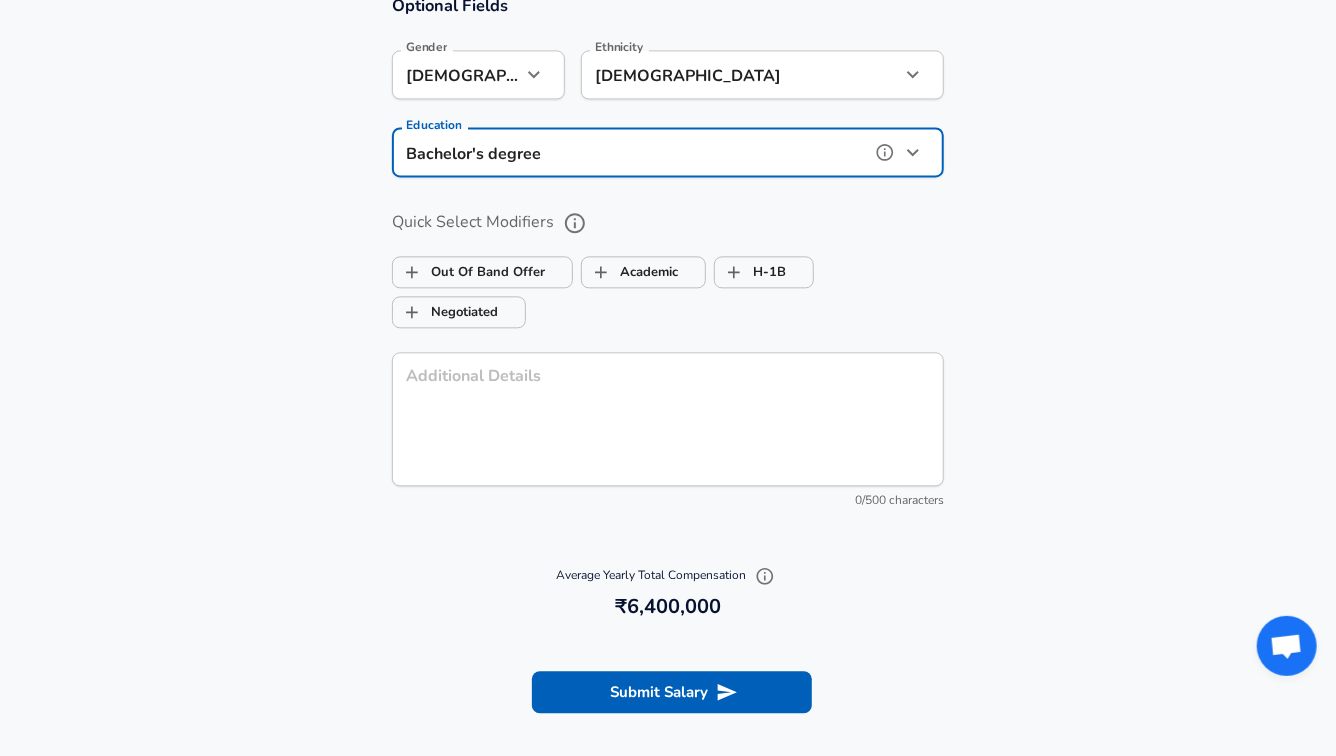 scroll, scrollTop: 2090, scrollLeft: 0, axis: vertical 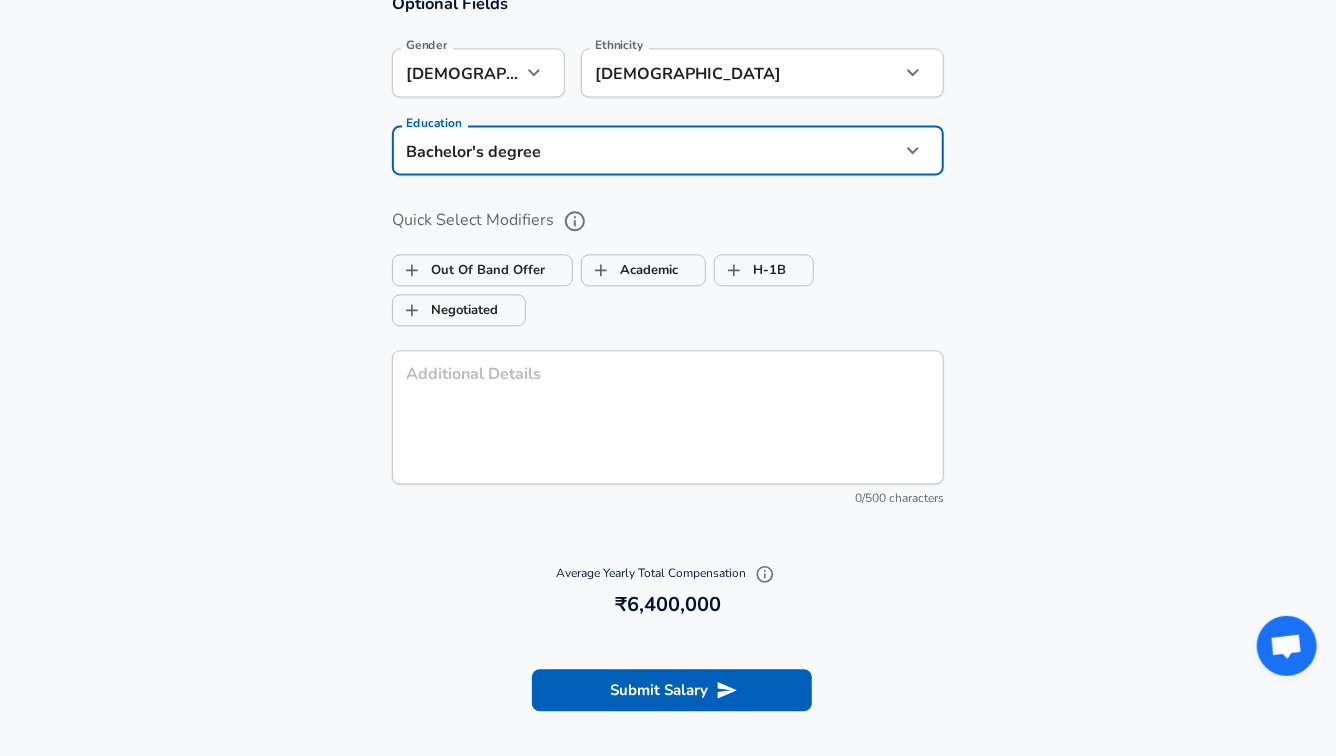 click 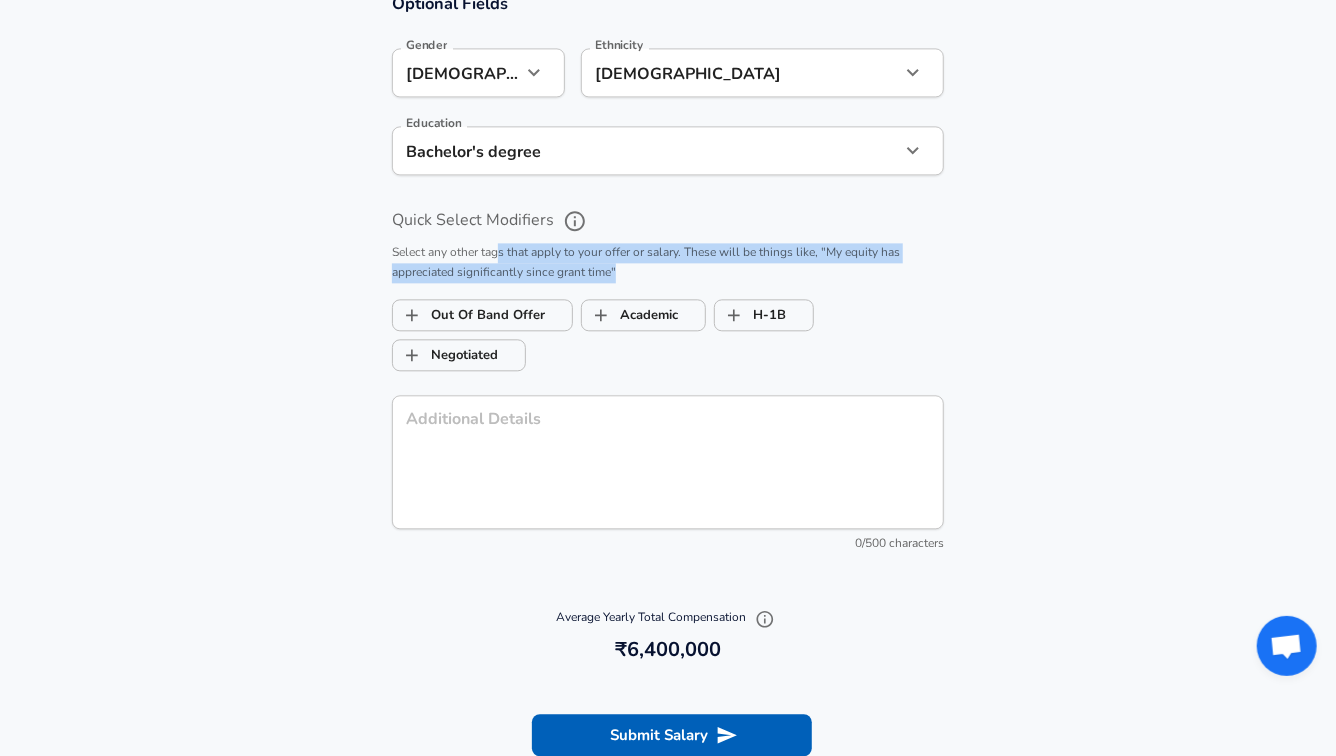 drag, startPoint x: 498, startPoint y: 249, endPoint x: 684, endPoint y: 269, distance: 187.07217 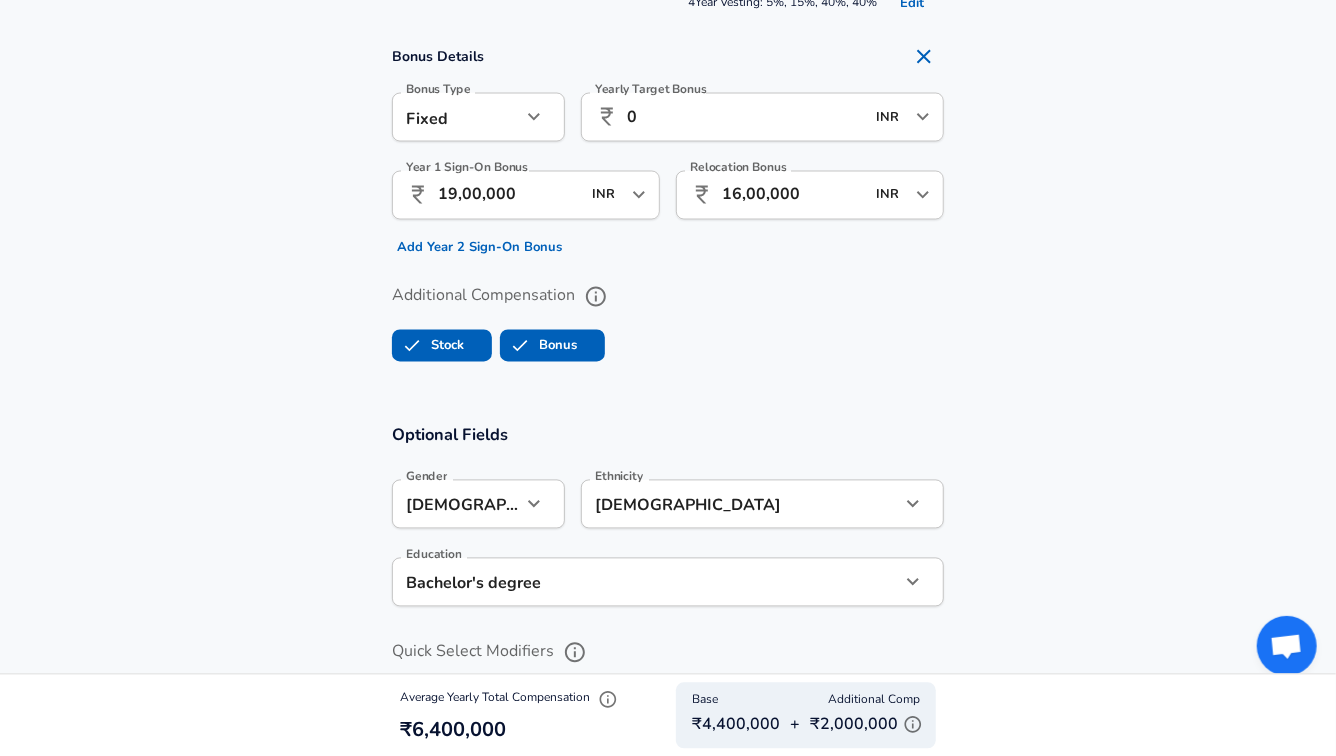 scroll, scrollTop: 1660, scrollLeft: 0, axis: vertical 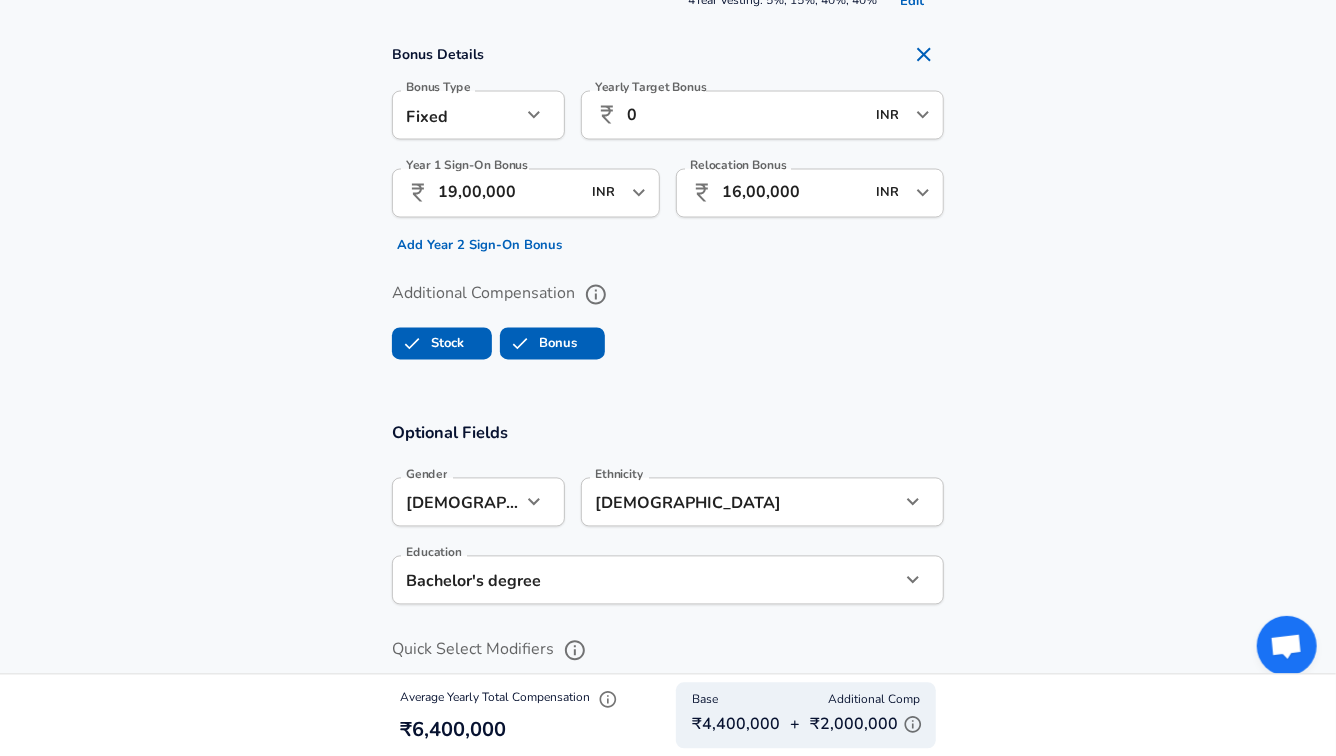 click 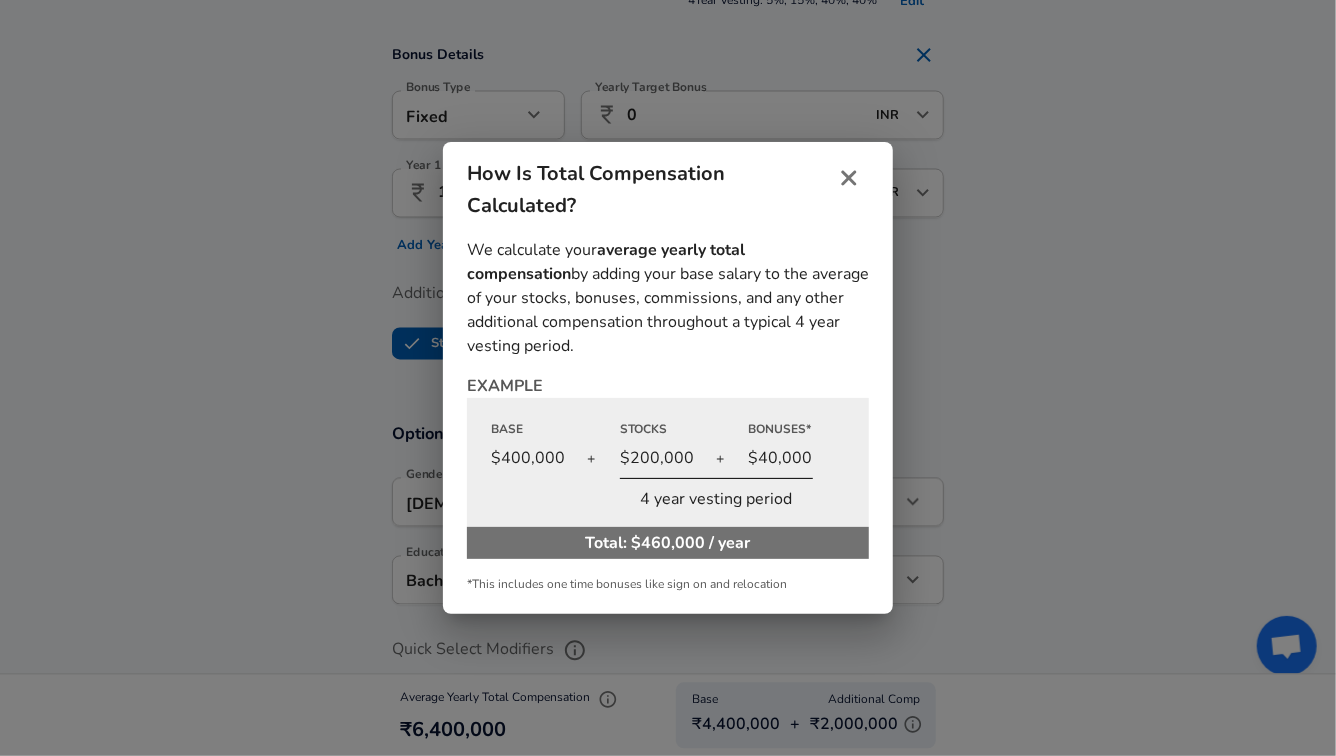 click 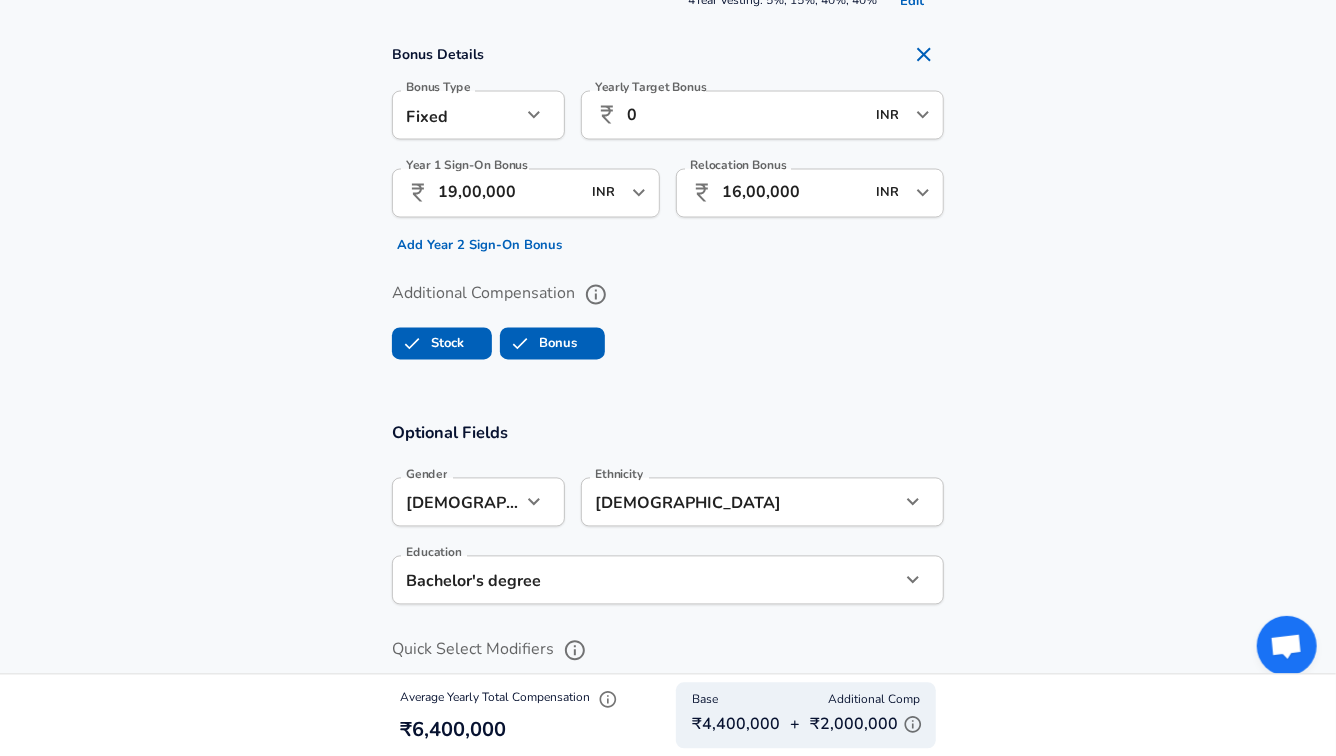 click on "Compensation Details Employment Type [DEMOGRAPHIC_DATA] full_time Employment Type Base Salary ​ 44,00,000 INR ​ Base Salary Interval Annually yearly Interval If you receive a 13th or 14th month salary (sometimes known as ‘holiday pay’), include that amount here.  Stock Information  Stock Grant Type RSUs stock Stock Grant Type Total Stock Grant ​ 45,00,000 INR ​ Total Stock Grant 4  Year Vesting:   5%, 15%, 40%, 40%   Edit Bonus Details  Bonus Type Fixed fixed Bonus Type Yearly Target Bonus ​ 0 INR ​ Yearly Target Bonus Year 1 Sign-On Bonus ​ 19,00,000 INR ​ Year 1 Sign-On Bonus Add Year 2 Sign-On Bonus Relocation Bonus ​ 16,00,000 INR ​ Relocation Bonus Additional Compensation   Stock Bonus" at bounding box center (668, -8) 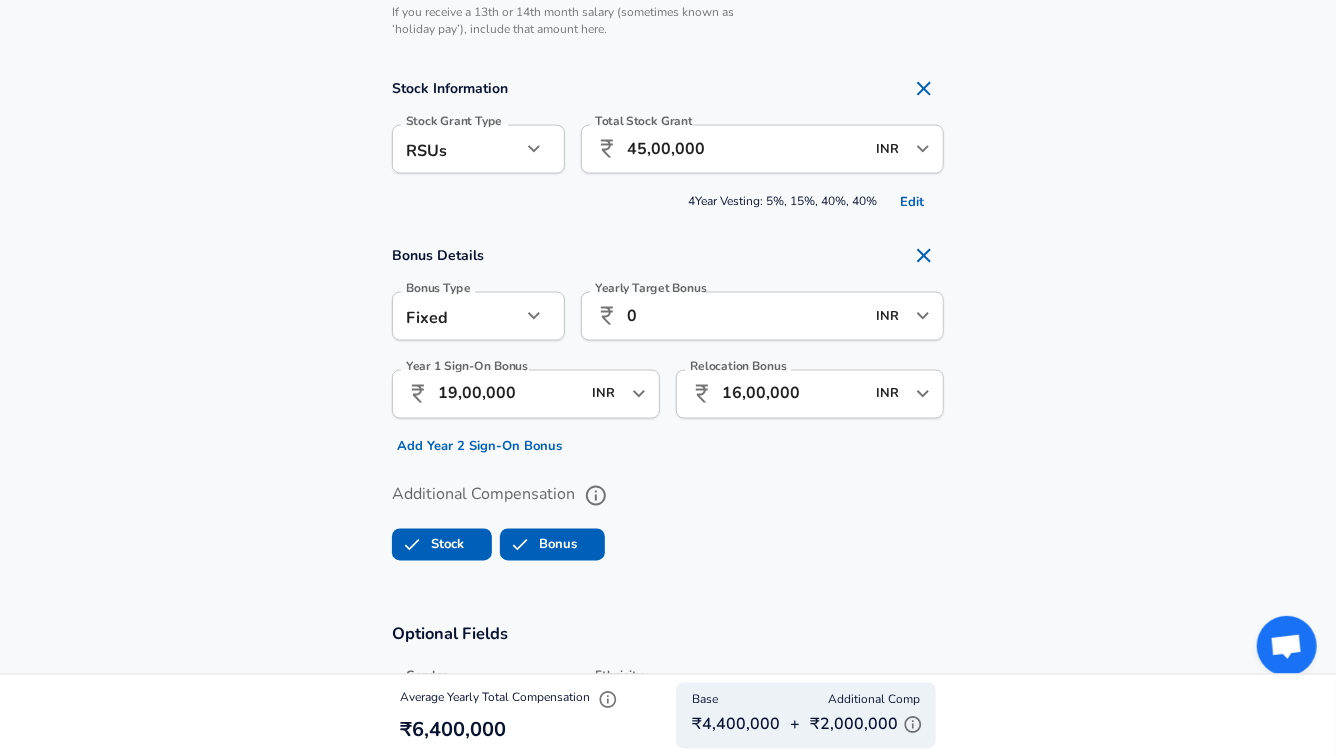 scroll, scrollTop: 1448, scrollLeft: 0, axis: vertical 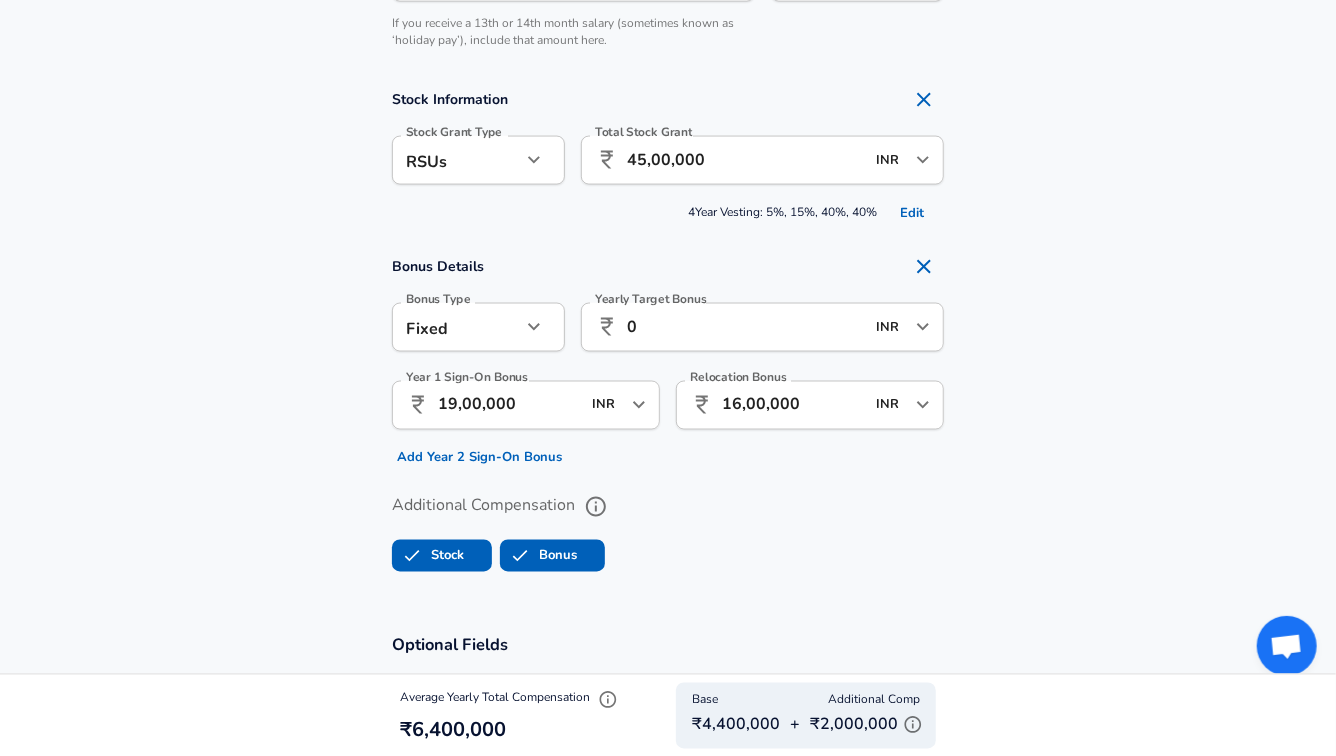 click on "Bonus Details  Bonus Type Fixed fixed Bonus Type Yearly Target Bonus ​ 0 INR ​ Yearly Target Bonus Year 1 Sign-On Bonus ​ 19,00,000 INR ​ Year 1 Sign-On Bonus Add Year 2 Sign-On Bonus Relocation Bonus ​ 16,00,000 INR ​ Relocation Bonus" at bounding box center (668, 360) 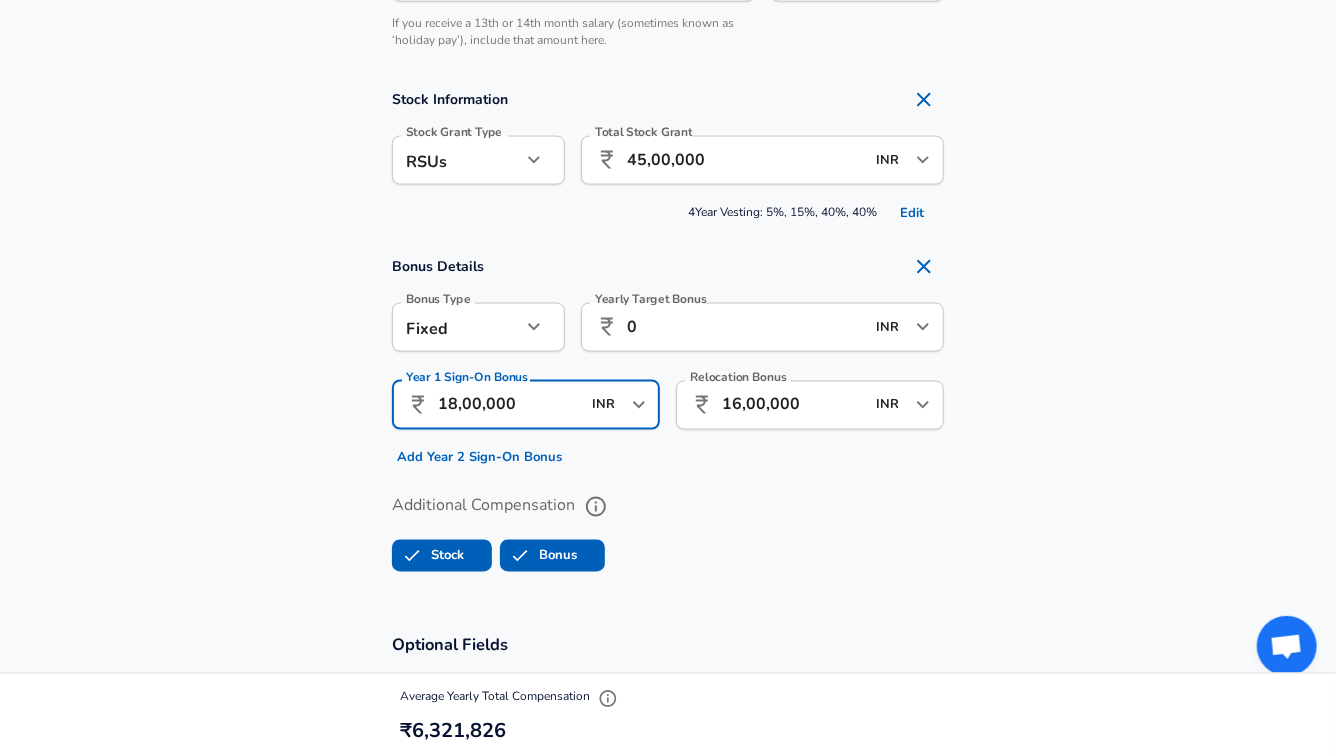 type on "18,00,000" 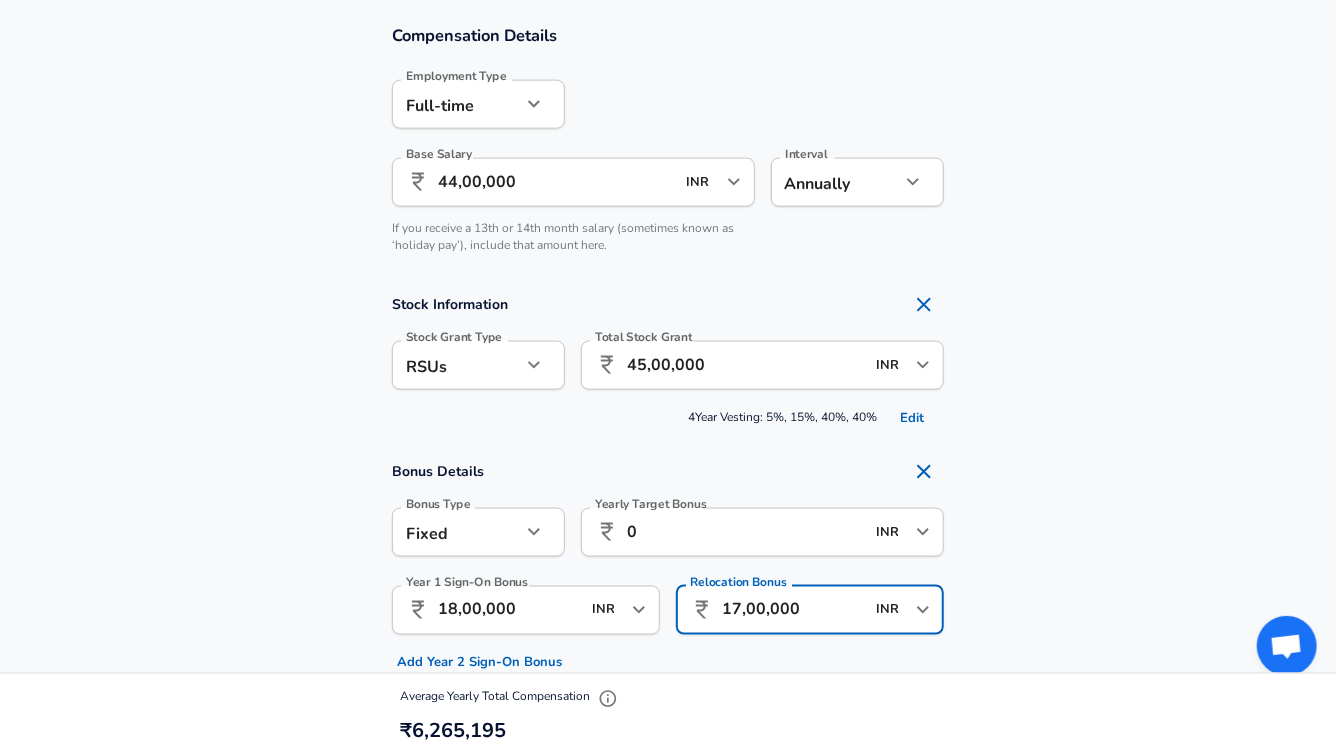 scroll, scrollTop: 1240, scrollLeft: 0, axis: vertical 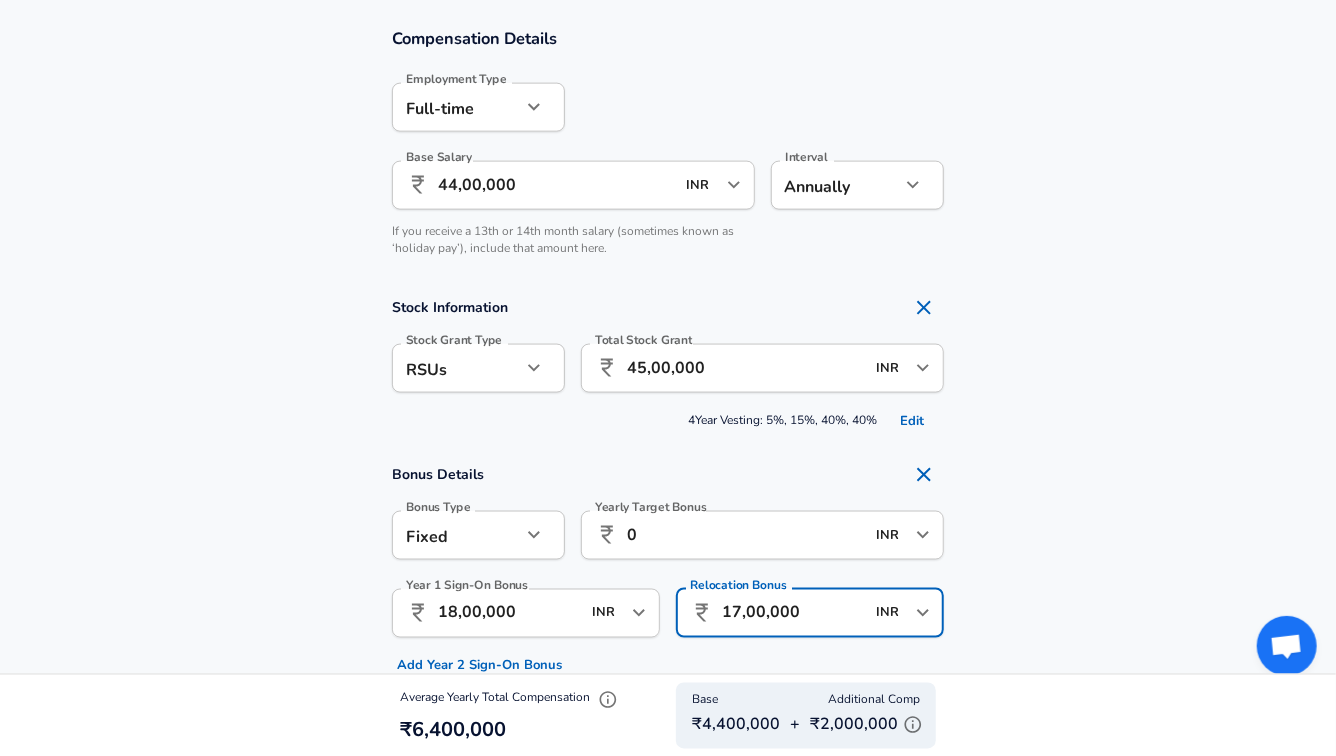 type on "17,00,000" 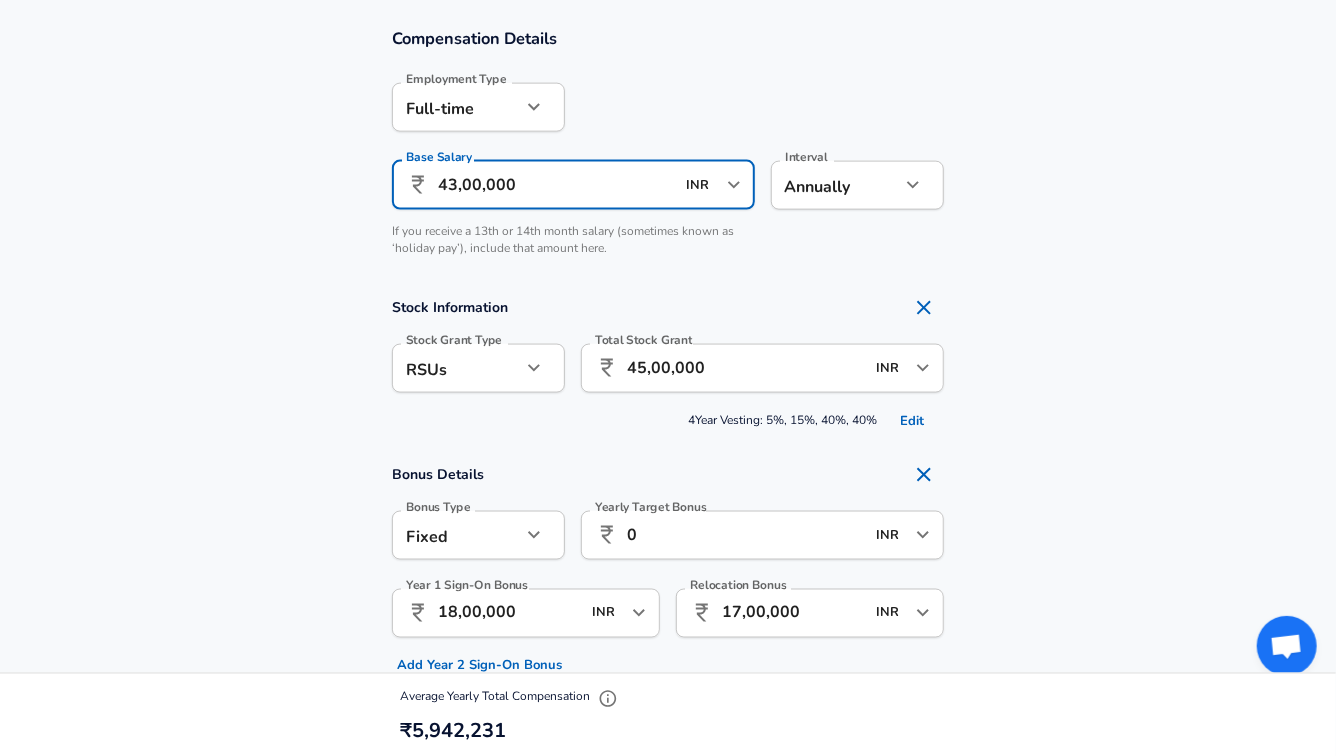 type on "43,00,000" 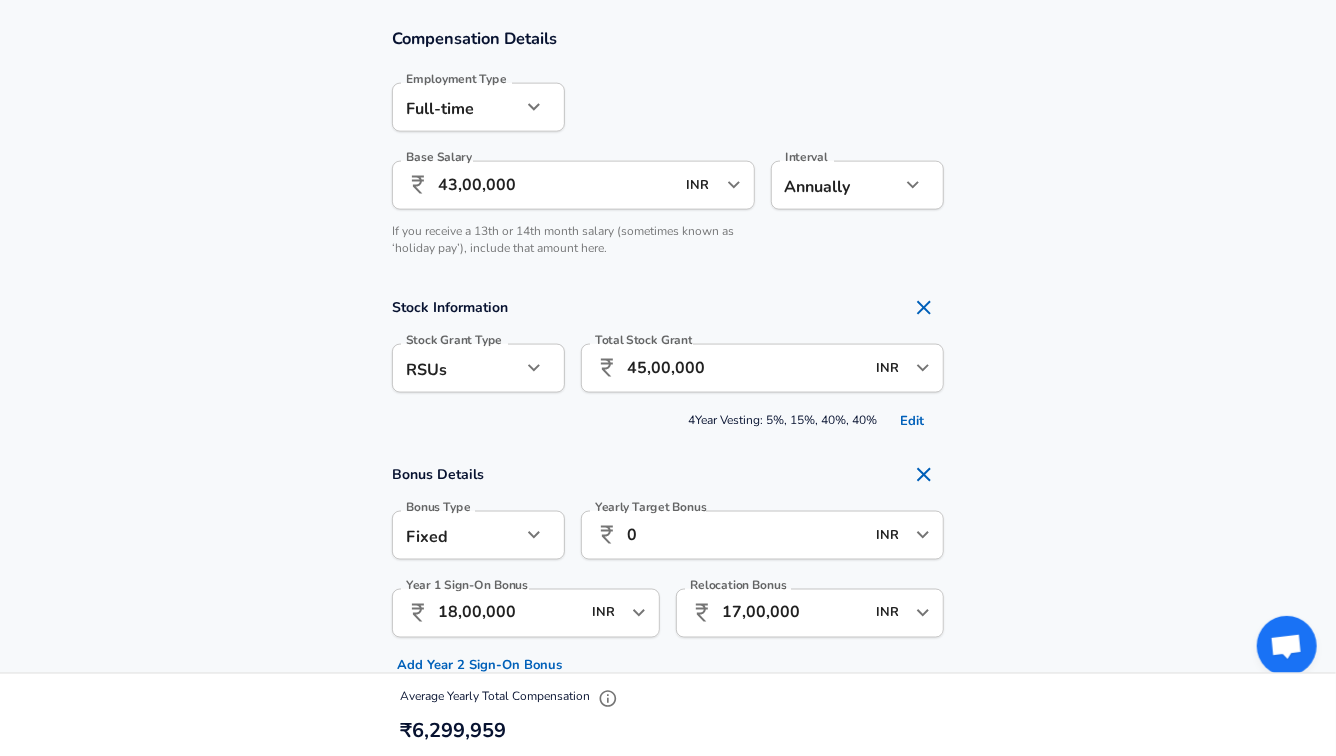 click on "Compensation Details Employment Type [DEMOGRAPHIC_DATA] full_time Employment Type Base Salary ​ 43,00,000 INR ​ Base Salary Interval Annually yearly Interval If you receive a 13th or 14th month salary (sometimes known as ‘holiday pay’), include that amount here." at bounding box center [668, 148] 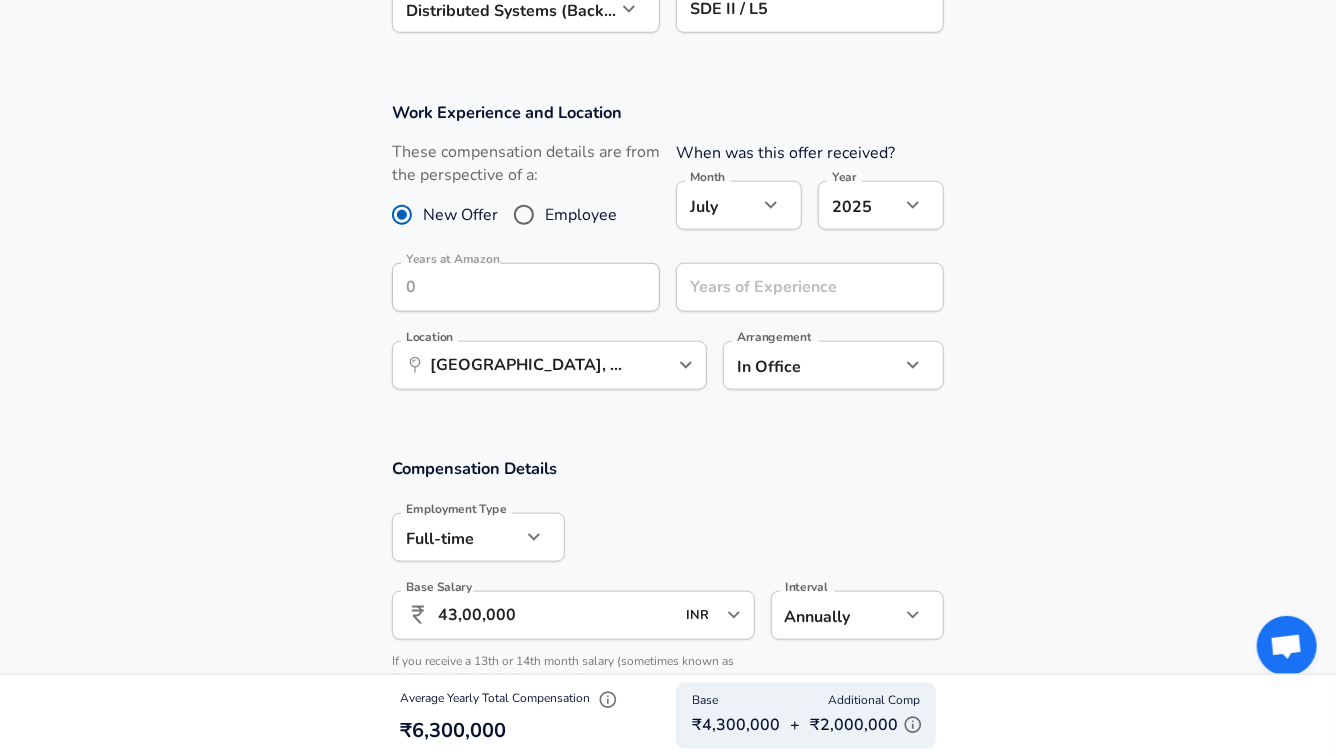 scroll, scrollTop: 807, scrollLeft: 0, axis: vertical 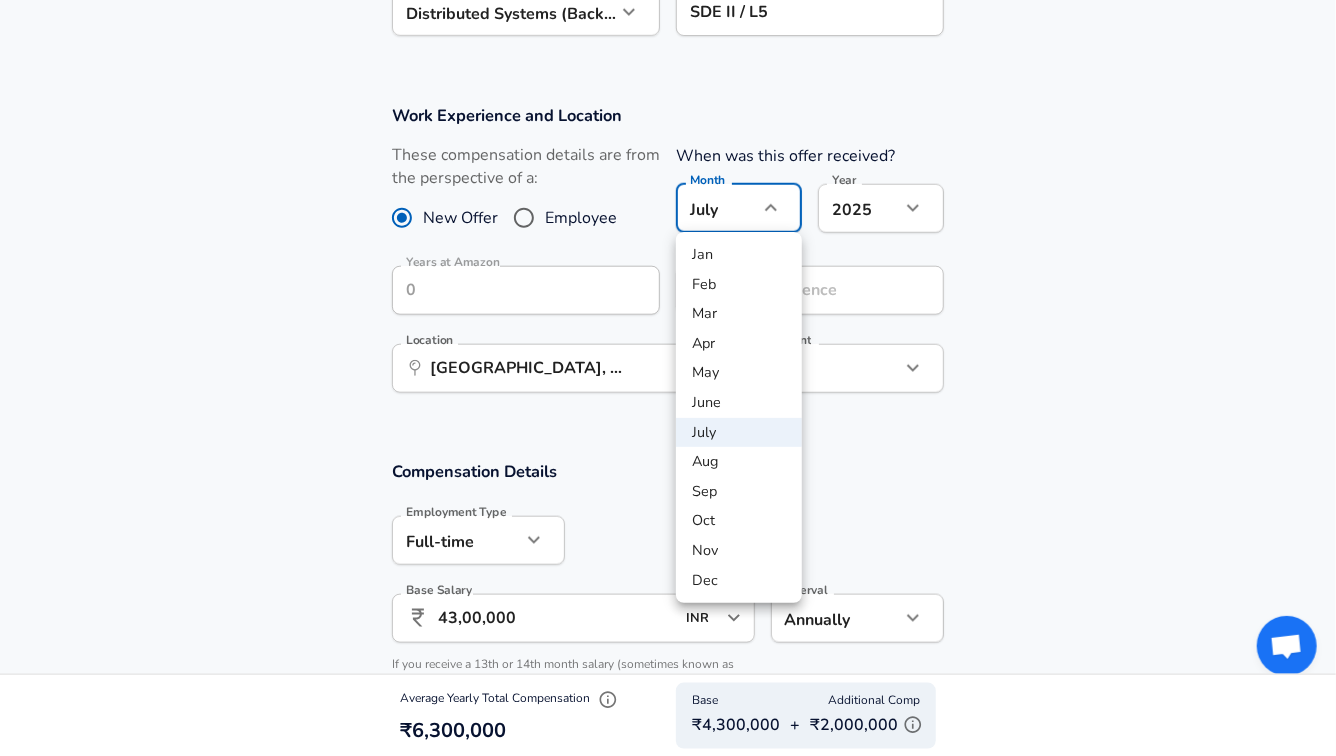 click on "Restart Add Your Salary Upload your offer letter   to verify your submission Enhance Privacy and Anonymity No Automatically hides specific fields until there are enough submissions to safely display the full details.   More Details Based on your submission and the data points that we have already collected, we will automatically hide and anonymize specific fields if there aren't enough data points to remain sufficiently anonymous. Company & Title Information   Enter the company you received your offer from Company Amazon Company   Select the title that closest resembles your official title. This should be similar to the title that was present on your offer letter. Title Software Engineer Title   Select a job family that best fits your role. If you can't find one, select 'Other' to enter a custom job family Job Family Software Engineer Job Family   Select a Specialization that best fits your role. If you can't find one, select 'Other' to enter a custom specialization Select Specialization Select Specialization" at bounding box center [668, -429] 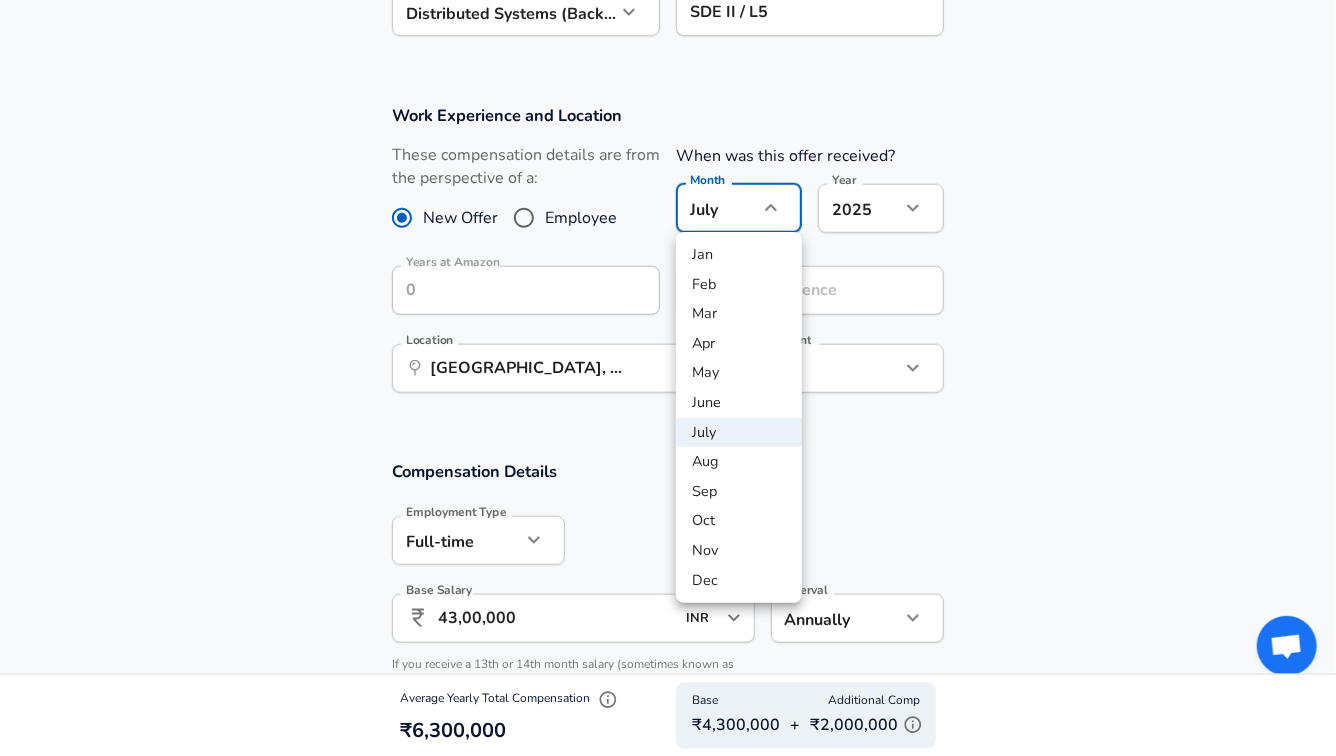 click on "June" at bounding box center [739, 403] 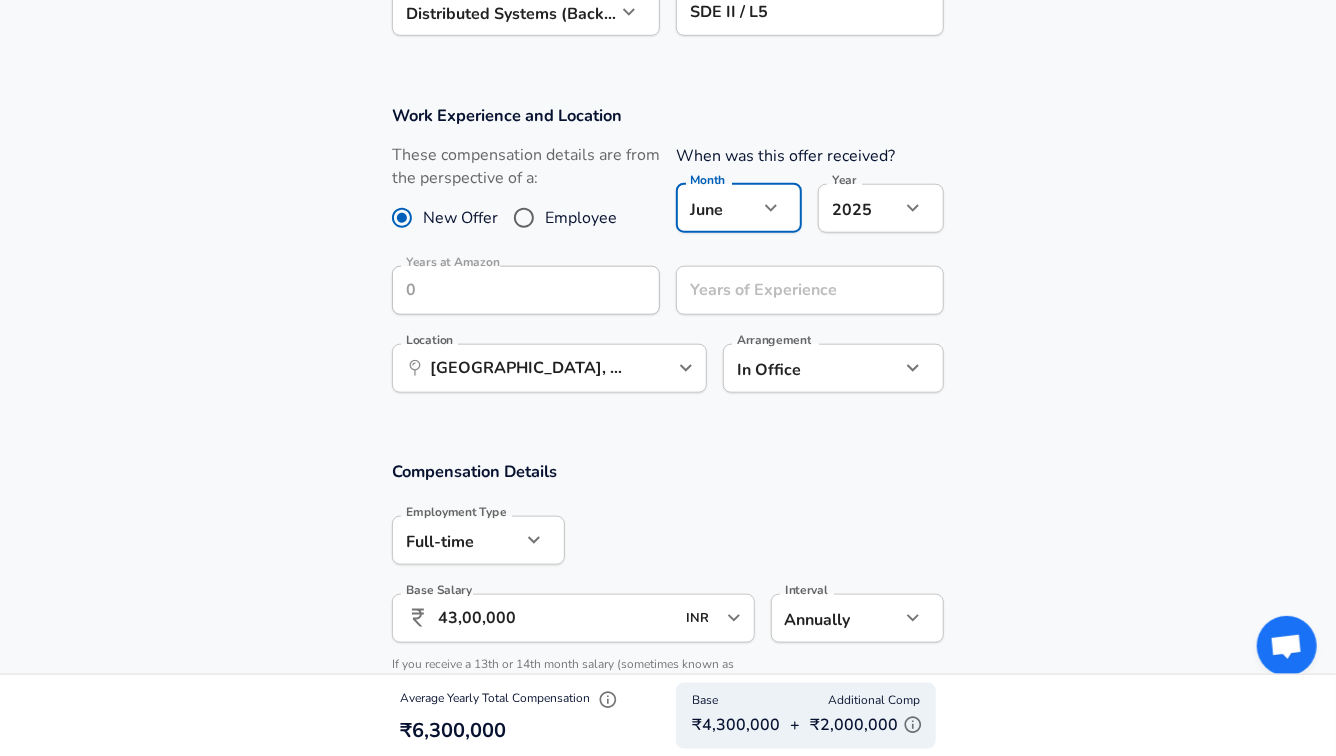 click on "Work Experience and Location These compensation details are from the perspective of a: New Offer Employee When was this offer received? Month [DATE] Month Year [DATE] 2025 Year Years at Amazon Years at Amazon Years of Experience Years of Experience Location ​ [GEOGRAPHIC_DATA], [GEOGRAPHIC_DATA], [GEOGRAPHIC_DATA] Location Arrangement In Office office Arrangement" at bounding box center (668, 259) 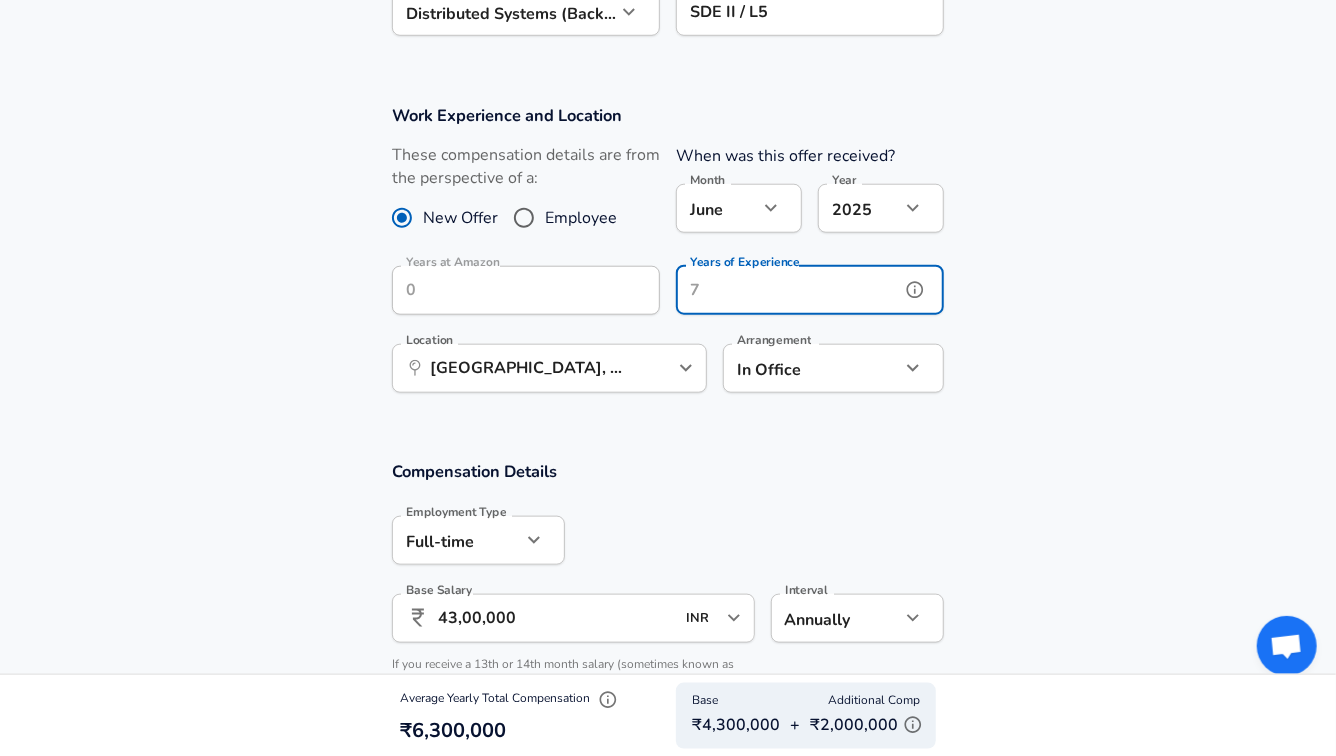 click on "Years of Experience Years of Experience" at bounding box center (810, 293) 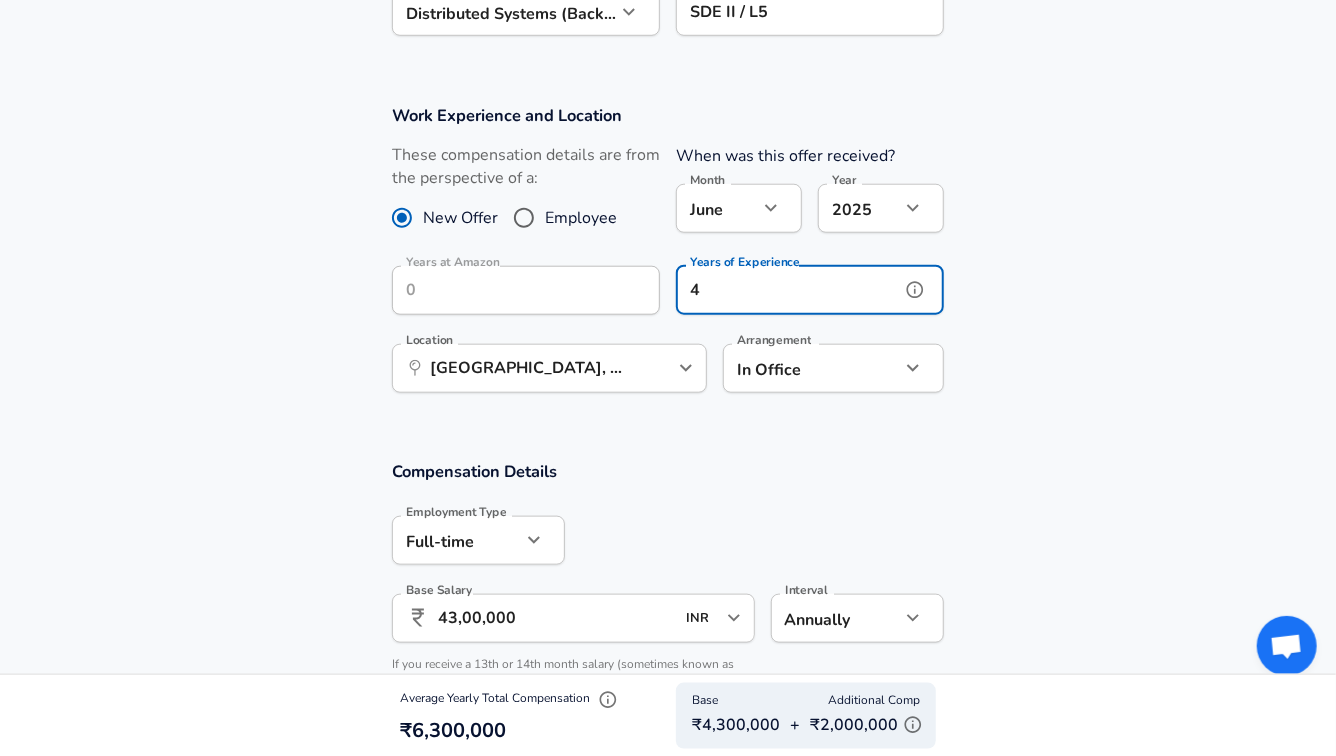 type on "4" 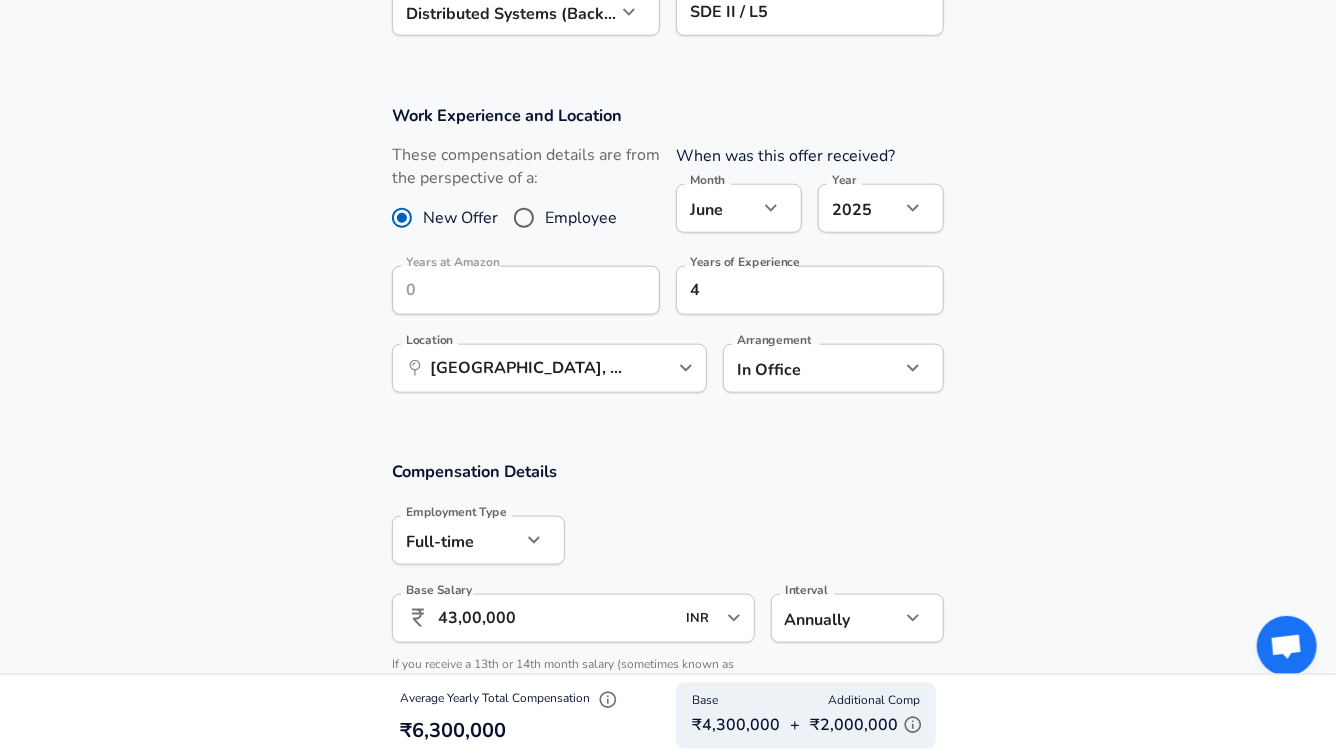click on "Work Experience and Location These compensation details are from the perspective of a: New Offer Employee When was this offer received? Month [DATE] Month Year [DATE] 2025 Year Years at Amazon Years at Amazon Years of Experience 4 Years of Experience Location ​ [GEOGRAPHIC_DATA], [GEOGRAPHIC_DATA], [GEOGRAPHIC_DATA] Location Arrangement In Office office Arrangement" at bounding box center (668, 259) 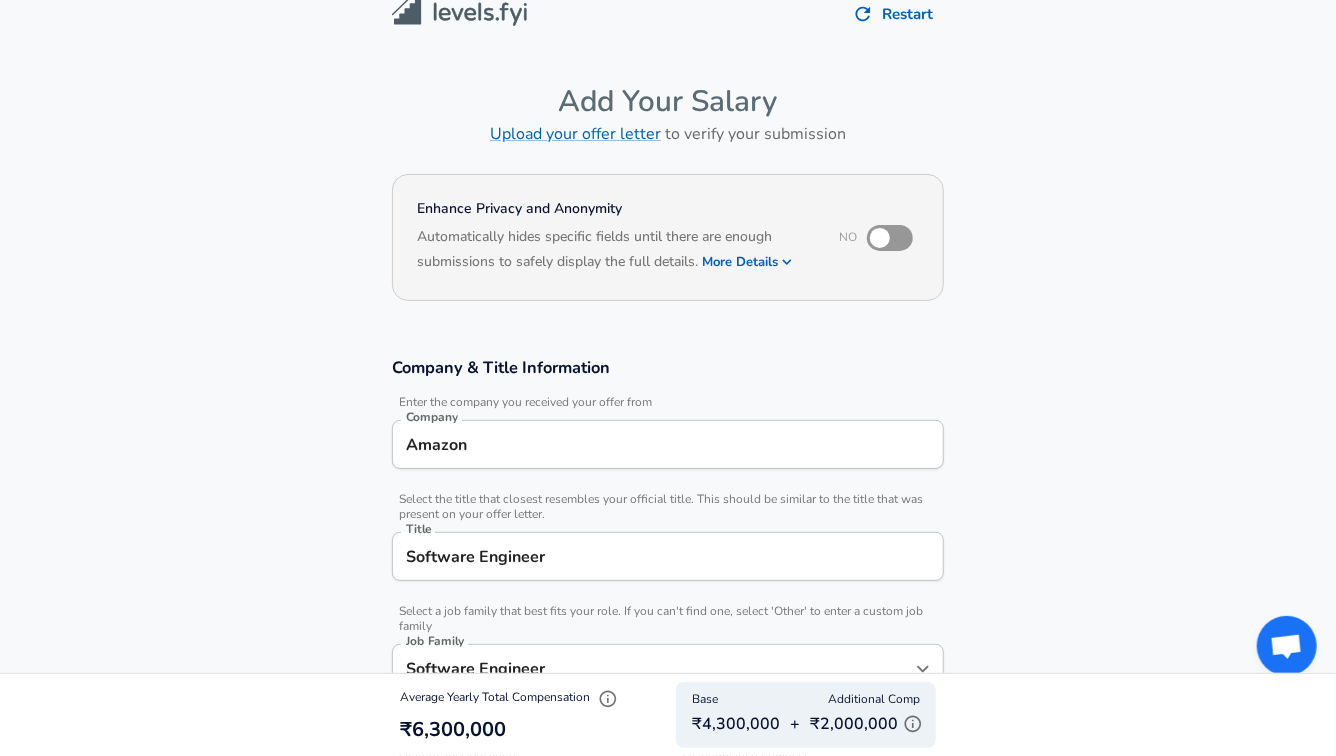scroll, scrollTop: 0, scrollLeft: 0, axis: both 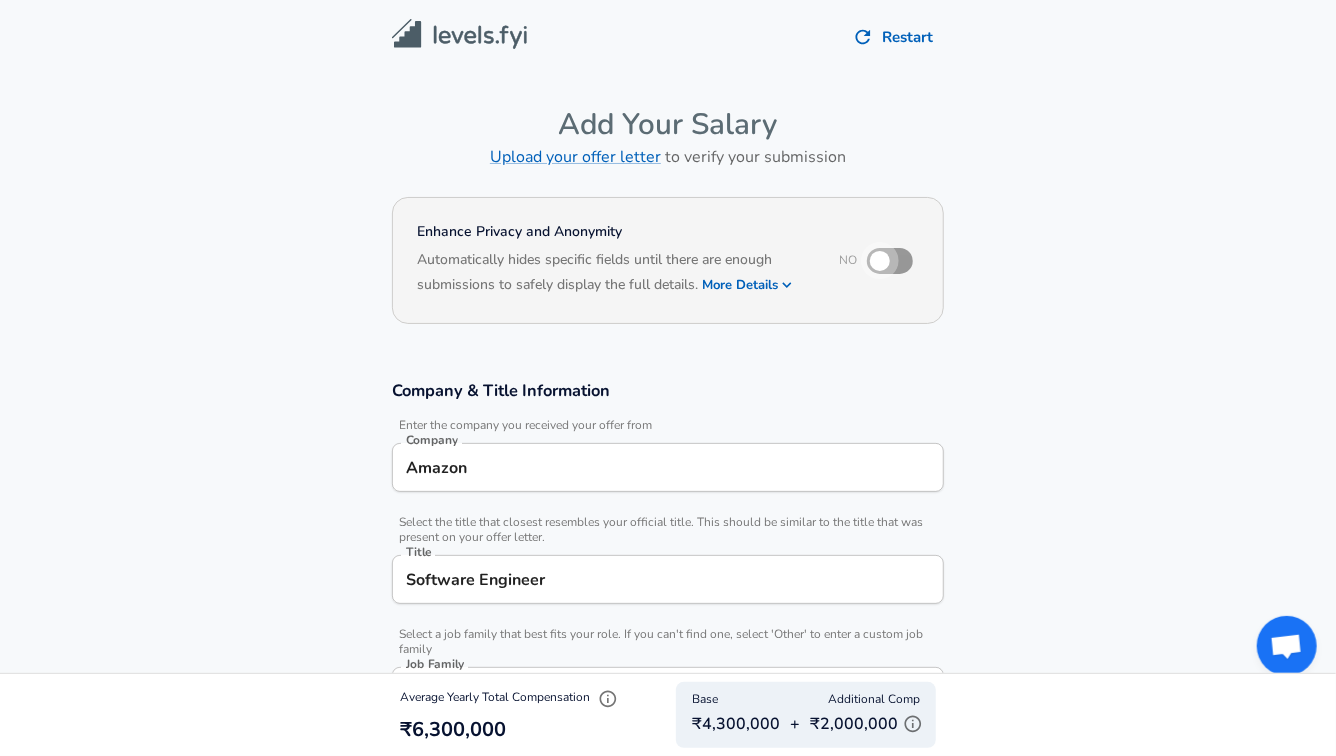 click at bounding box center (880, 261) 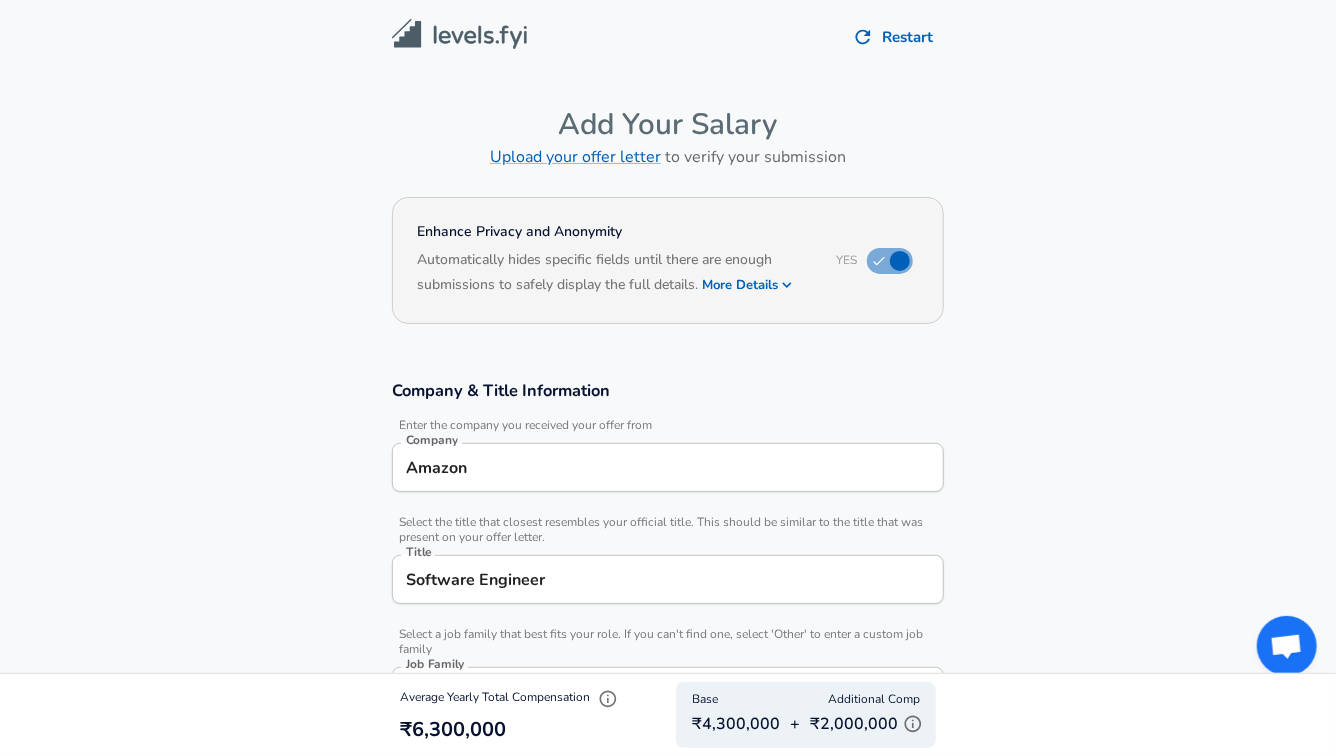 click on "Company & Title Information   Enter the company you received your offer from Company Amazon Company   Select the title that closest resembles your official title. This should be similar to the title that was present on your offer letter. Title Software Engineer Title   Select a job family that best fits your role. If you can't find one, select 'Other' to enter a custom job family Job Family Software Engineer Job Family   Select a Specialization that best fits your role. If you can't find one, select 'Other' to enter a custom specialization Select Specialization Distributed Systems (Back-End) Distributed Systems (Back-End) Select Specialization   Your level on the career ladder. e.g. L3 or Senior Product Manager or Principal Engineer or Distinguished Engineer Level SDE II / L5 Level" at bounding box center (668, 622) 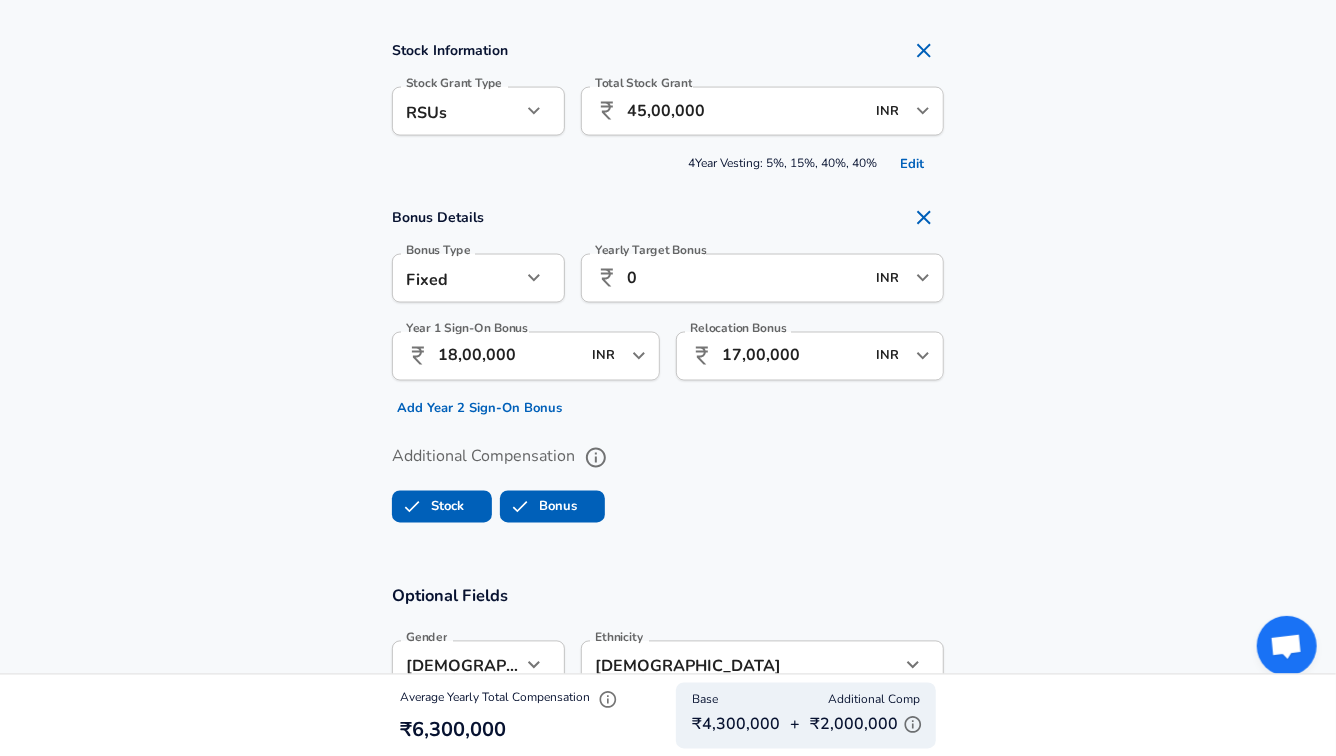 scroll, scrollTop: 1510, scrollLeft: 0, axis: vertical 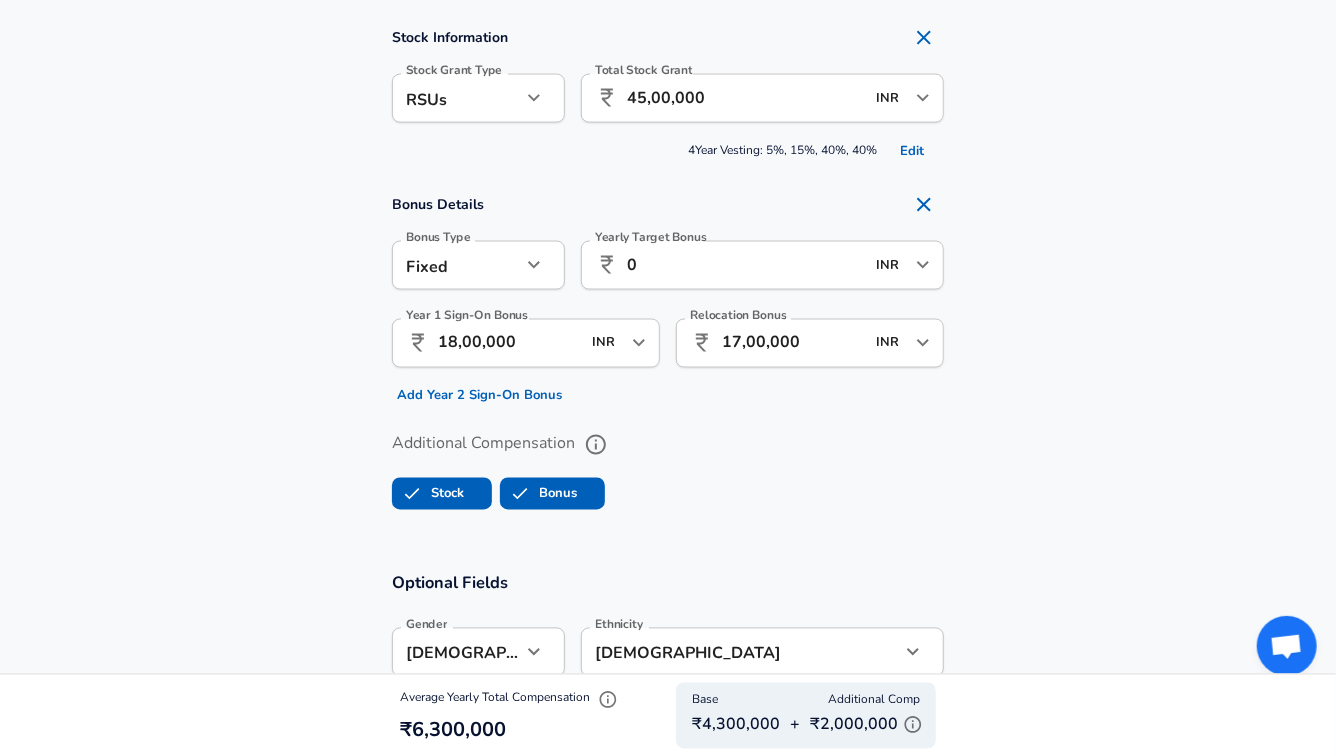 click on "18,00,000" at bounding box center (509, 343) 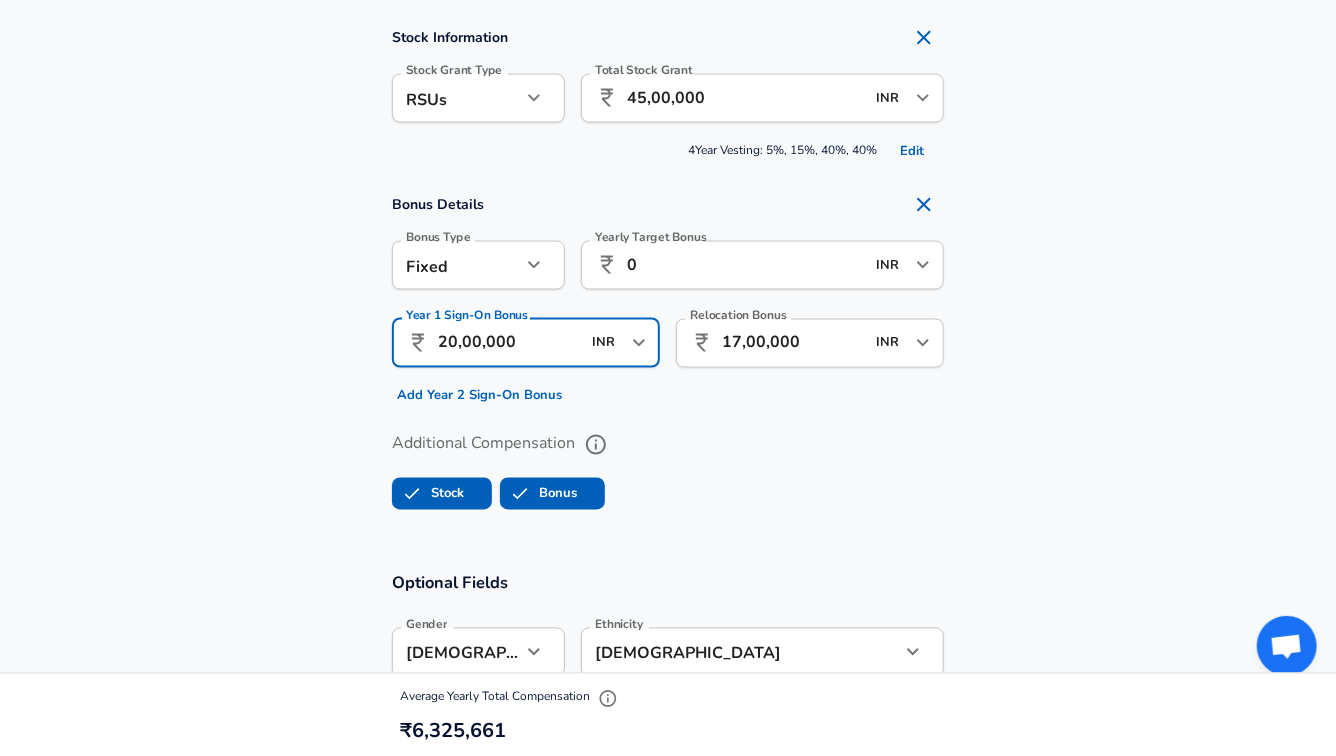 type on "20,00,000" 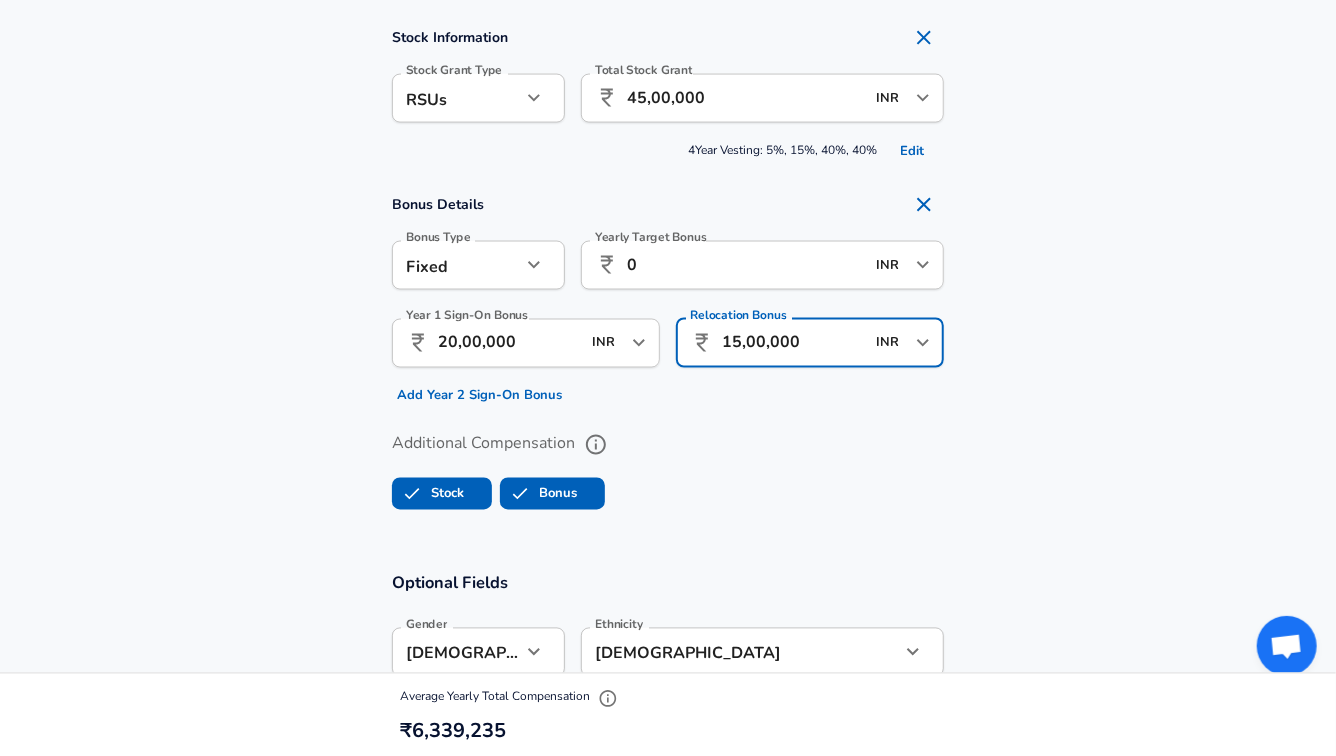 type on "15,00,000" 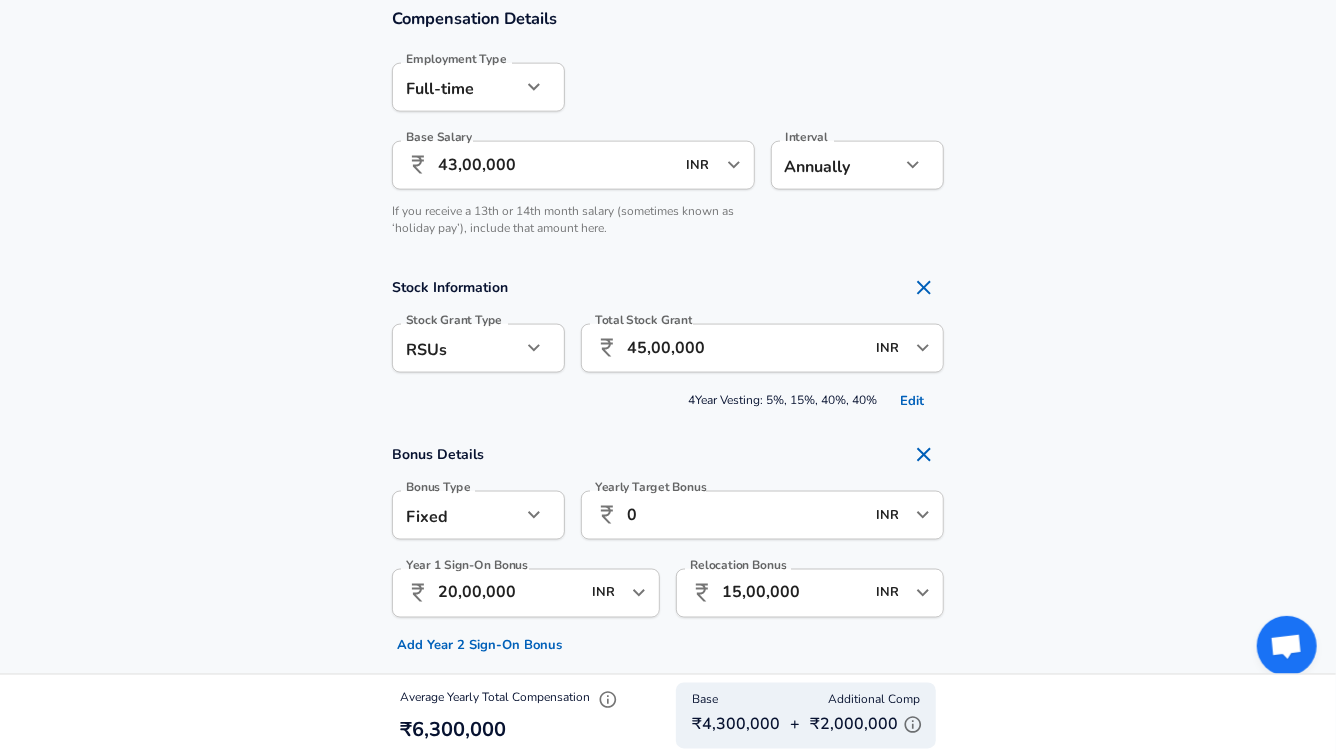 scroll, scrollTop: 1256, scrollLeft: 0, axis: vertical 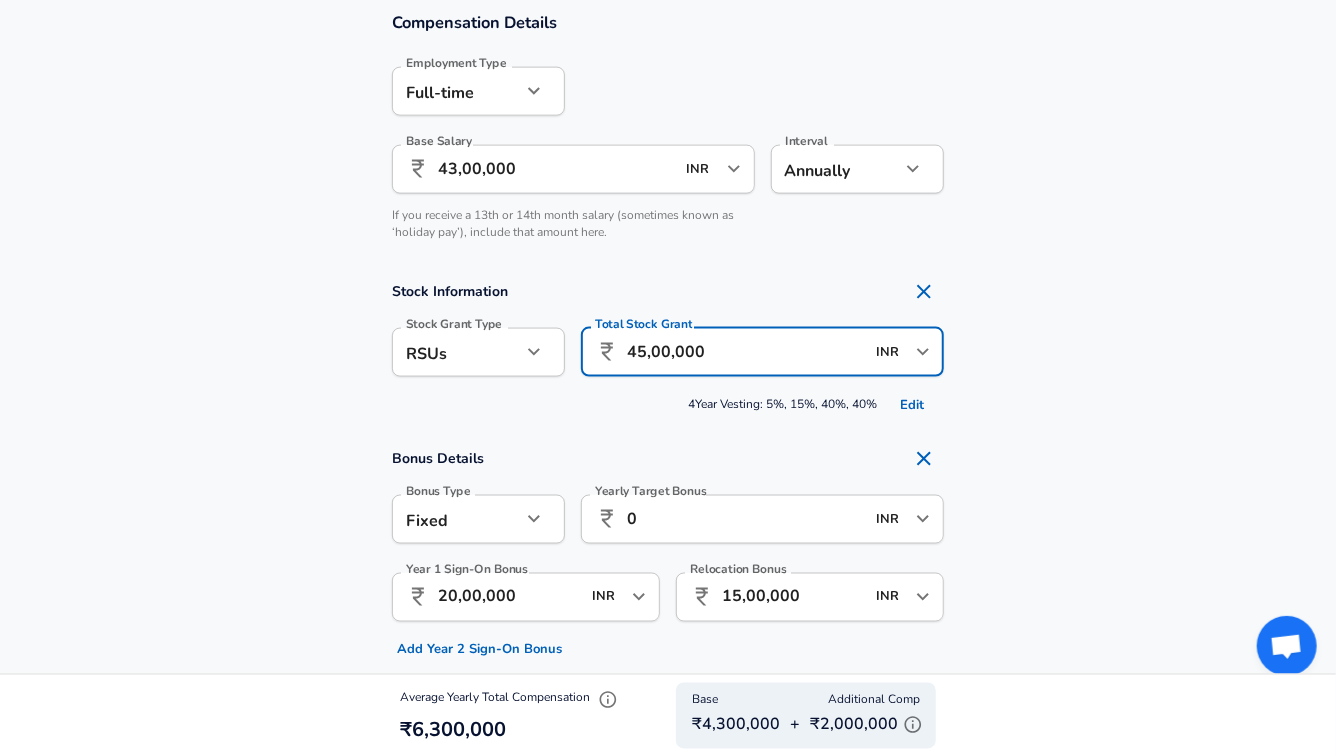 click on "45,00,000" at bounding box center (745, 352) 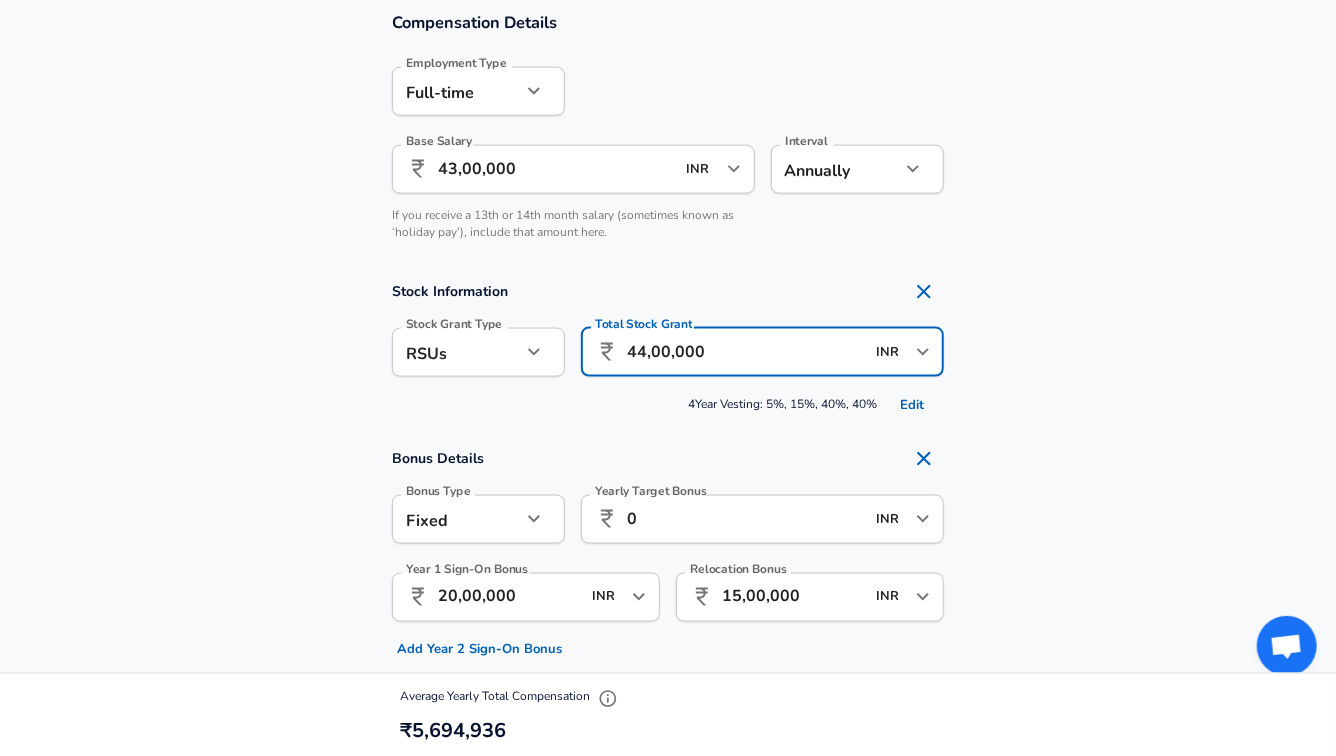 type on "44,00,000" 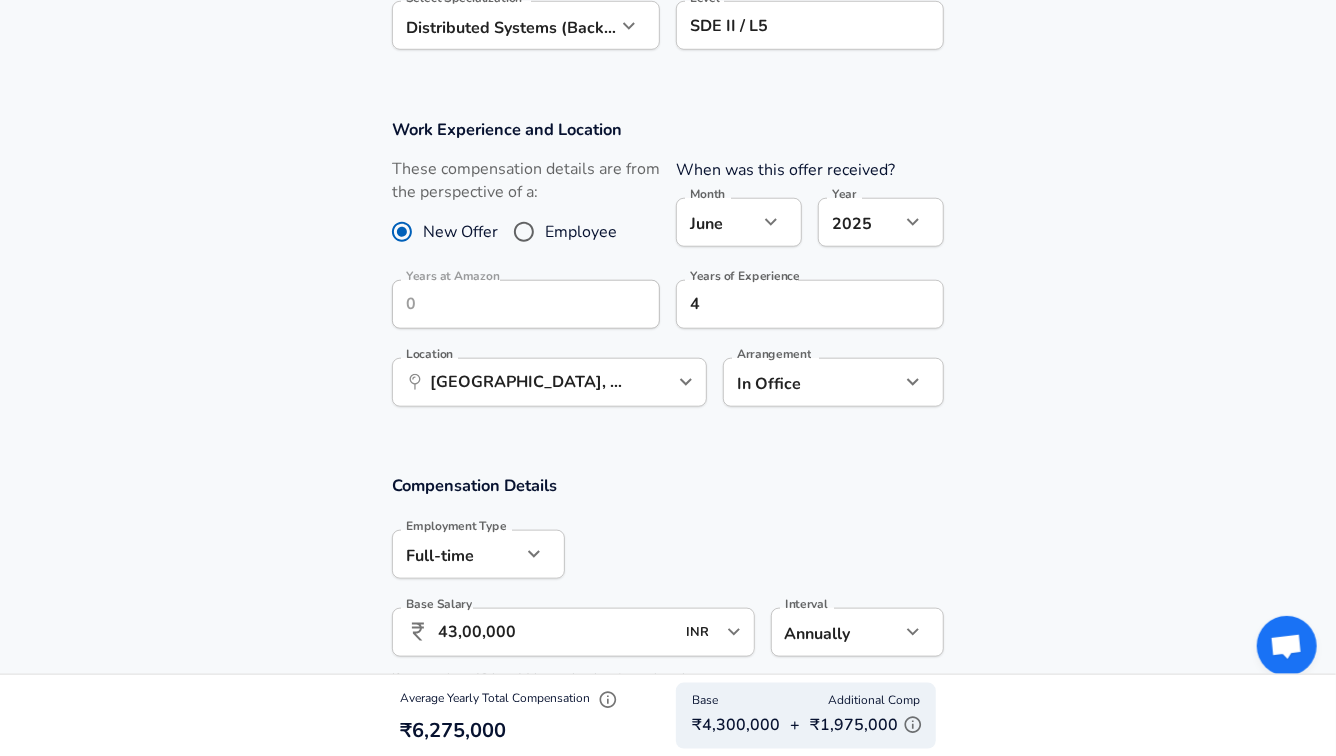 scroll, scrollTop: 833, scrollLeft: 0, axis: vertical 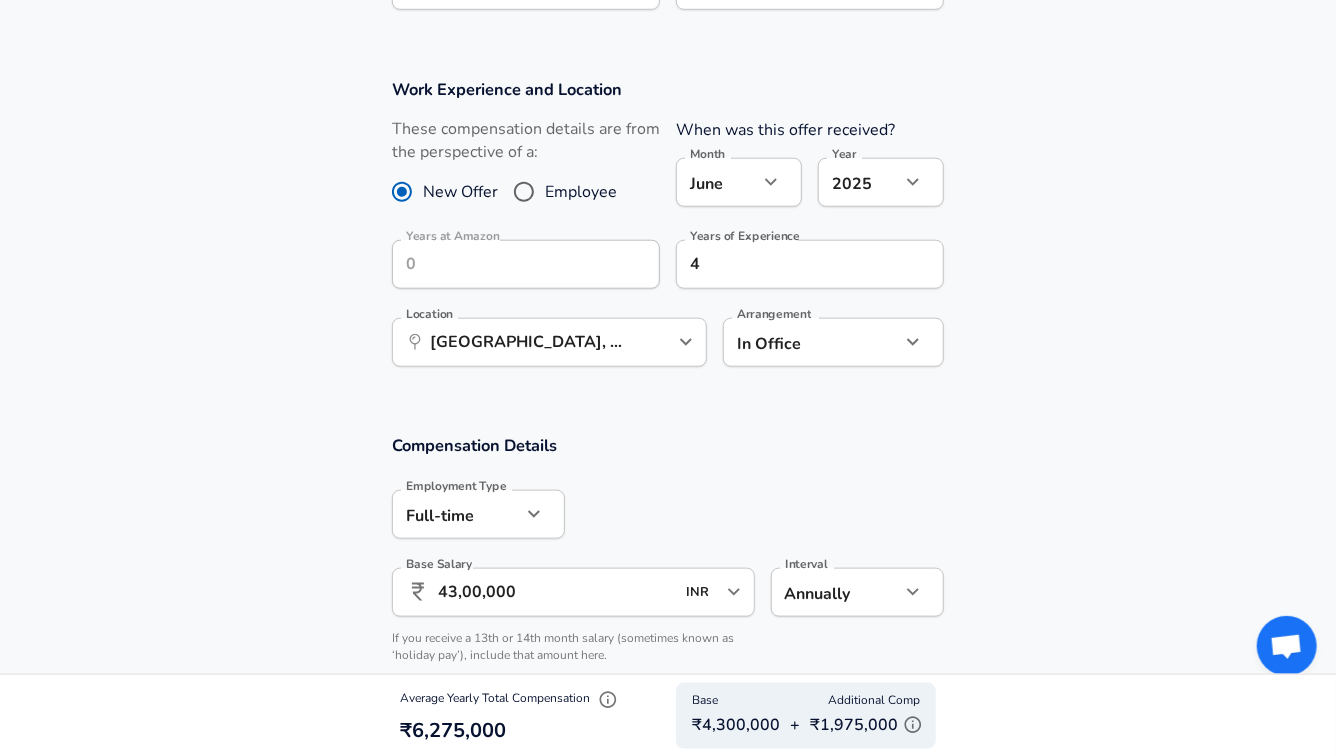 click on "Compensation Details" at bounding box center [668, 445] 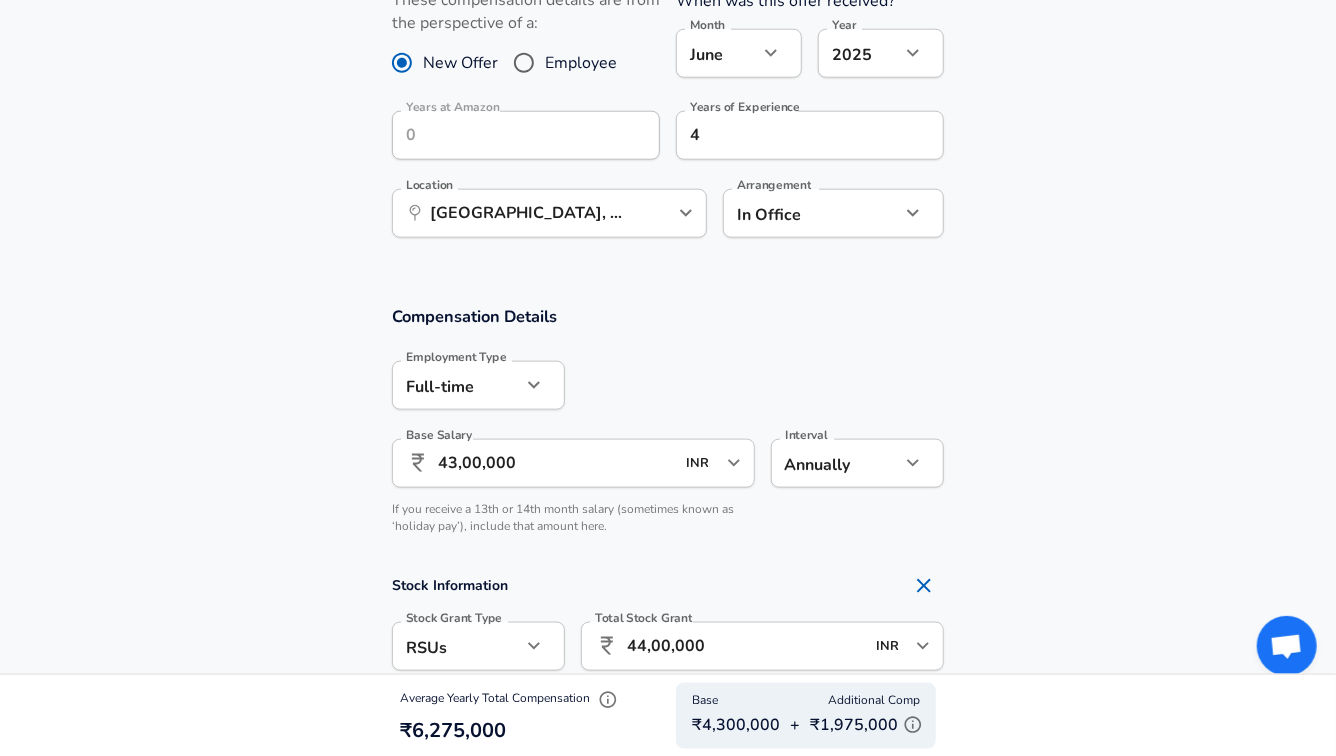 scroll, scrollTop: 1063, scrollLeft: 0, axis: vertical 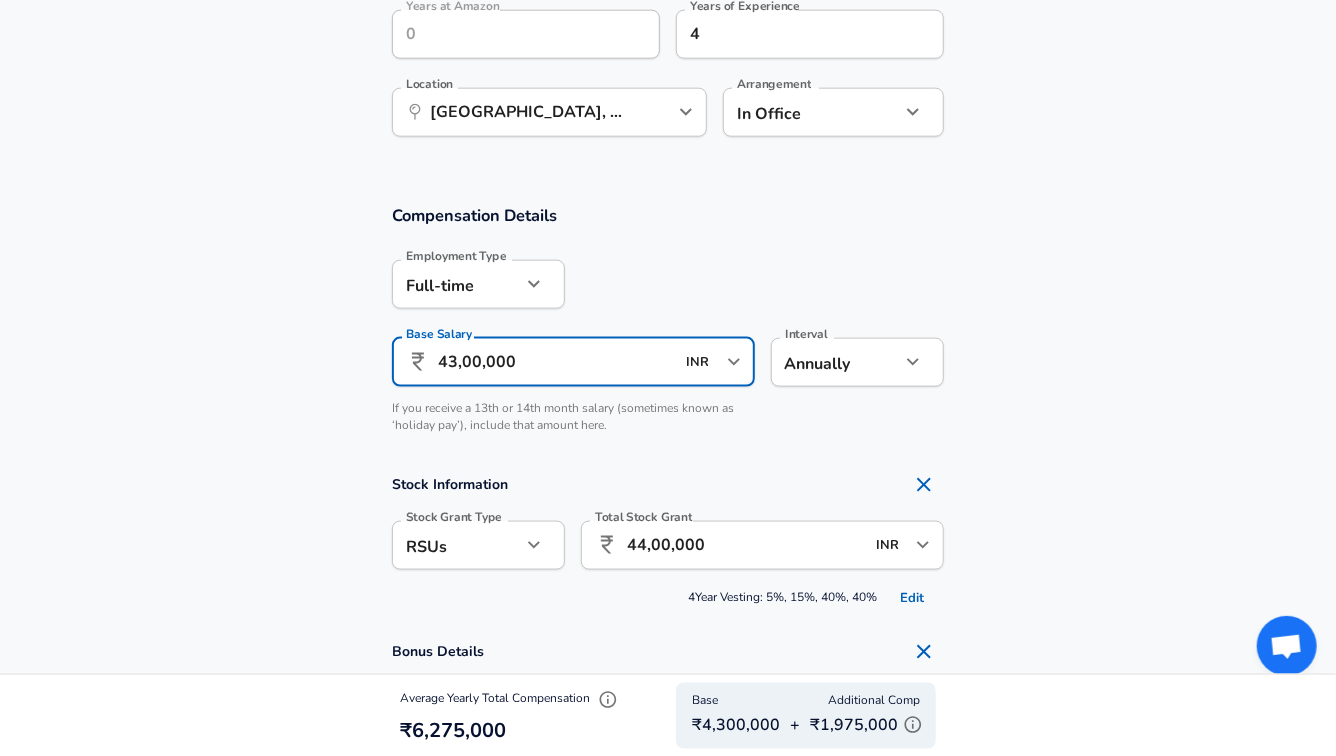 click on "43,00,000" at bounding box center [556, 362] 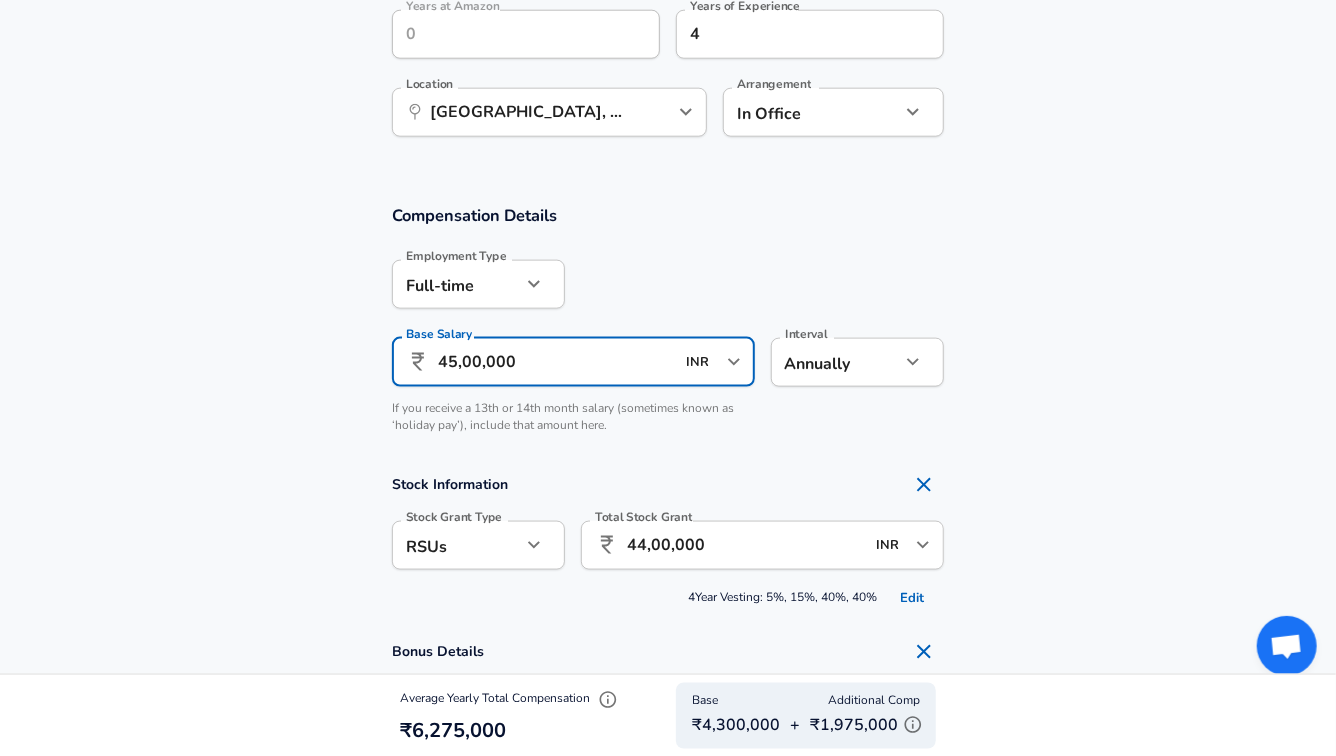 type on "45,00,000" 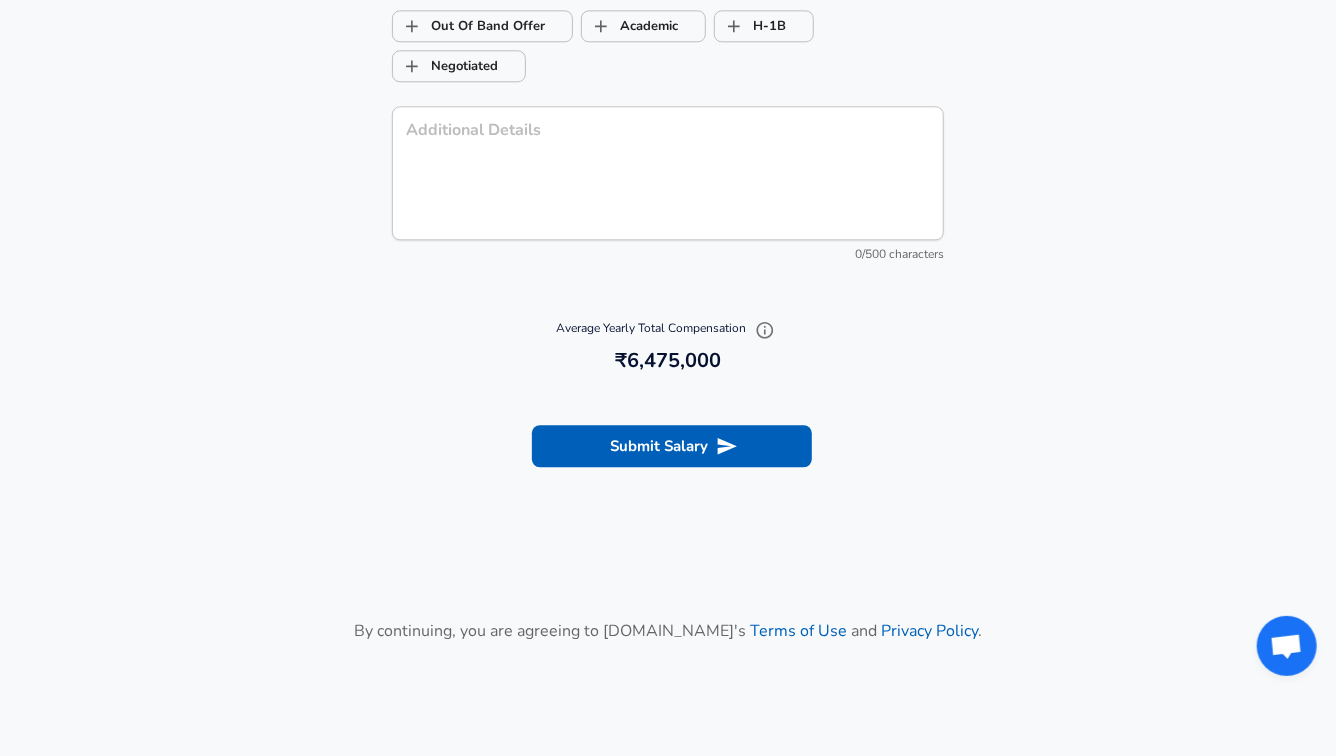 scroll, scrollTop: 2533, scrollLeft: 0, axis: vertical 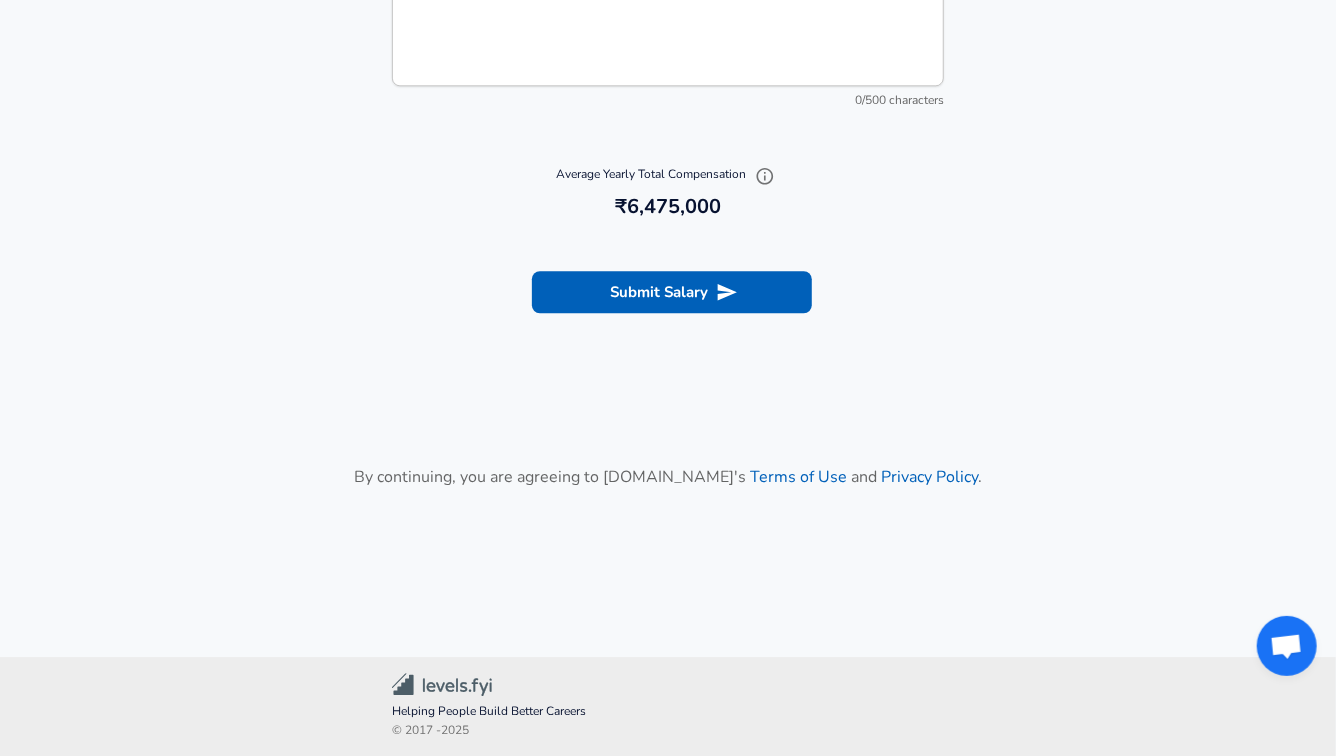 click on "Submit Salary" at bounding box center [668, 289] 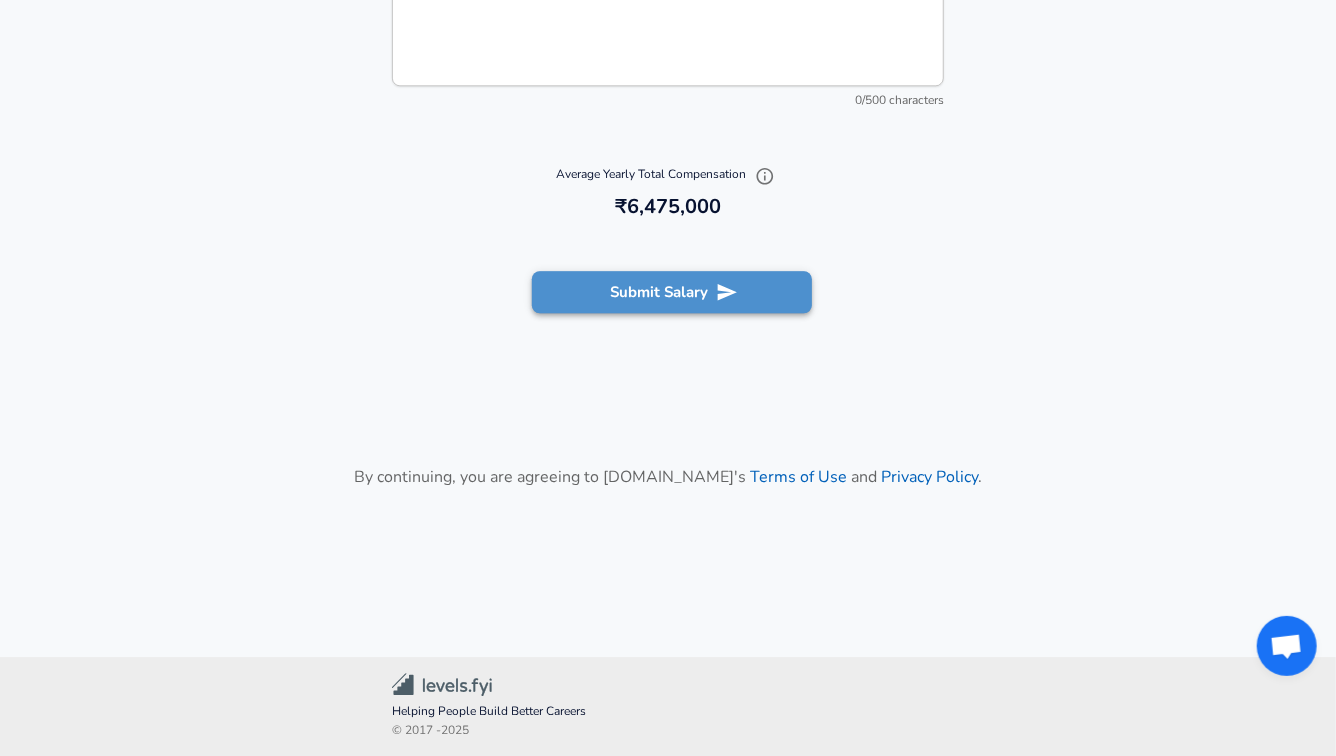 click on "Submit Salary" at bounding box center (672, 292) 